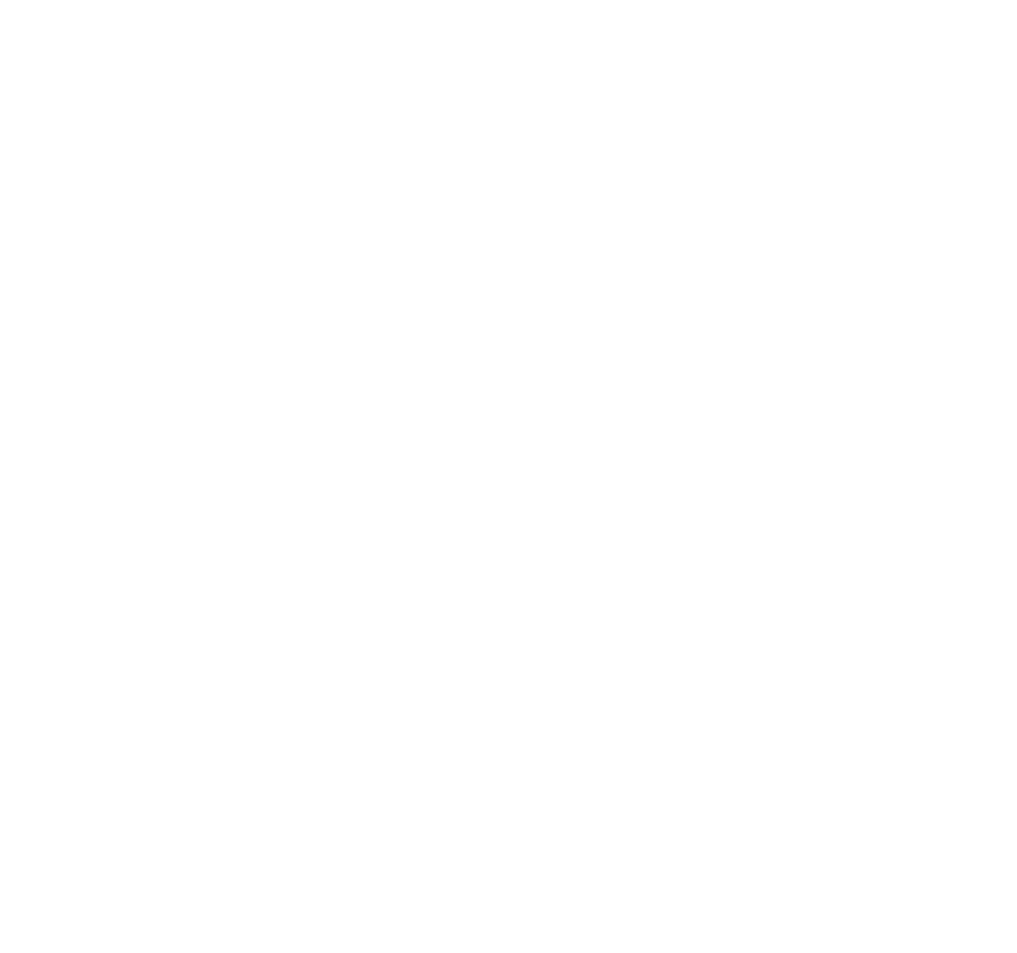 scroll, scrollTop: 0, scrollLeft: 0, axis: both 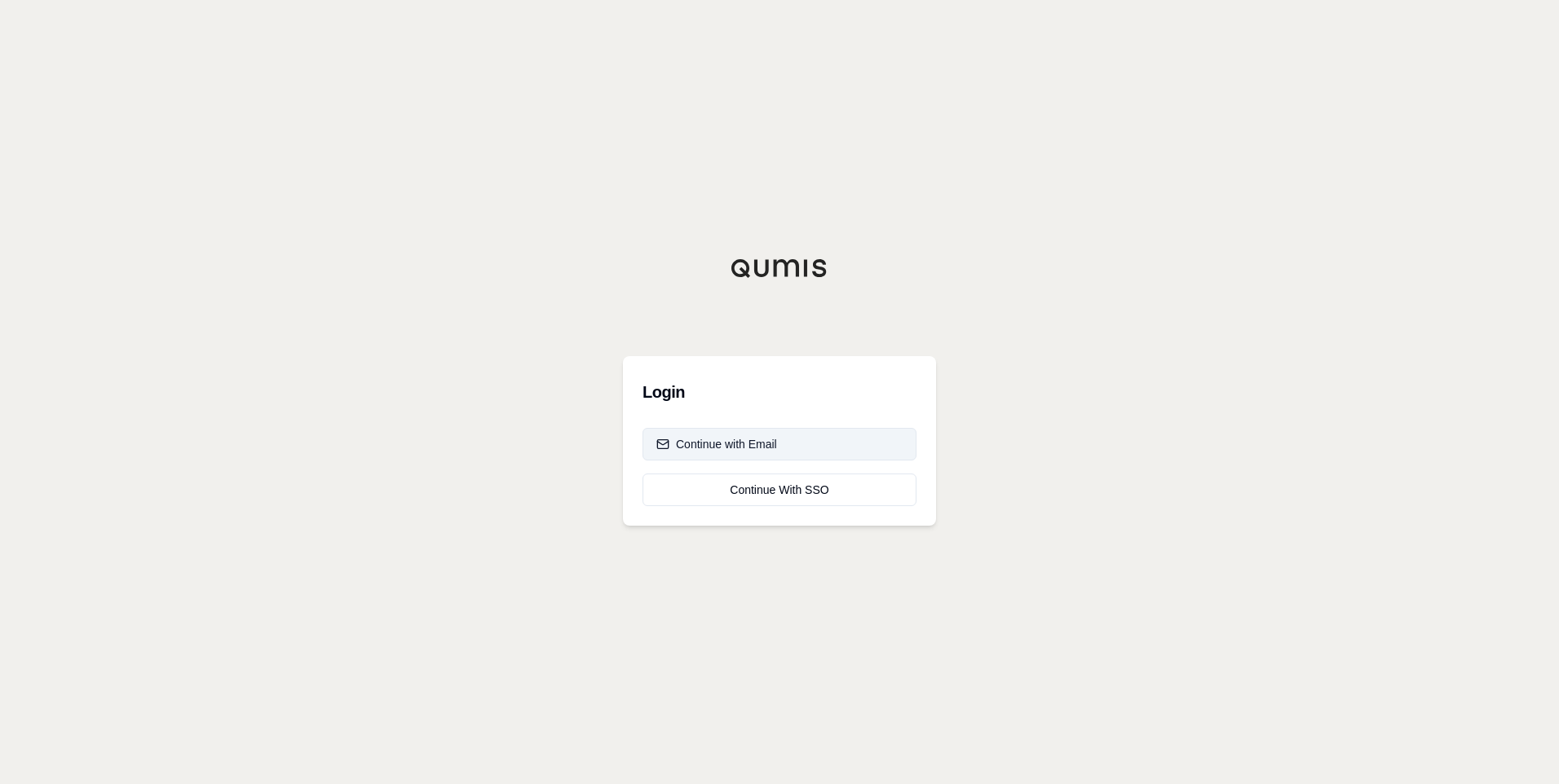 click on "Continue with Email" at bounding box center (717, 444) 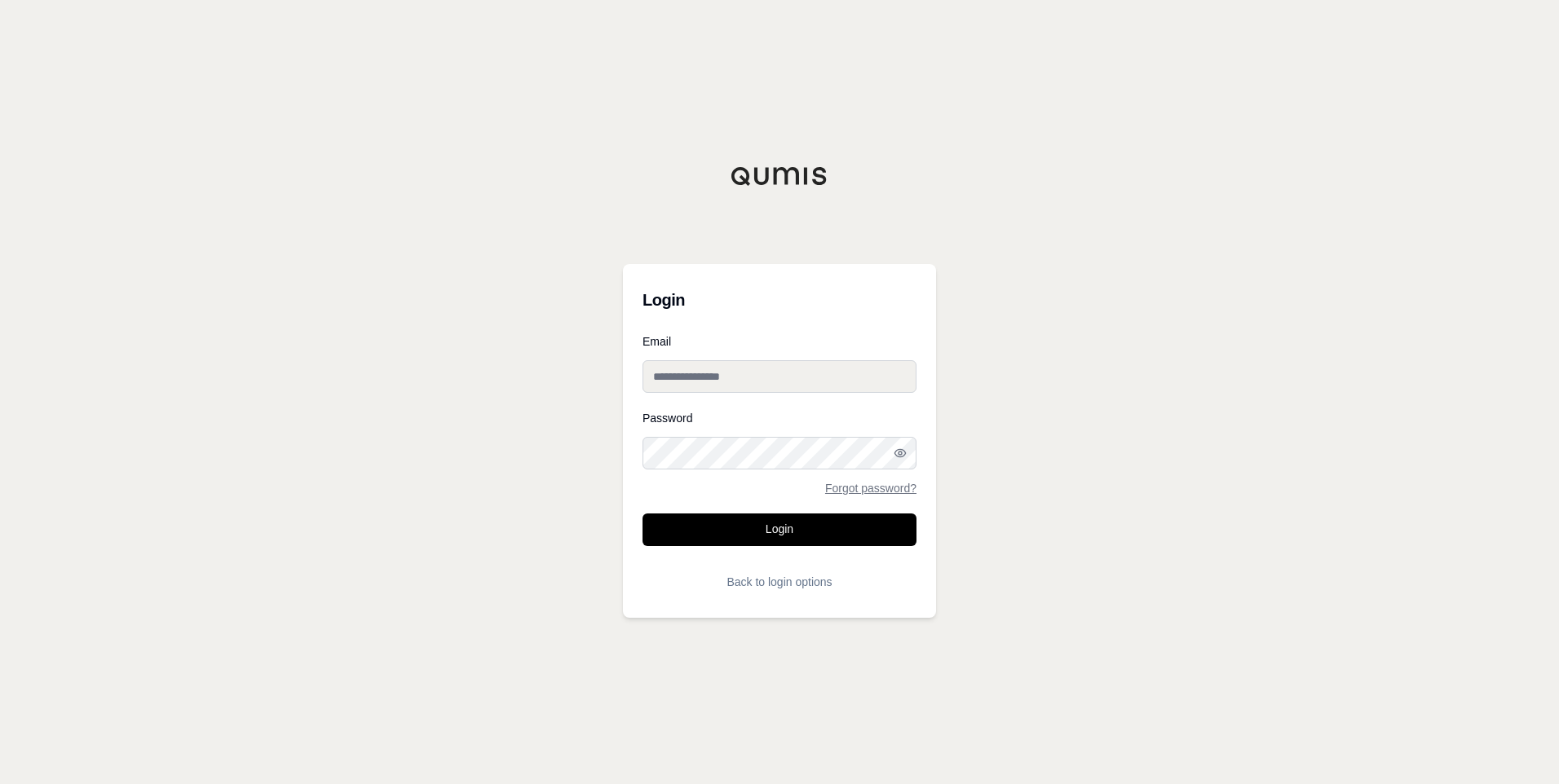 click on "Email" at bounding box center (780, 377) 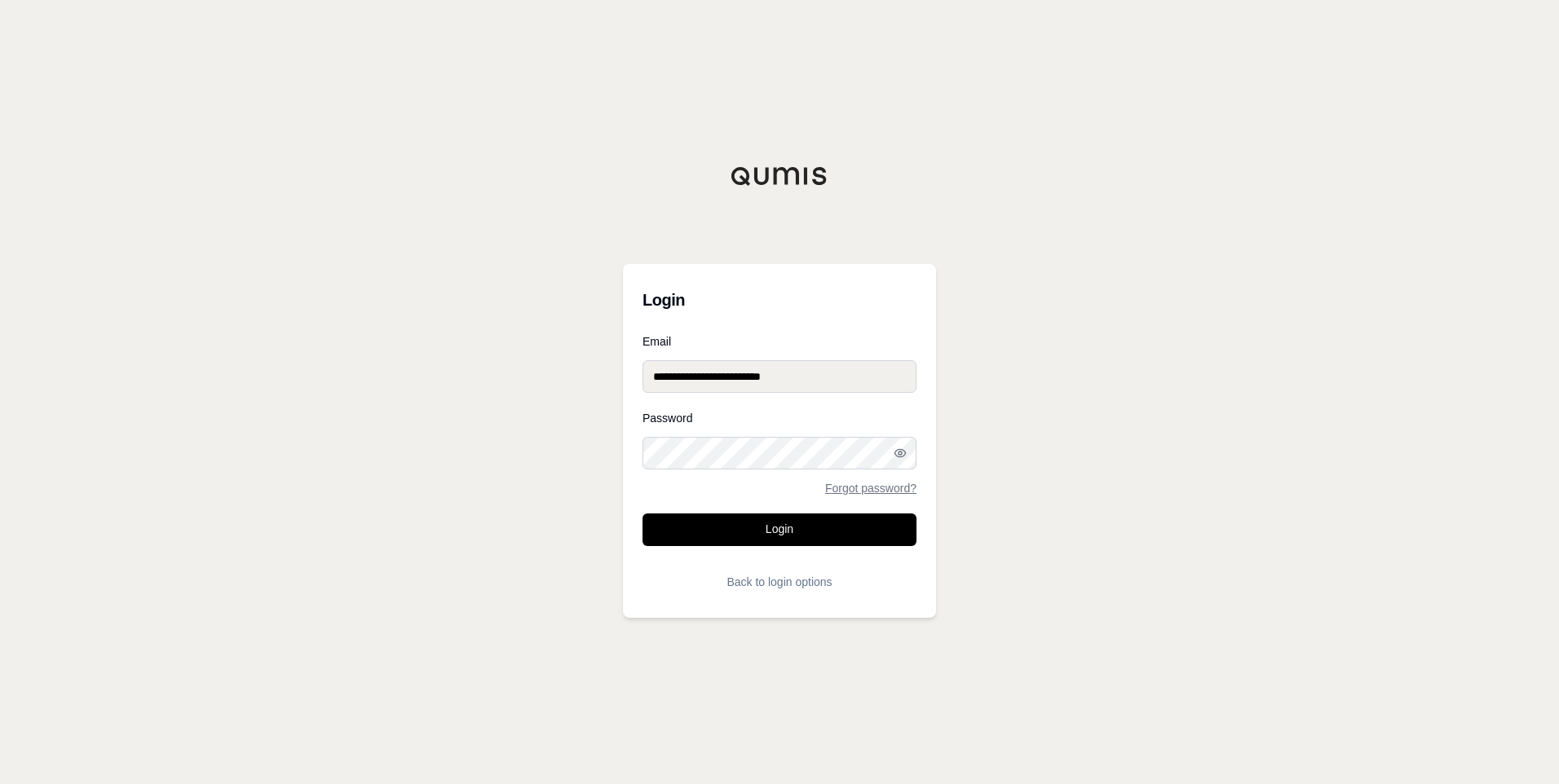 click on "**********" at bounding box center [780, 377] 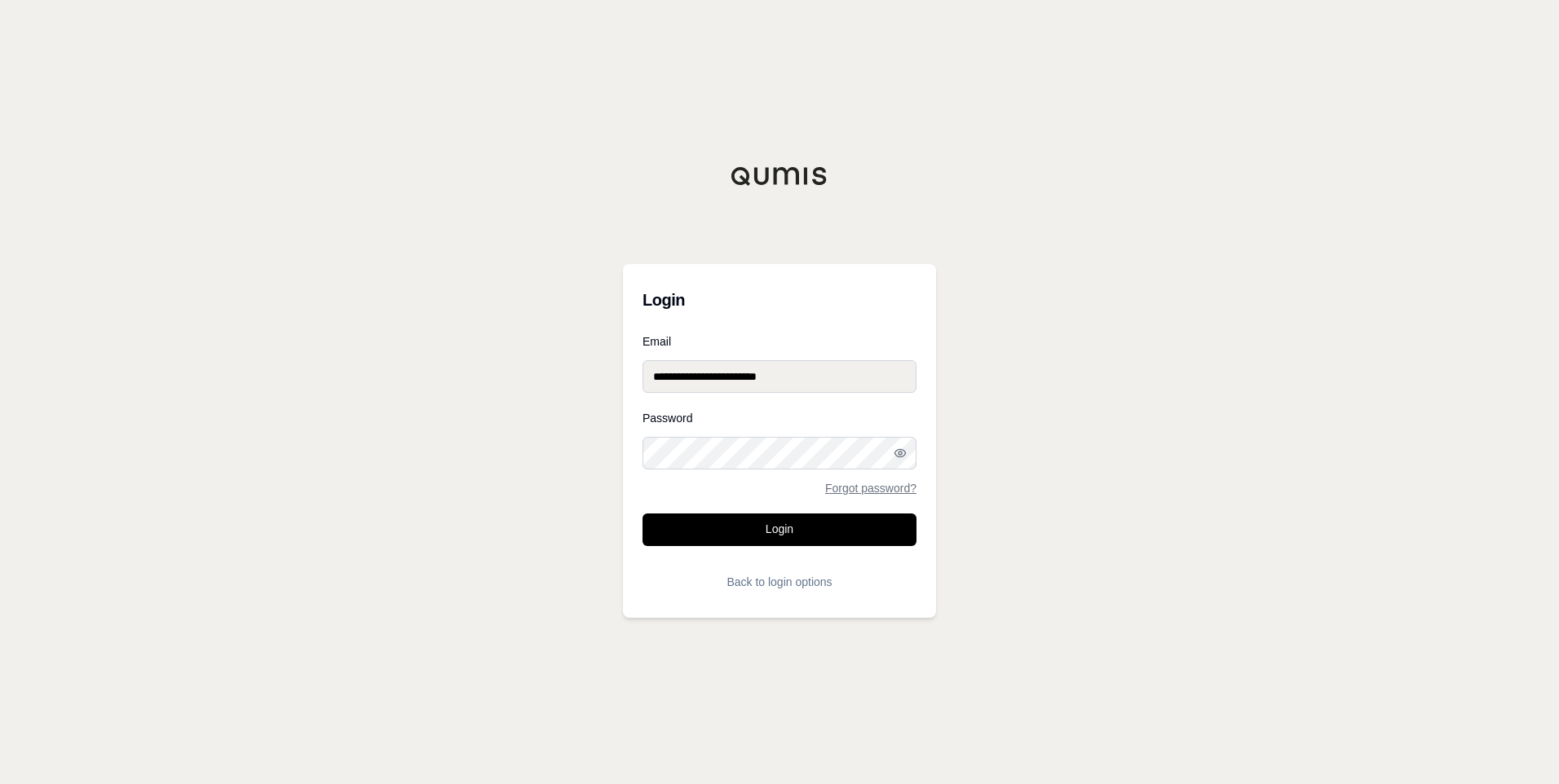 type on "**********" 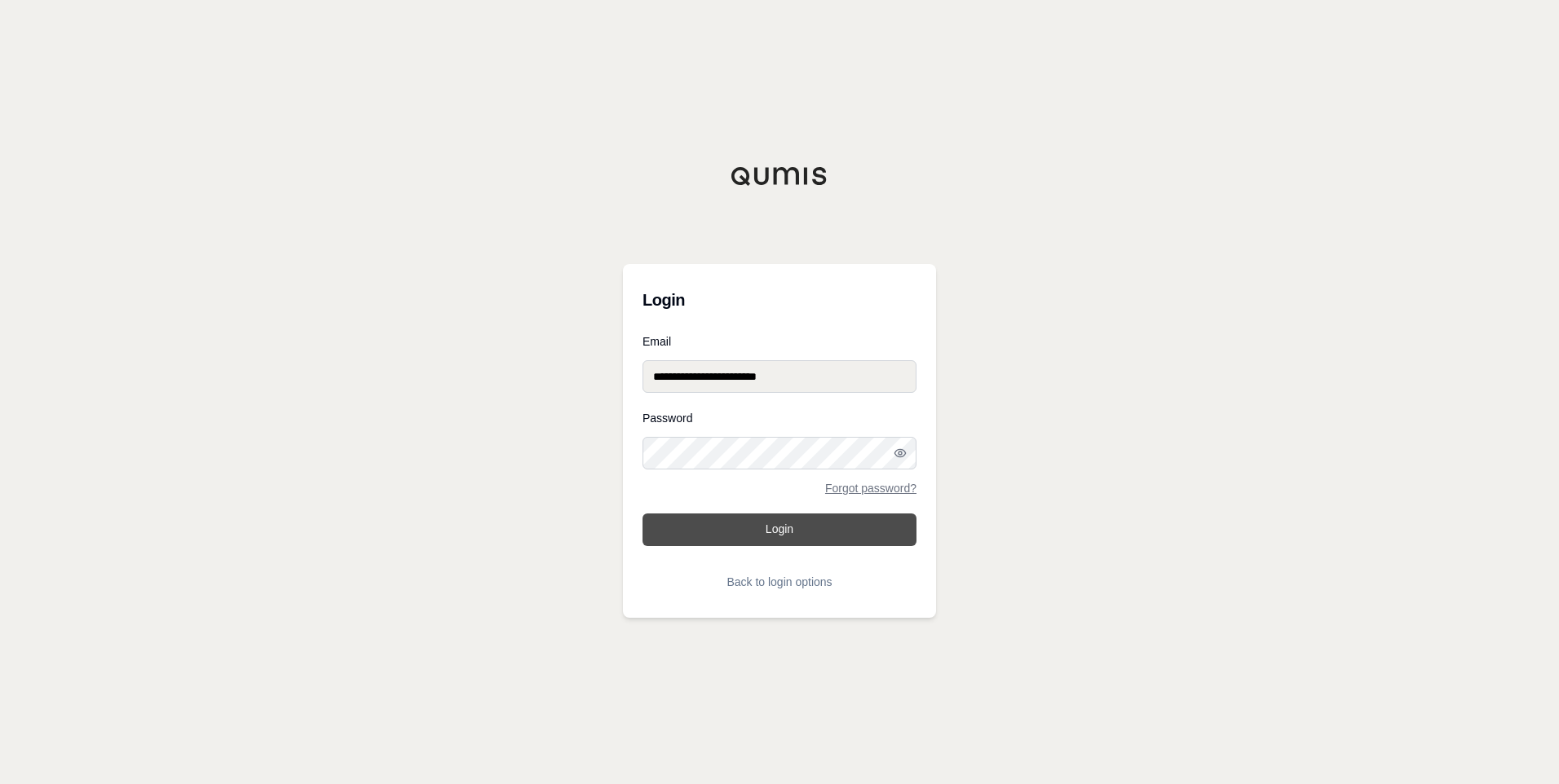 click on "Login" at bounding box center (780, 530) 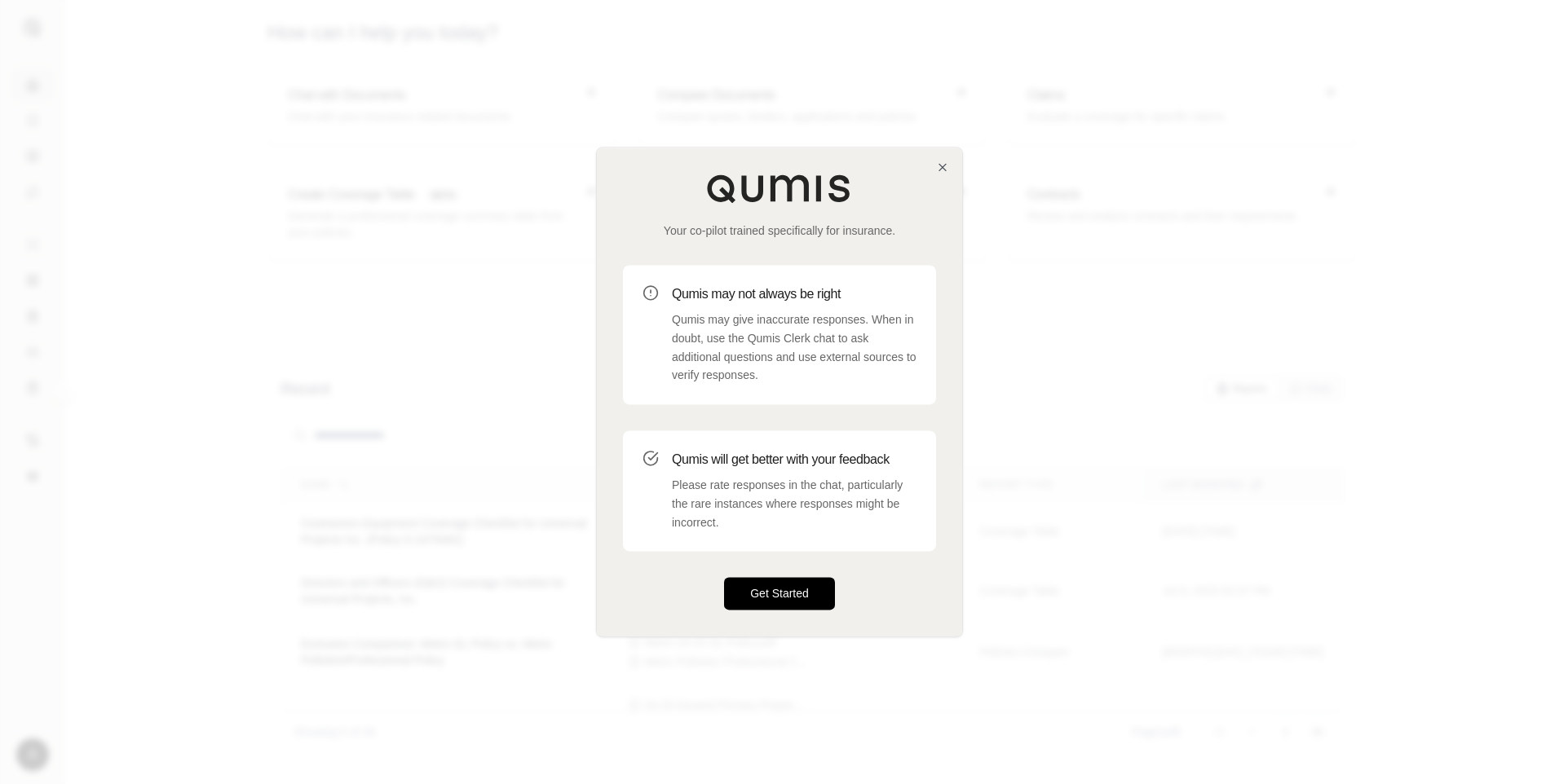 click on "Get Started" at bounding box center (780, 594) 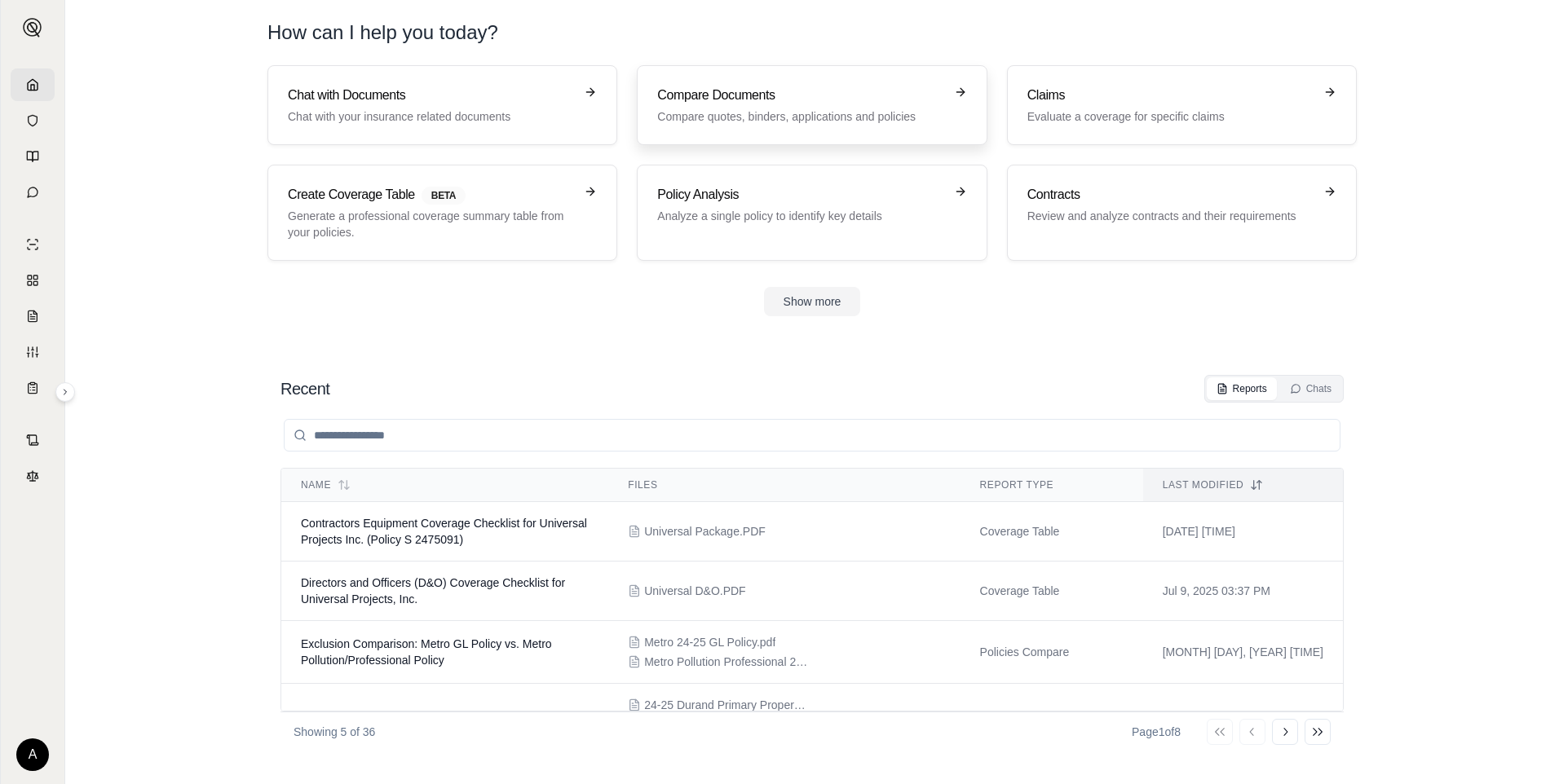 click on "Compare quotes, binders, applications and policies" at bounding box center (800, 117) 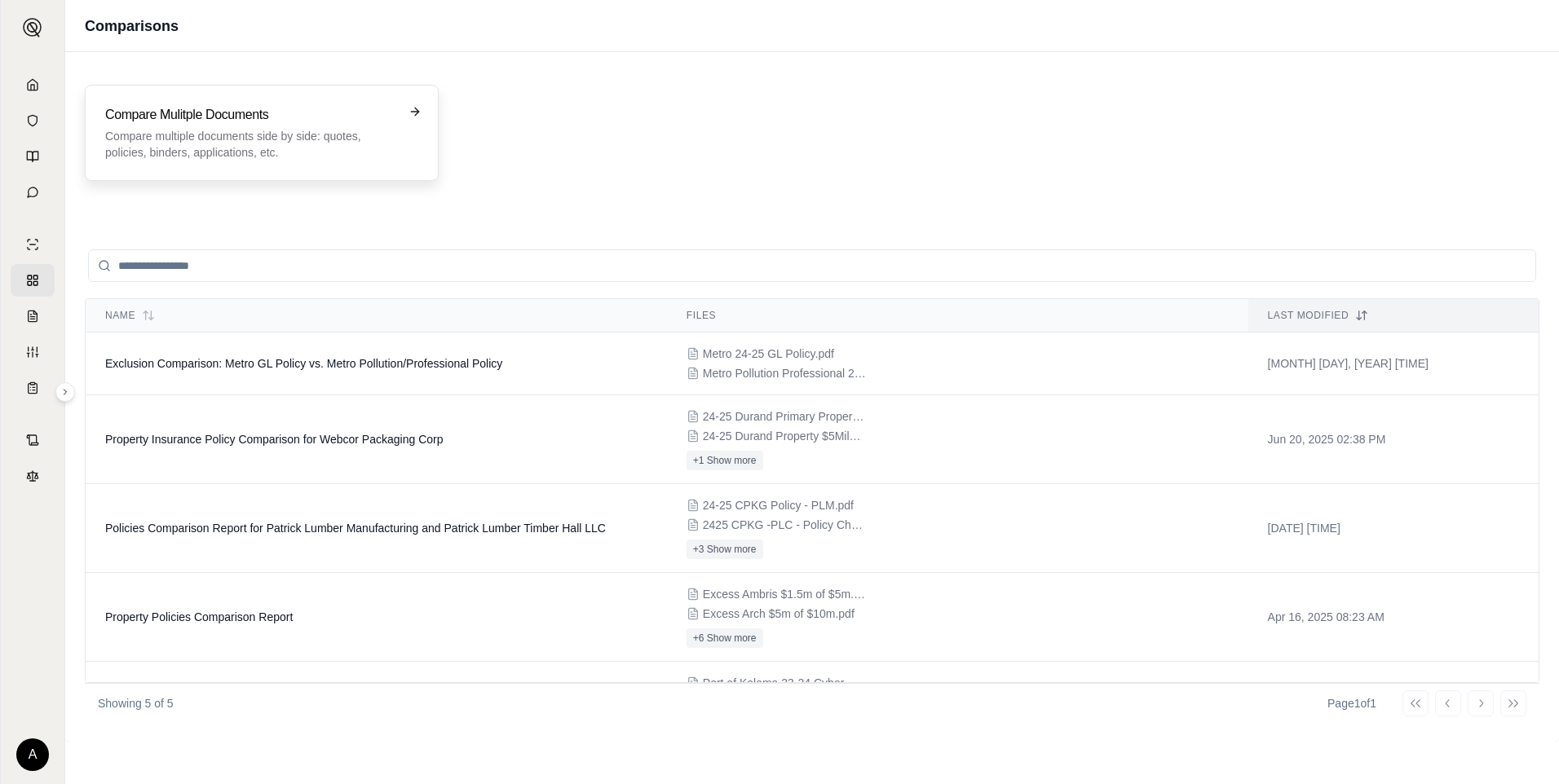 click on "Compare Mulitple Documents Compare multiple documents side by side: quotes, policies, binders, applications, etc." at bounding box center [262, 133] 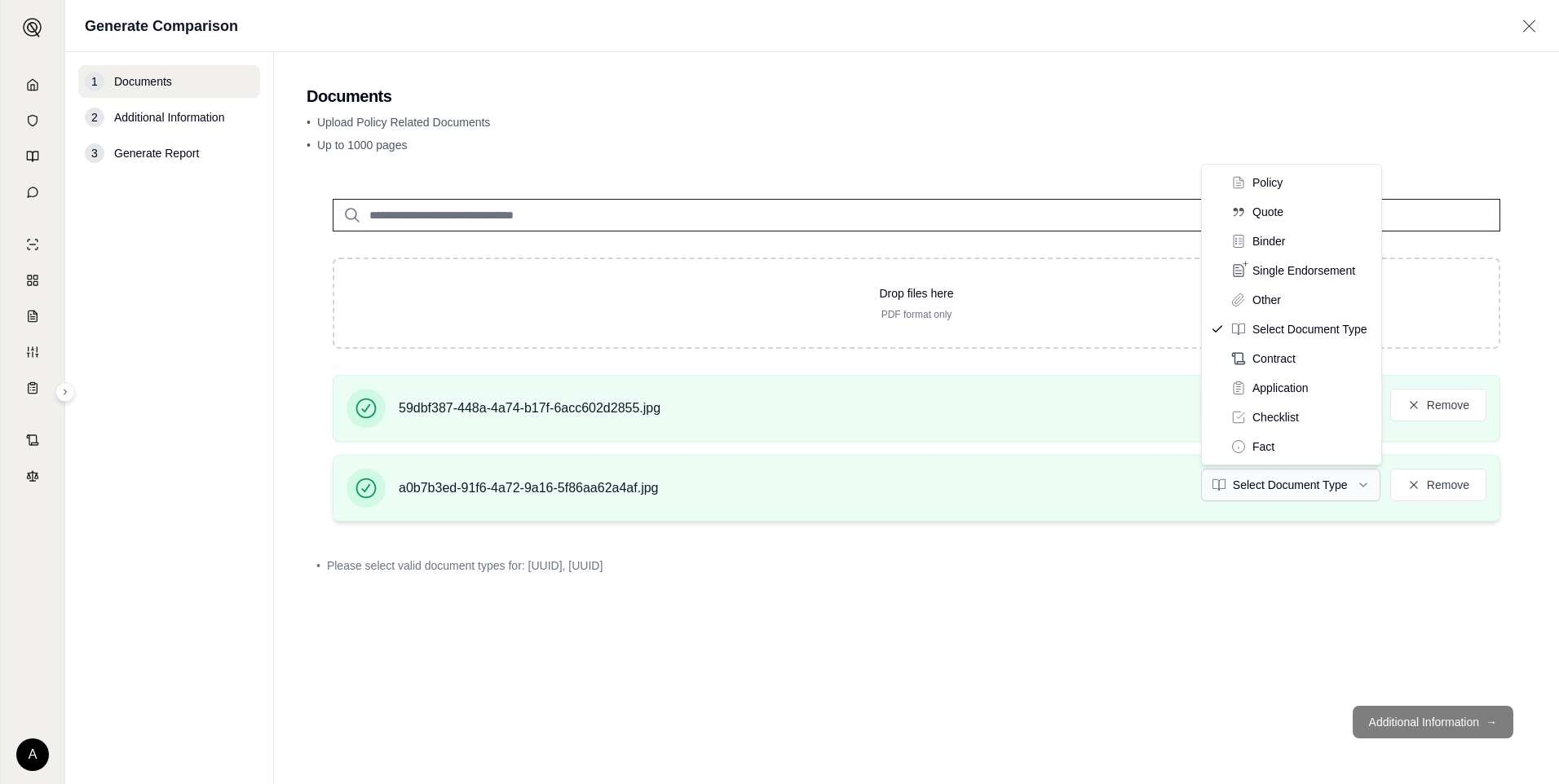click on "A Generate Comparison 1 Documents 2 Additional Information 3 Generate Report Documents • Upload Policy Related Documents • Up to 1000 pages Drop files here PDF format only 59dbf387-448a-4a74-b17f-6acc602d2855.jpg Select Document Type Remove a0b7b3ed-91f6-4a72-9a16-5f86aa62a4af.jpg Select Document Type Remove • Please select valid document types for: a0b7b3ed-91f6-4a72-9a16-5f86aa62a4af.jpg,
59dbf387-448a-4a74-b17f-6acc602d2855.jpg Additional Information →
Policy Quote Binder Single Endorsement Other Select Document Type Contract Application Checklist Fact" at bounding box center [780, 392] 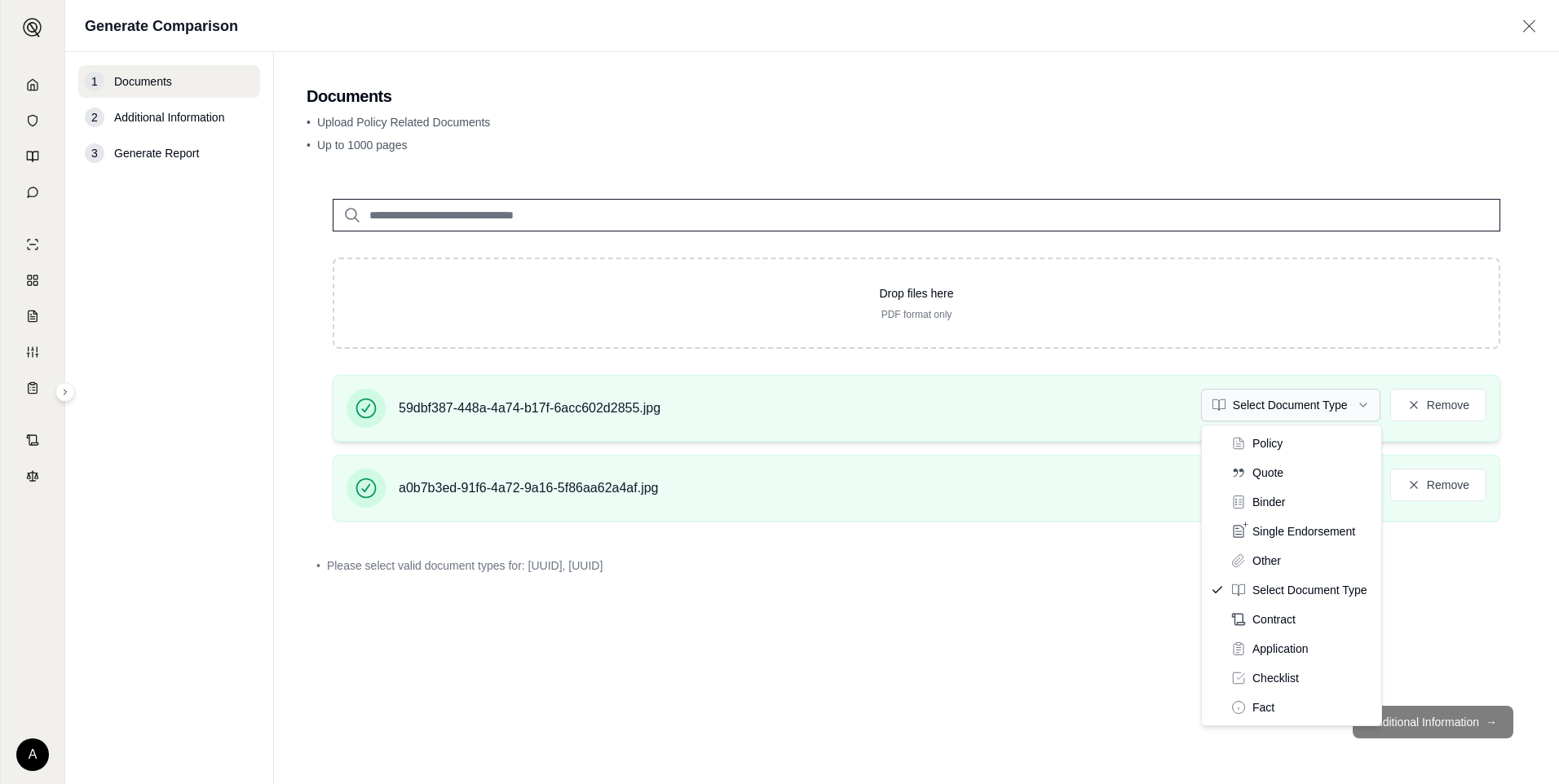 click on "A Generate Comparison 1 Documents 2 Additional Information 3 Generate Report Documents • Upload Policy Related Documents • Up to 1000 pages Drop files here PDF format only 59dbf387-448a-4a74-b17f-6acc602d2855.jpg Select Document Type Remove a0b7b3ed-91f6-4a72-9a16-5f86aa62a4af.jpg Select Document Type Remove • Please select valid document types for: a0b7b3ed-91f6-4a72-9a16-5f86aa62a4af.jpg,
59dbf387-448a-4a74-b17f-6acc602d2855.jpg Additional Information →
Policy Quote Binder Single Endorsement Other Select Document Type Contract Application Checklist Fact" at bounding box center [780, 392] 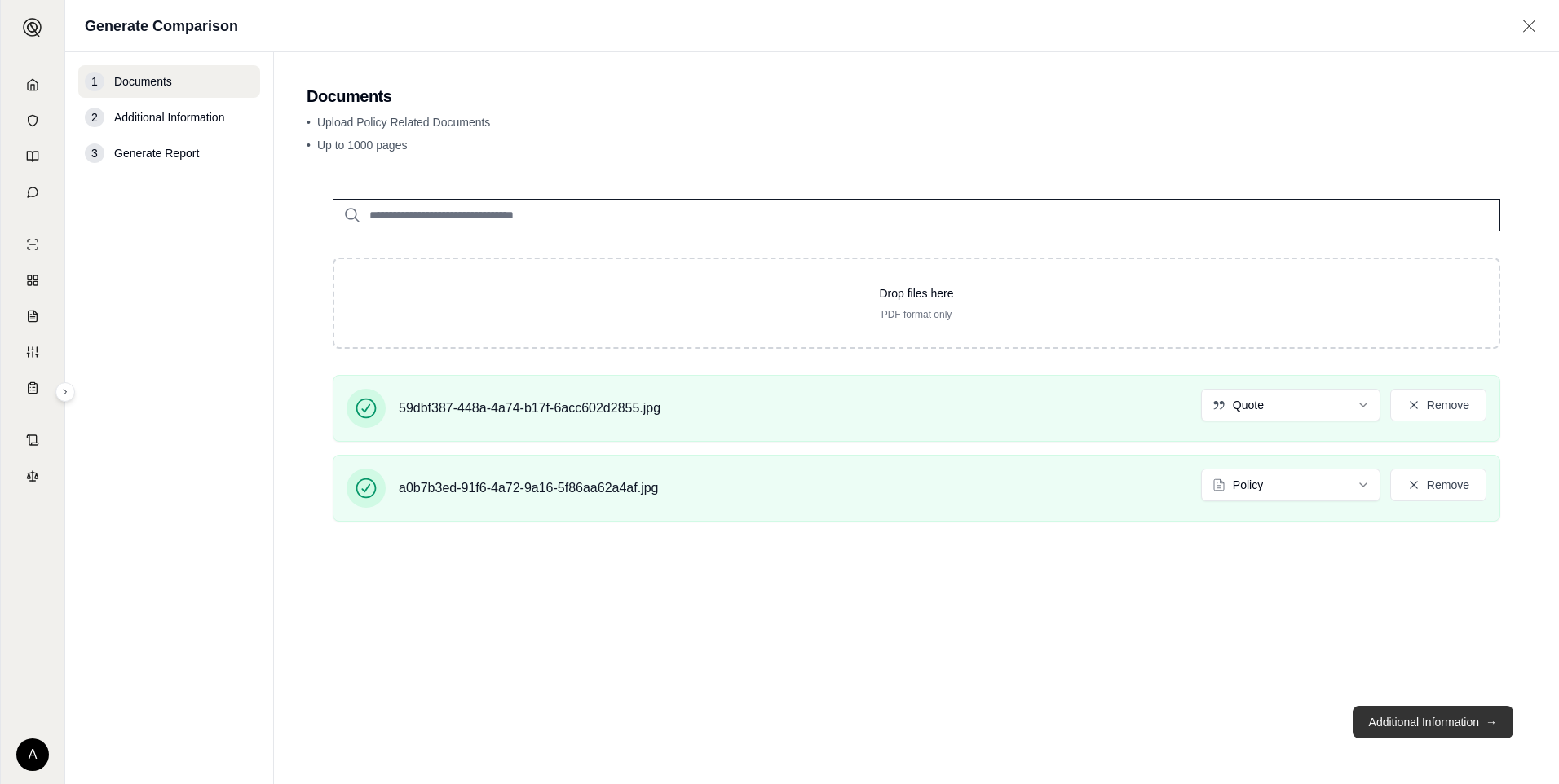click on "Additional Information →" at bounding box center [1433, 722] 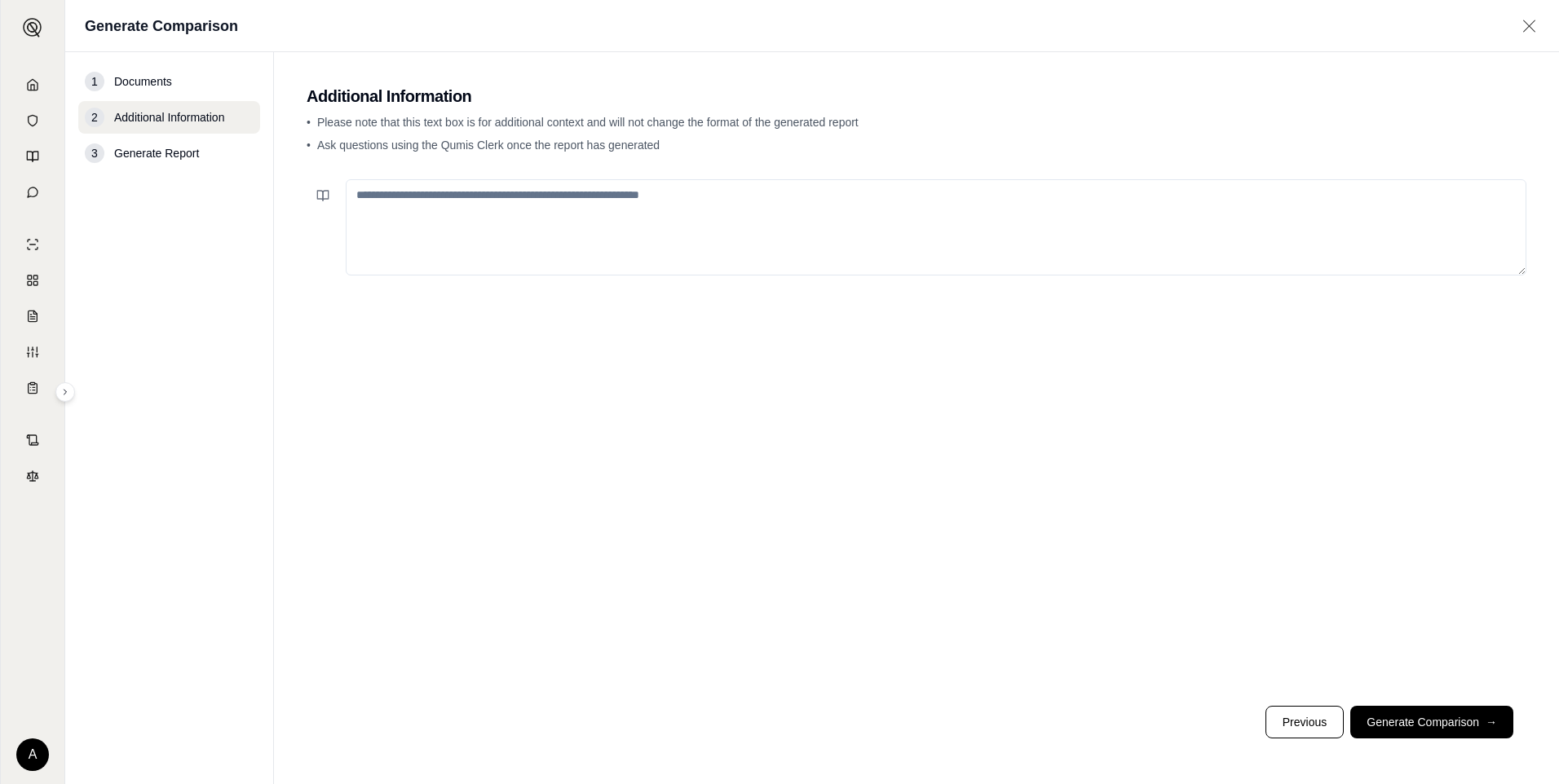 click at bounding box center [936, 227] 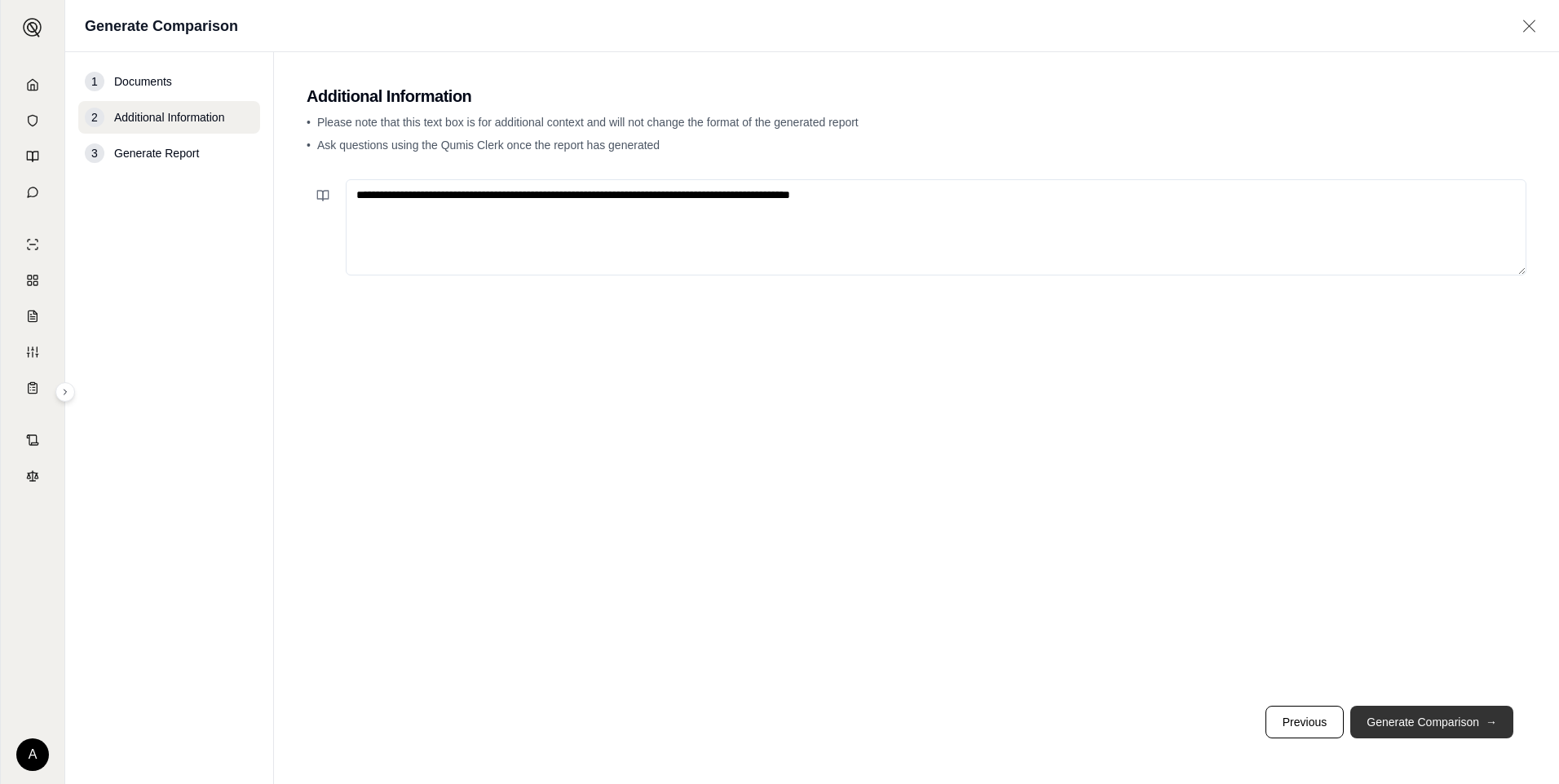 type on "**********" 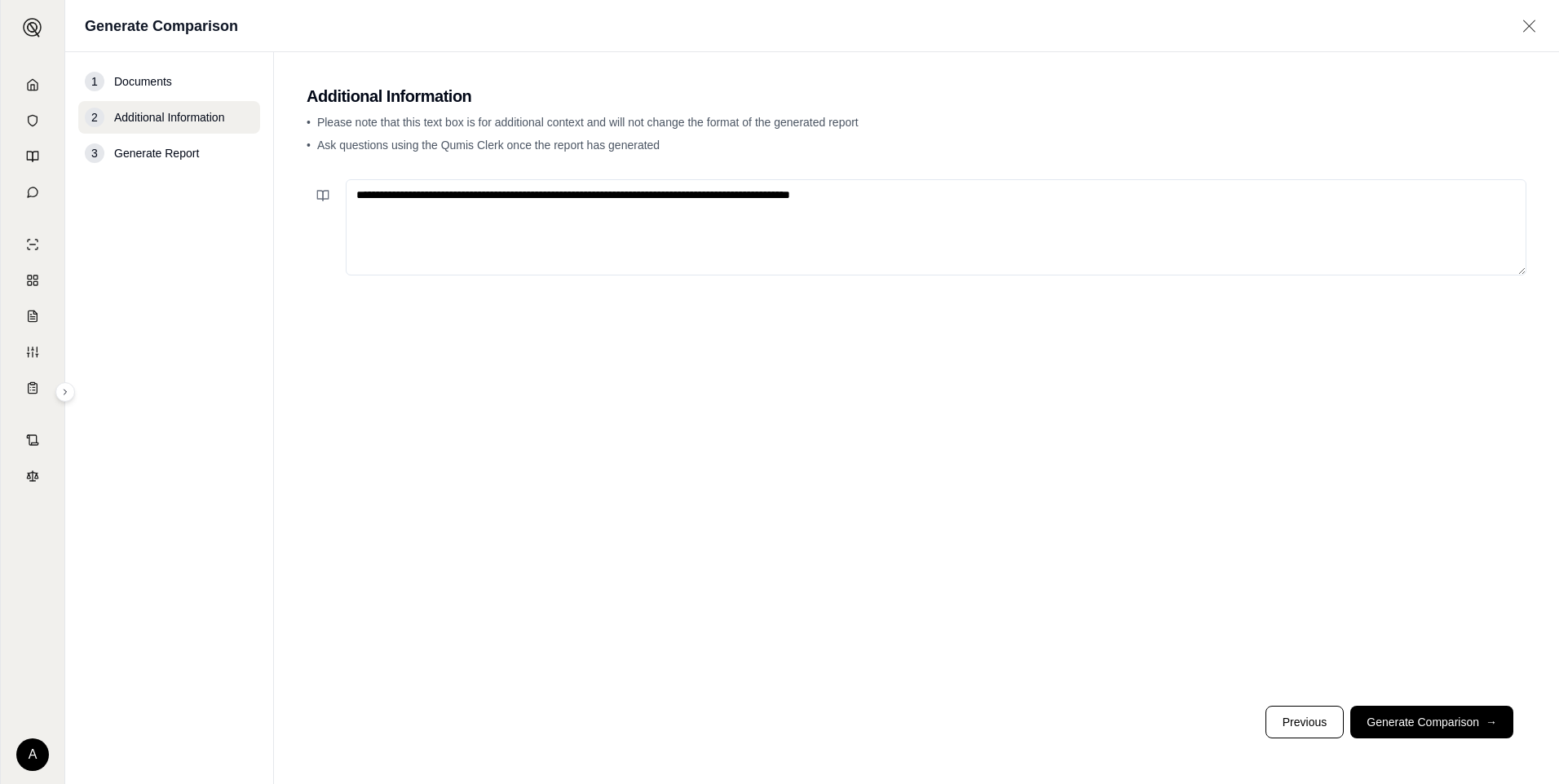 click on "Generate Comparison →" at bounding box center (1432, 722) 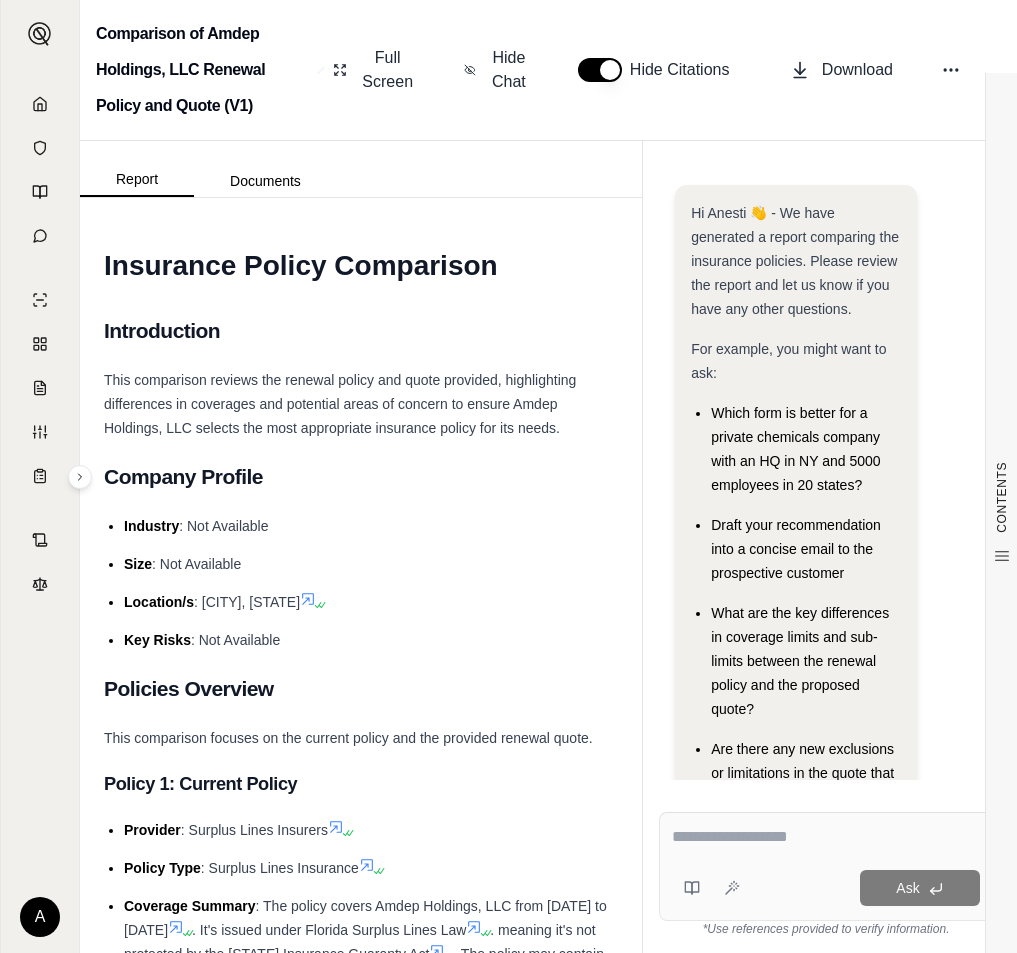 scroll, scrollTop: 0, scrollLeft: 0, axis: both 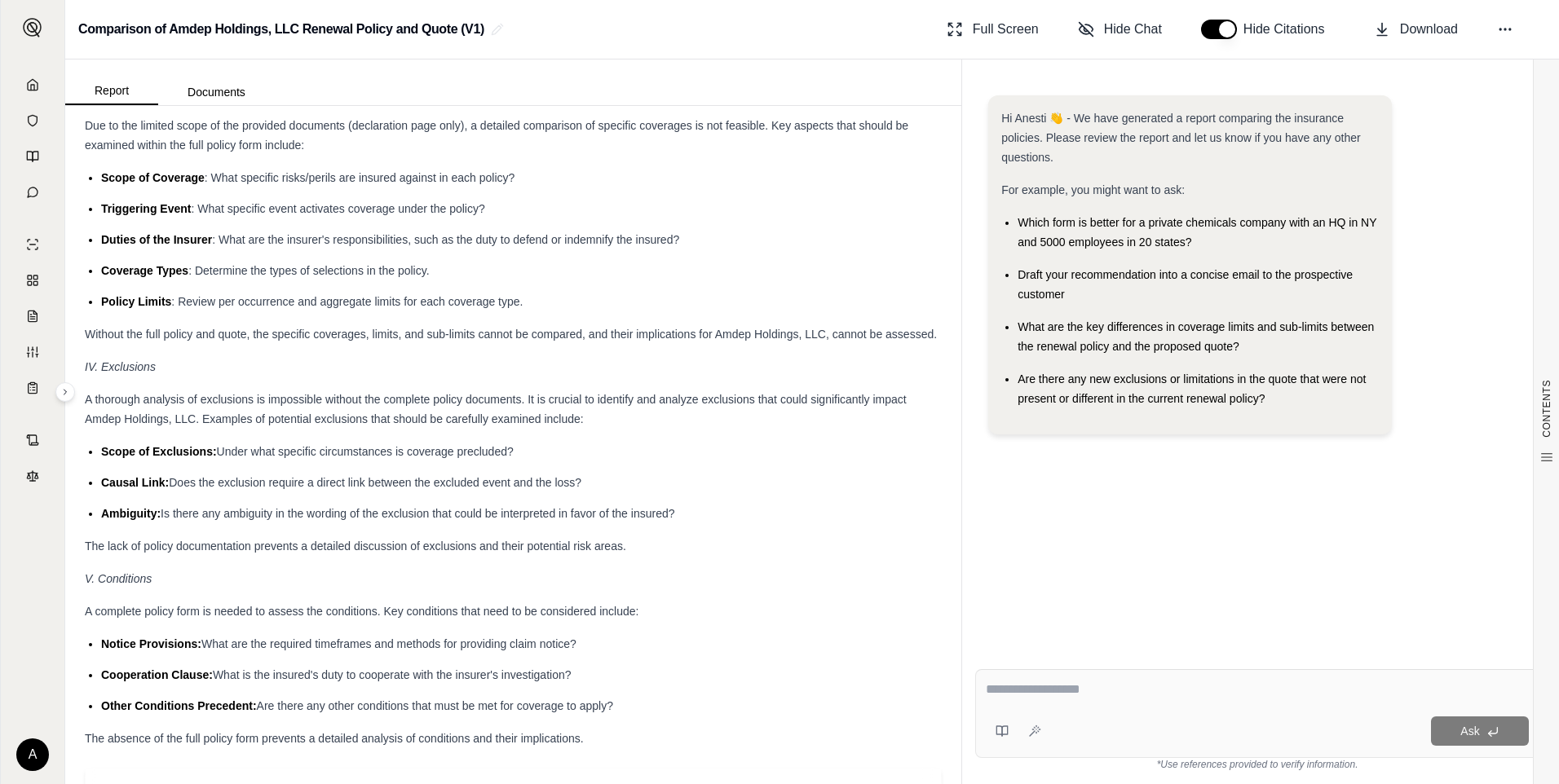 click on "Ask" at bounding box center [1257, 713] 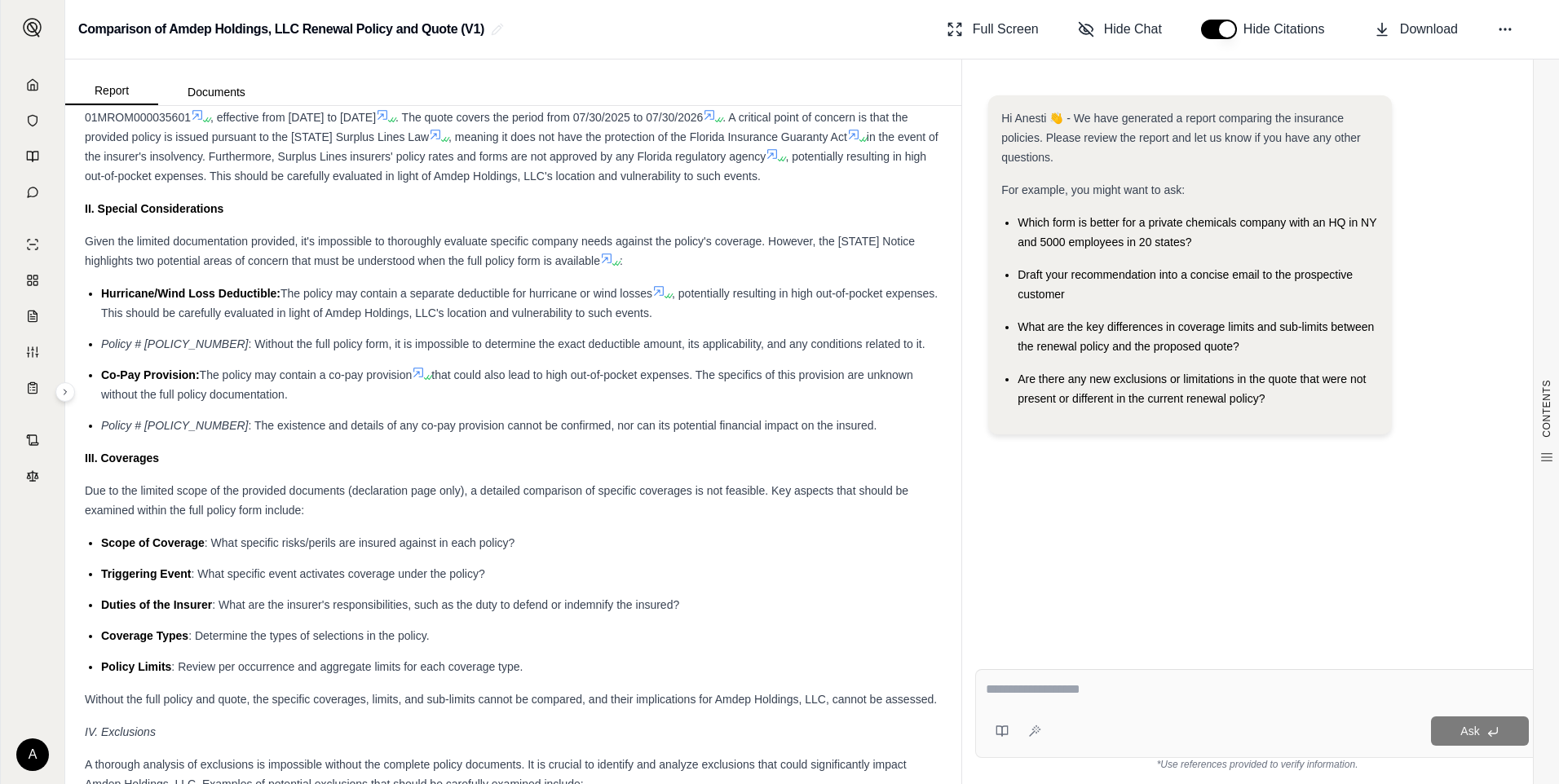scroll, scrollTop: 985, scrollLeft: 0, axis: vertical 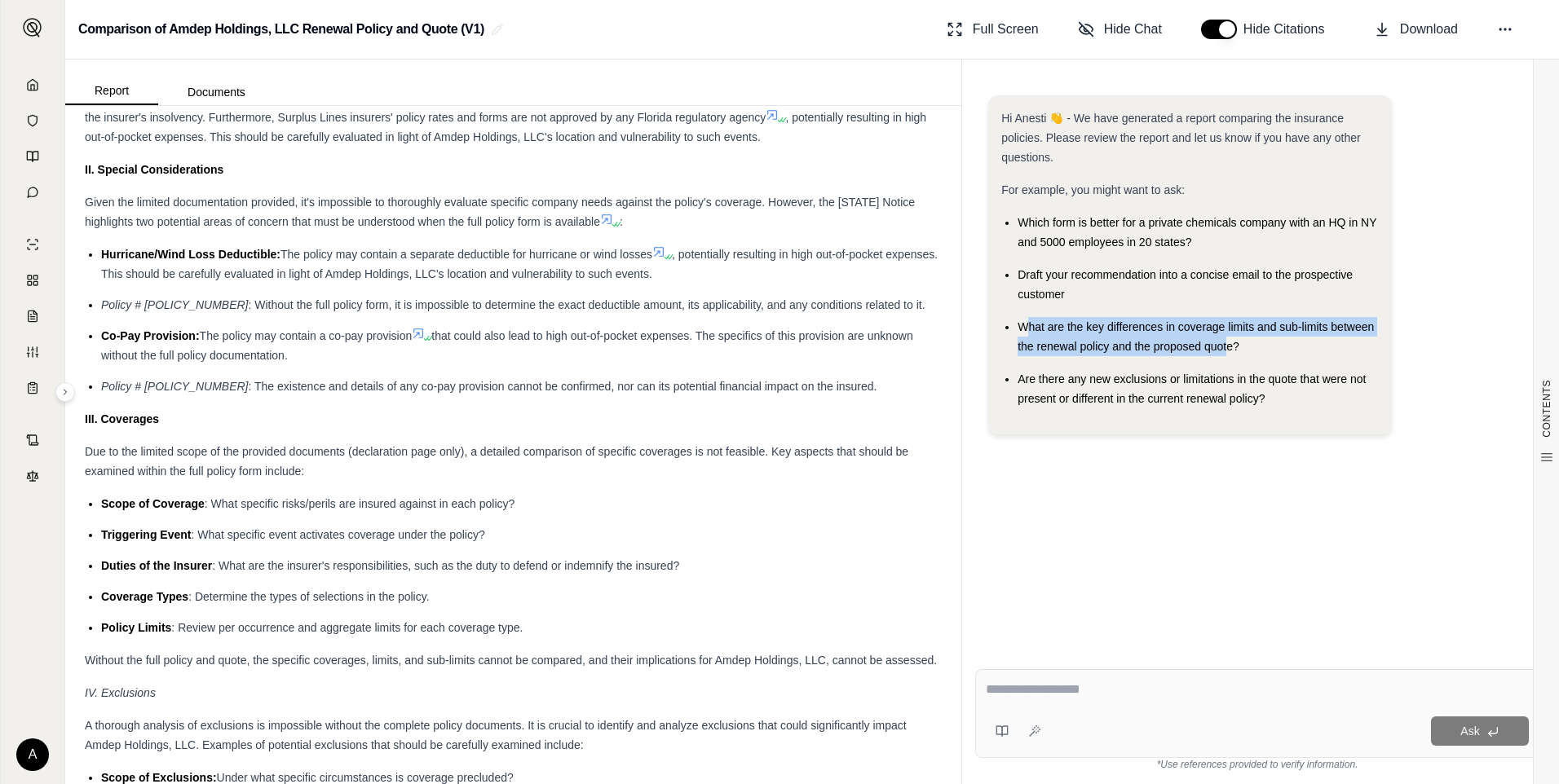 drag, startPoint x: 1027, startPoint y: 326, endPoint x: 1230, endPoint y: 350, distance: 204.4138 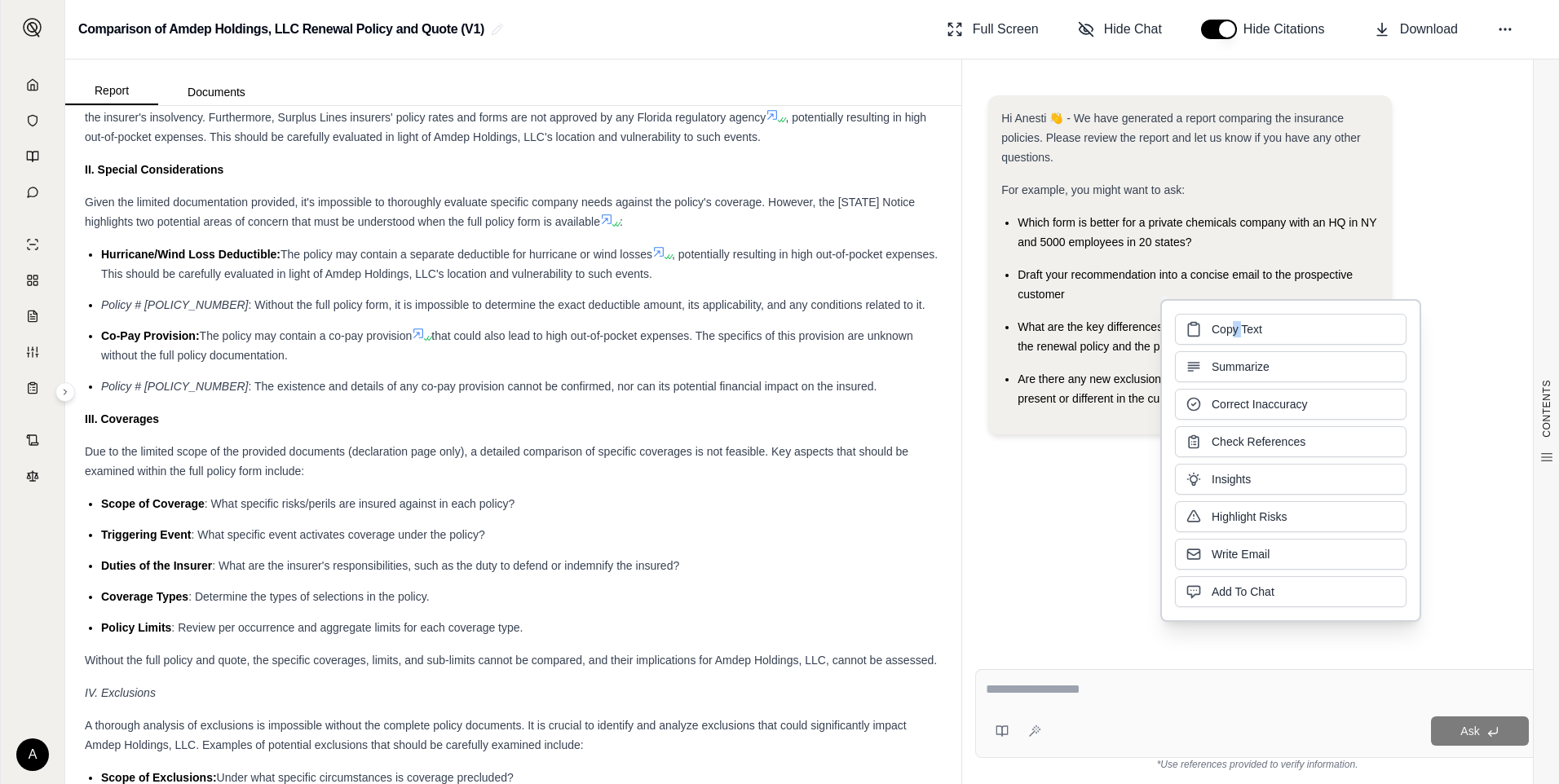 drag, startPoint x: 1230, startPoint y: 350, endPoint x: 1138, endPoint y: 282, distance: 114 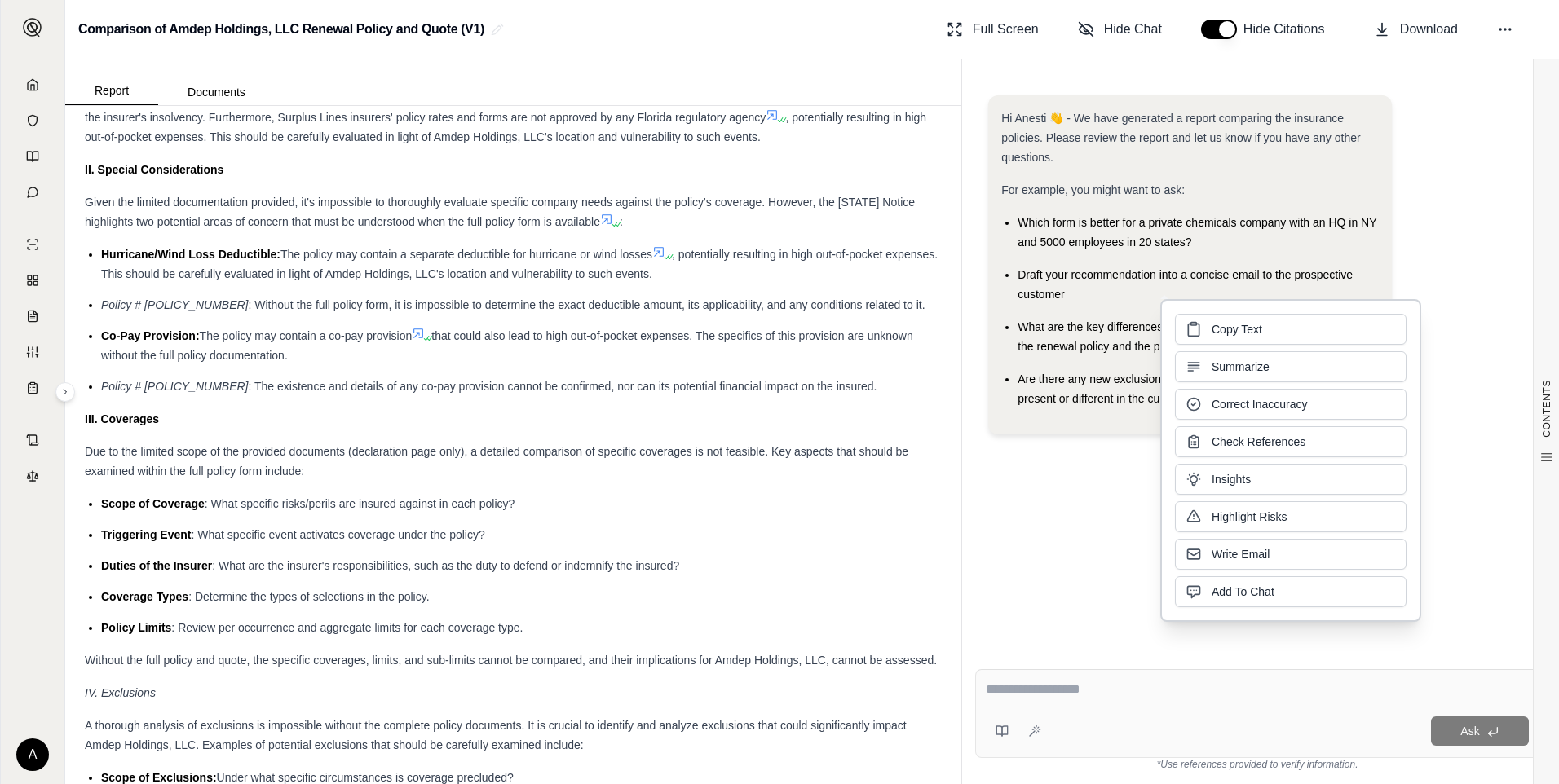 drag, startPoint x: 1138, startPoint y: 282, endPoint x: 1111, endPoint y: 277, distance: 27.45906 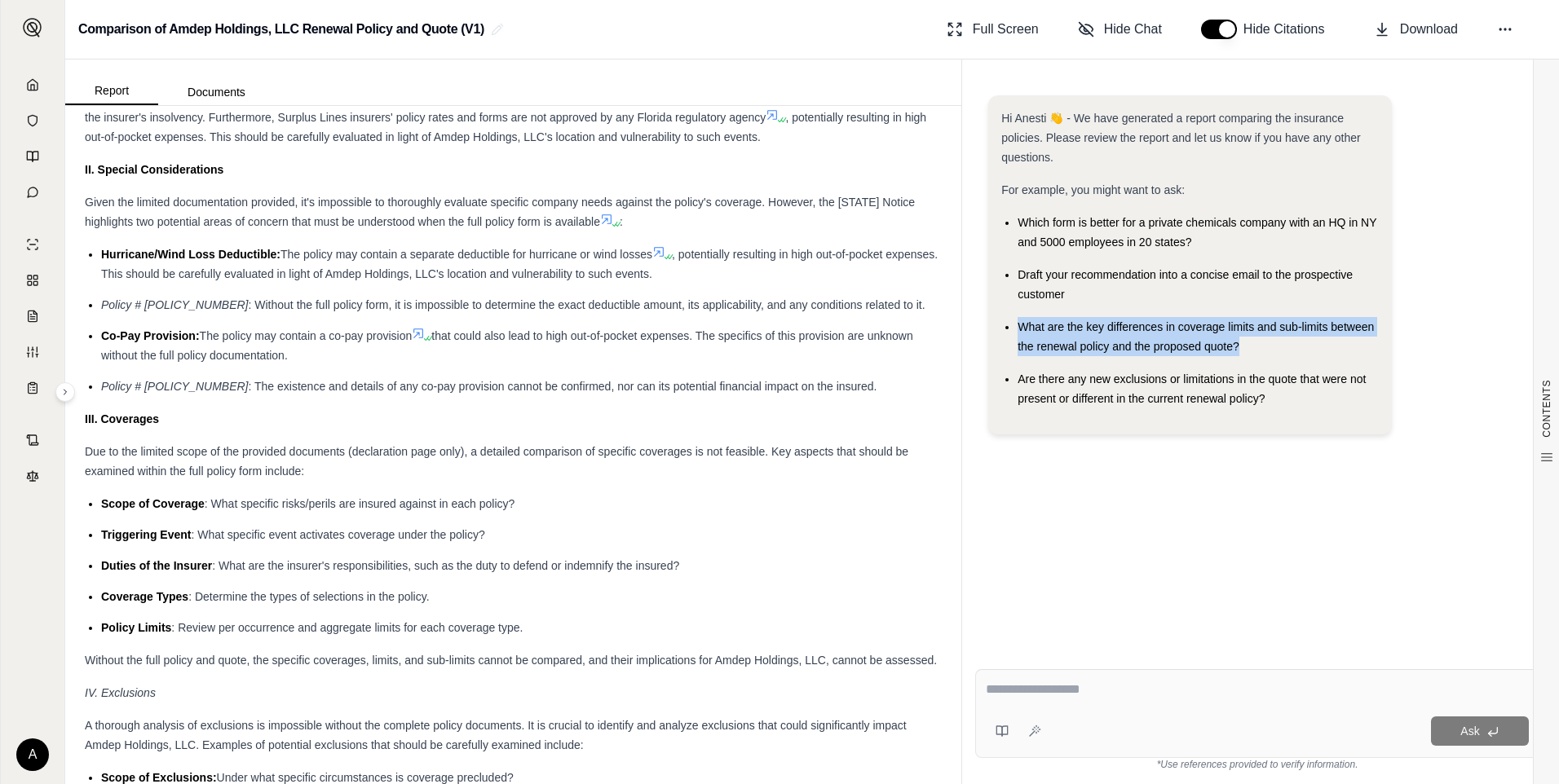 drag, startPoint x: 1018, startPoint y: 324, endPoint x: 1244, endPoint y: 345, distance: 226.97357 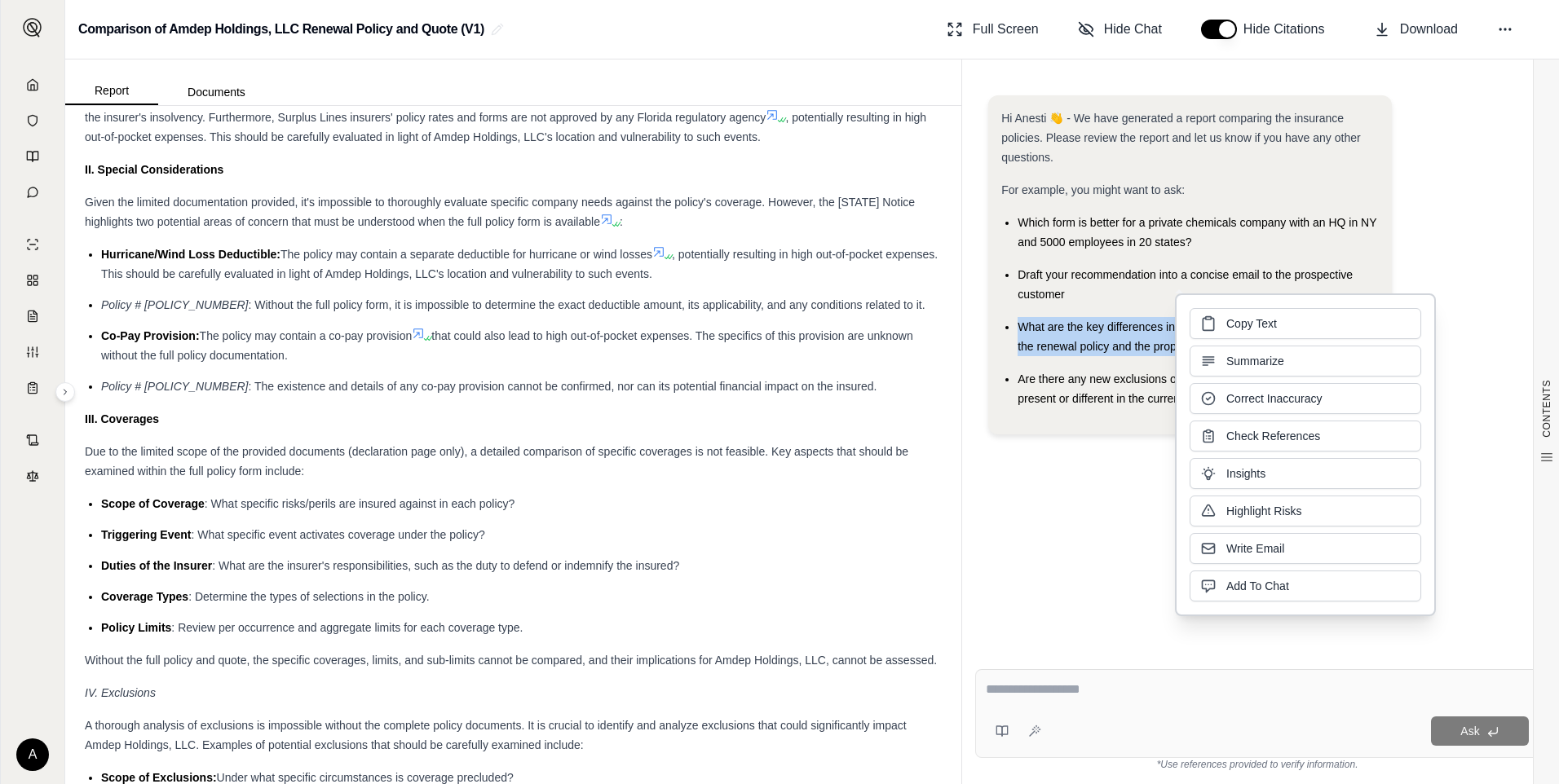 type 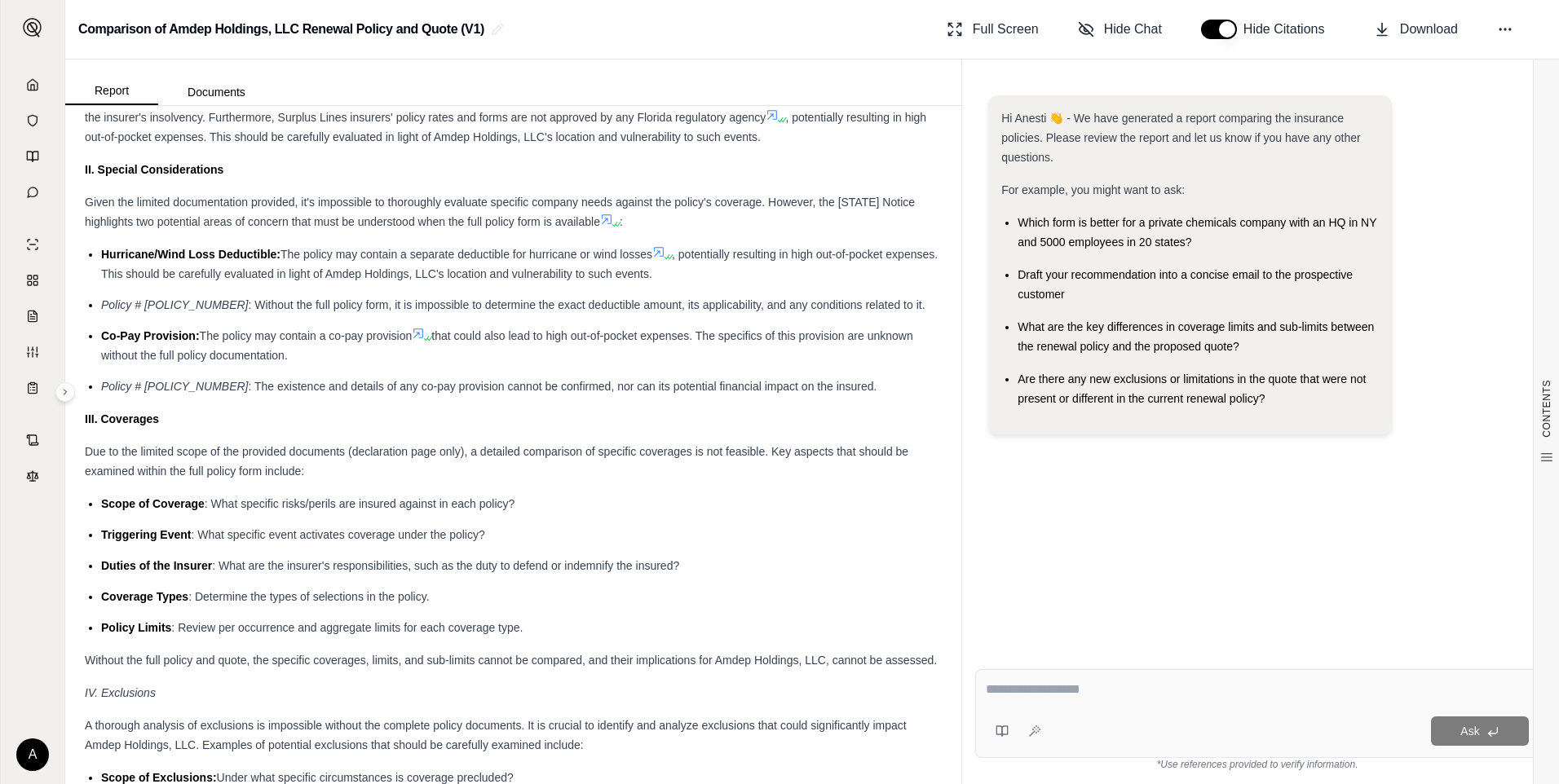 click at bounding box center (1257, 689) 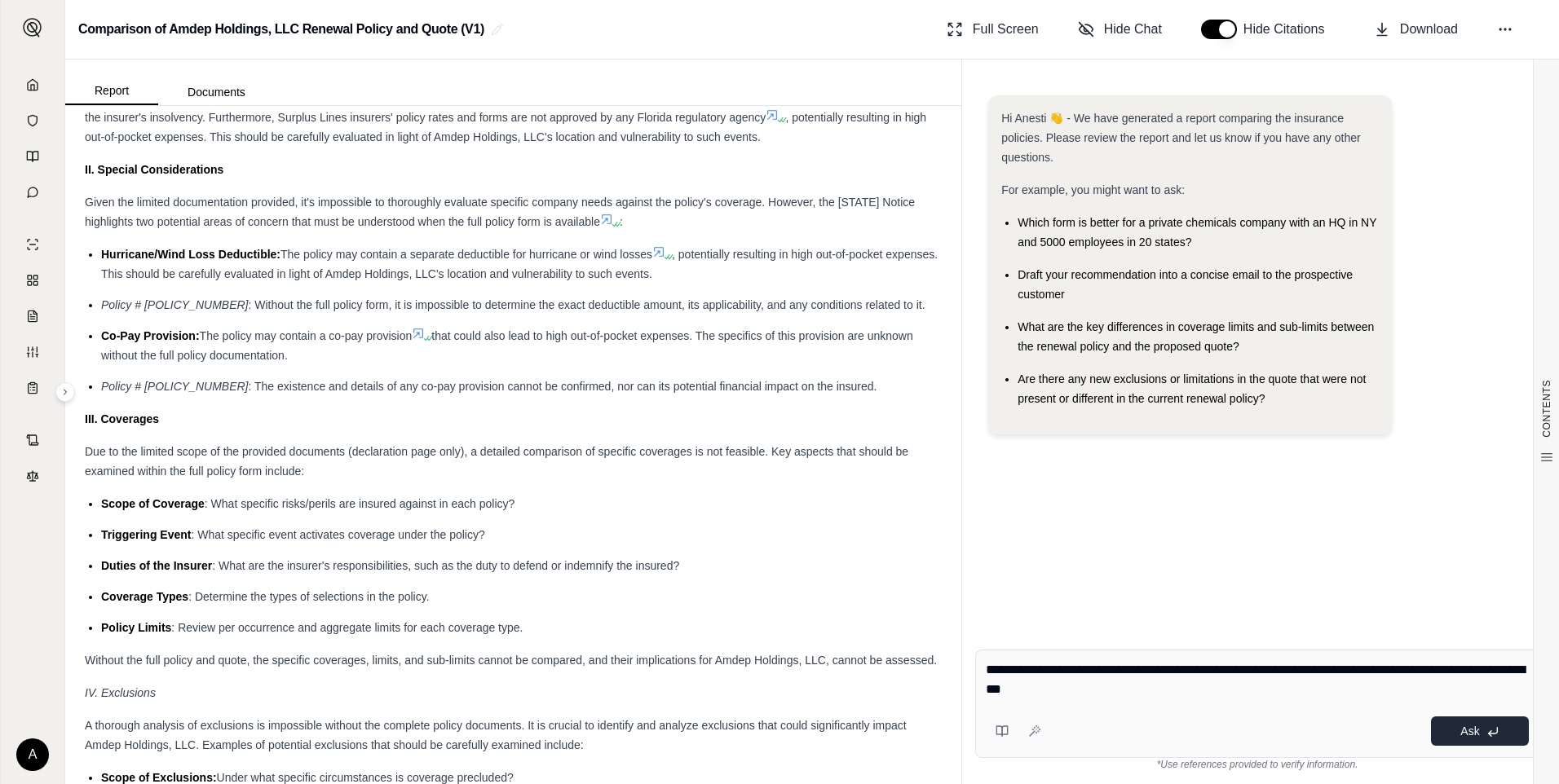 type on "**********" 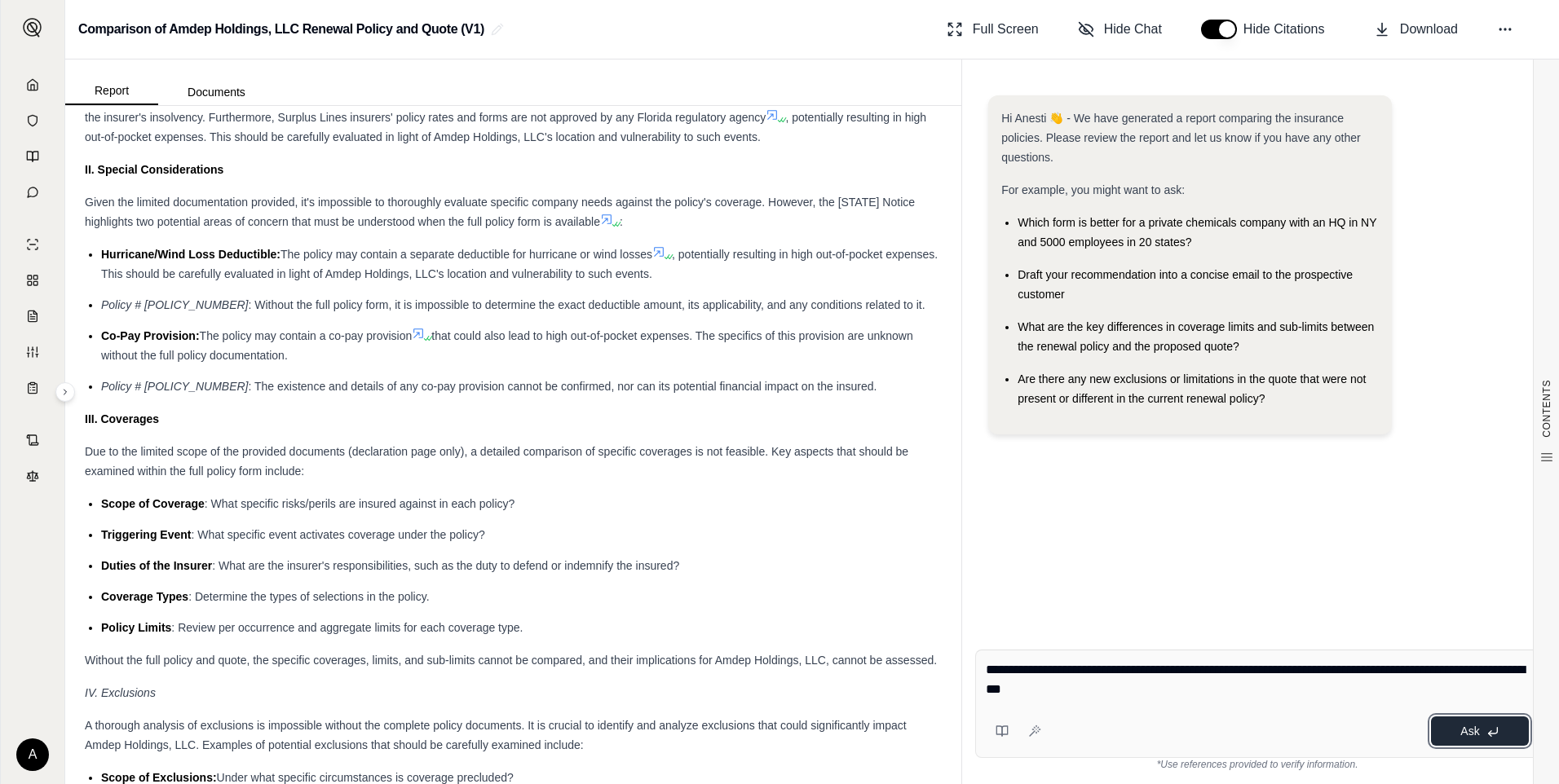 click on "Ask" at bounding box center [1469, 731] 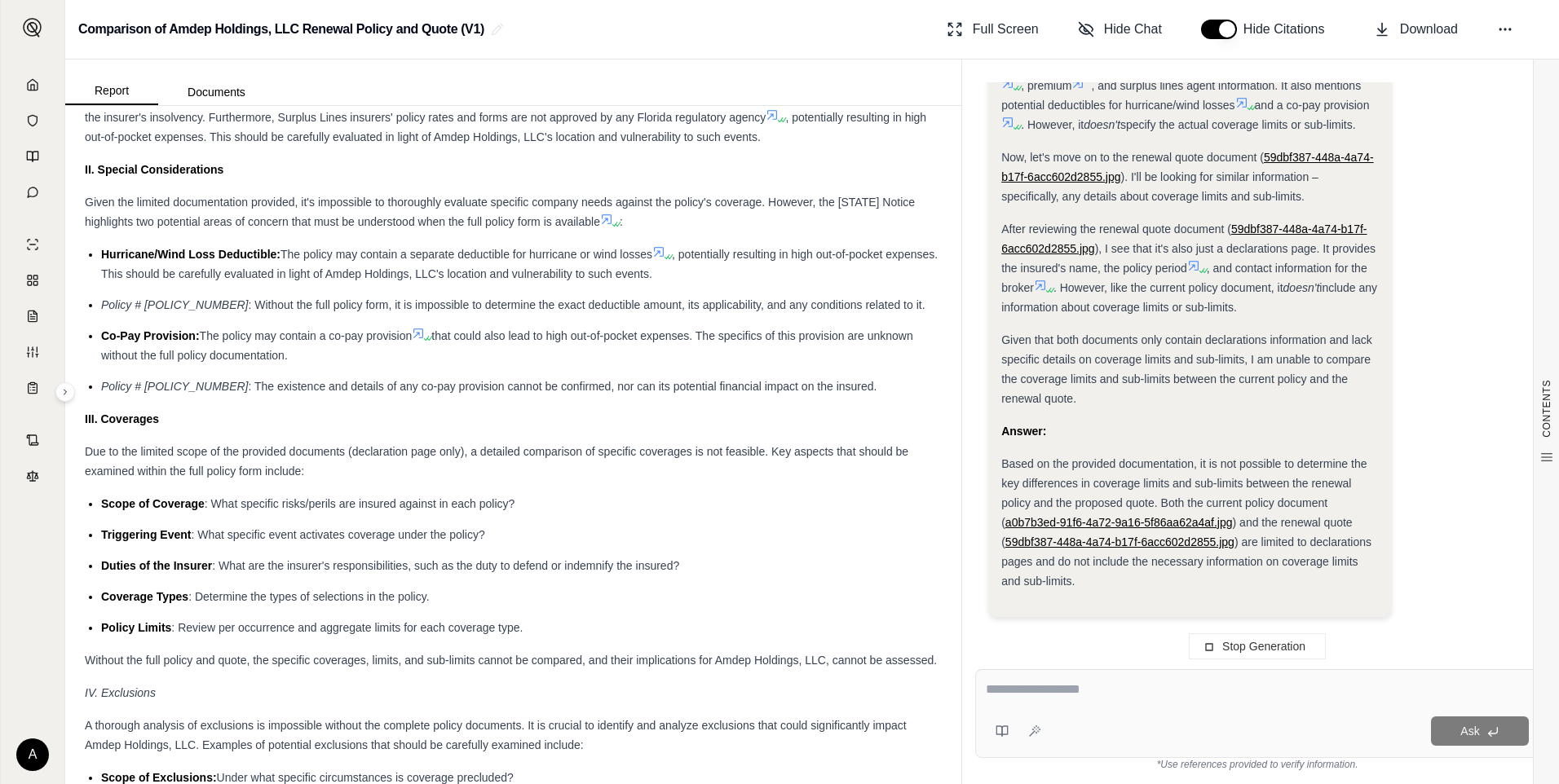 scroll, scrollTop: 1015, scrollLeft: 0, axis: vertical 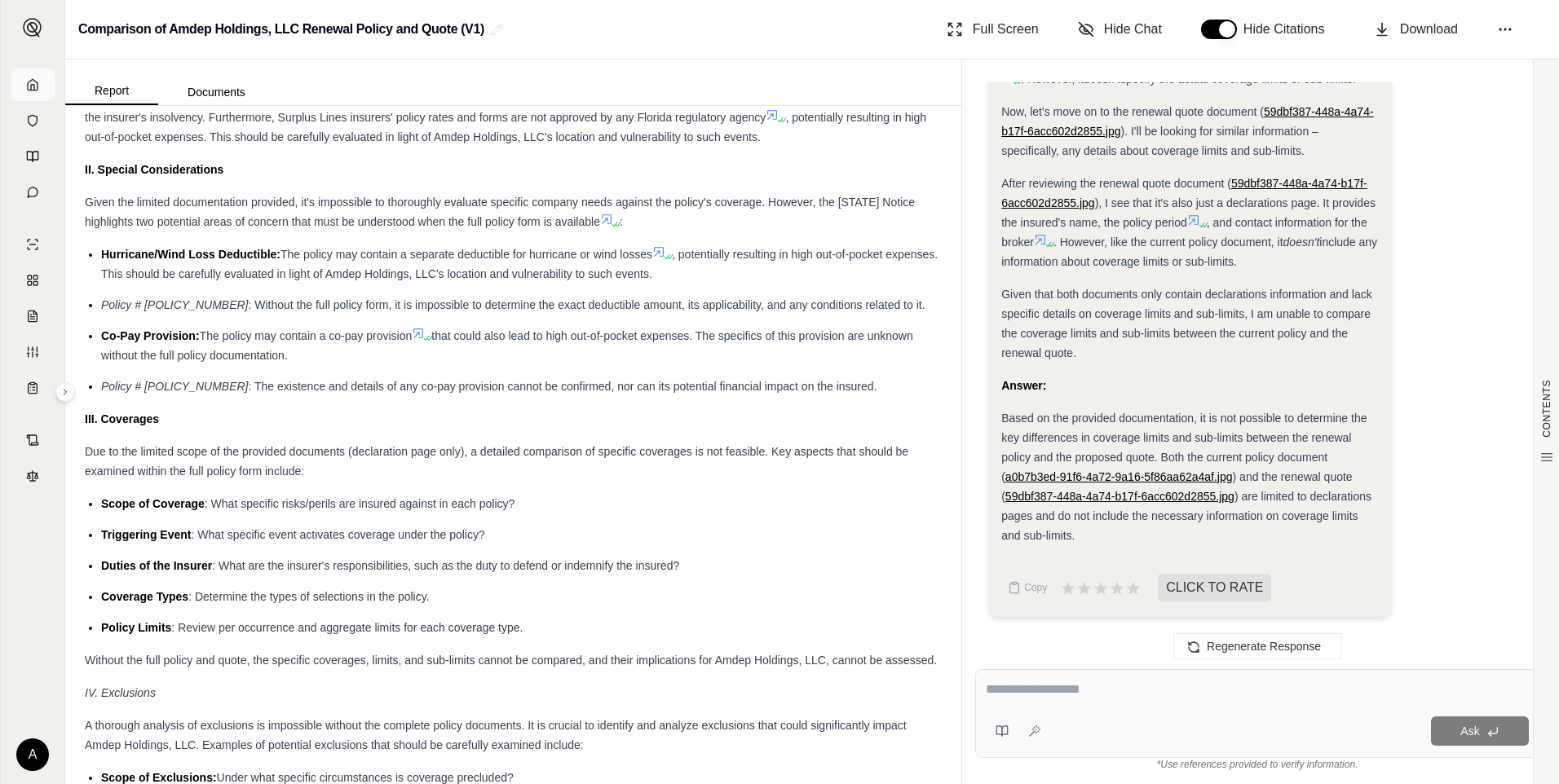 click at bounding box center [33, 85] 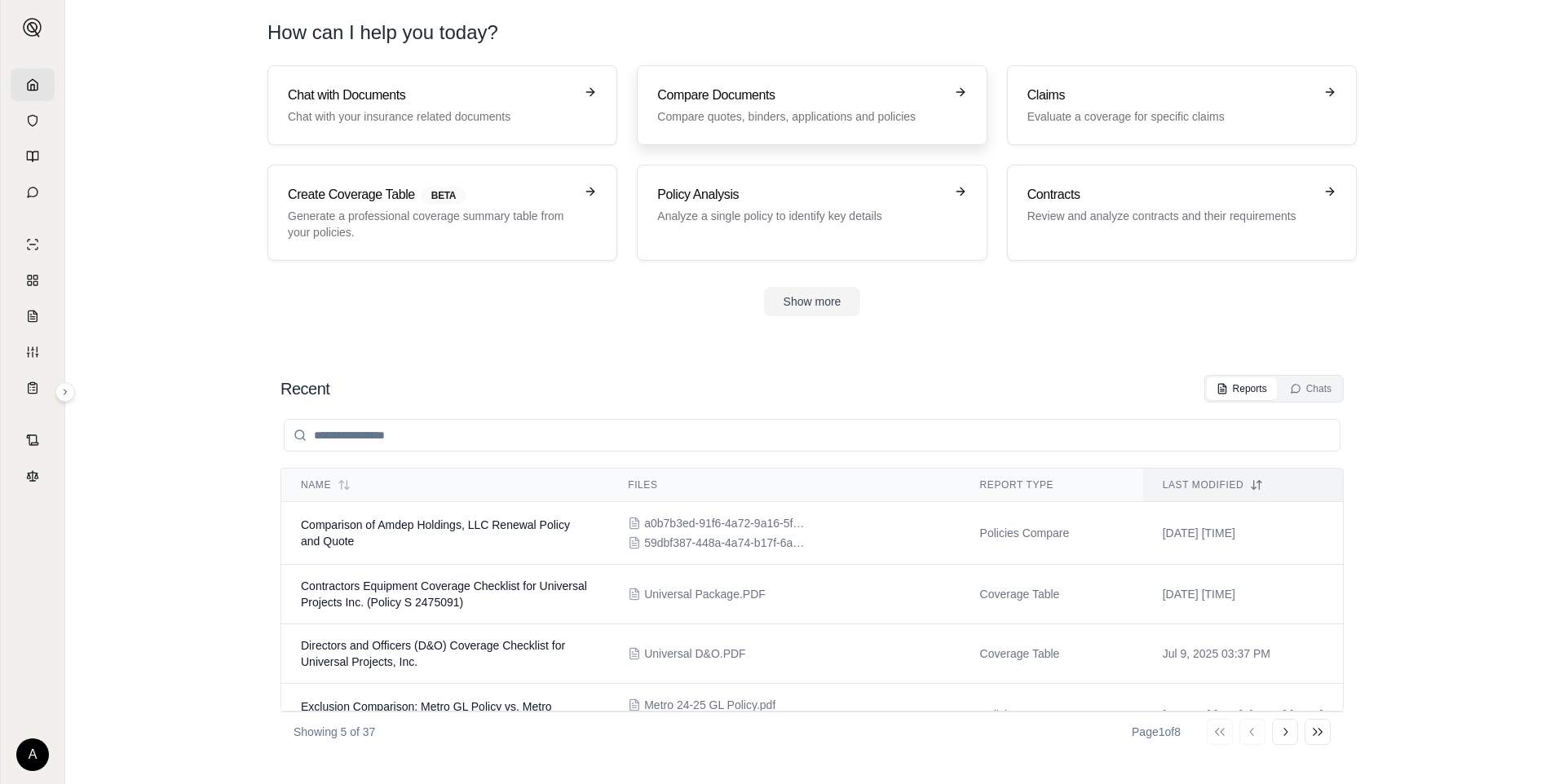 click on "Compare quotes, binders, applications and policies" at bounding box center [800, 117] 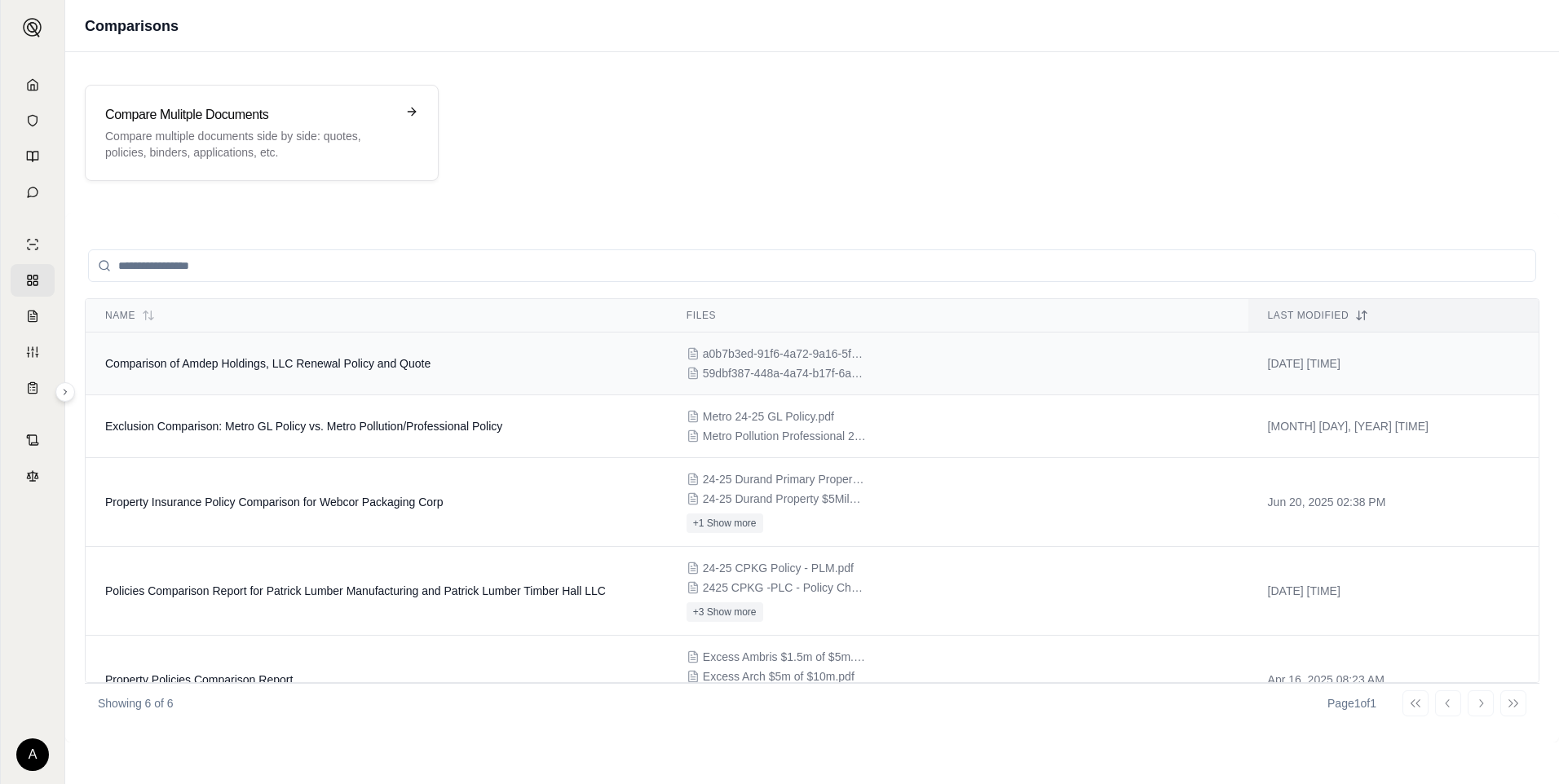 click on "Comparison of Amdep Holdings, LLC Renewal Policy and Quote" at bounding box center (376, 363) 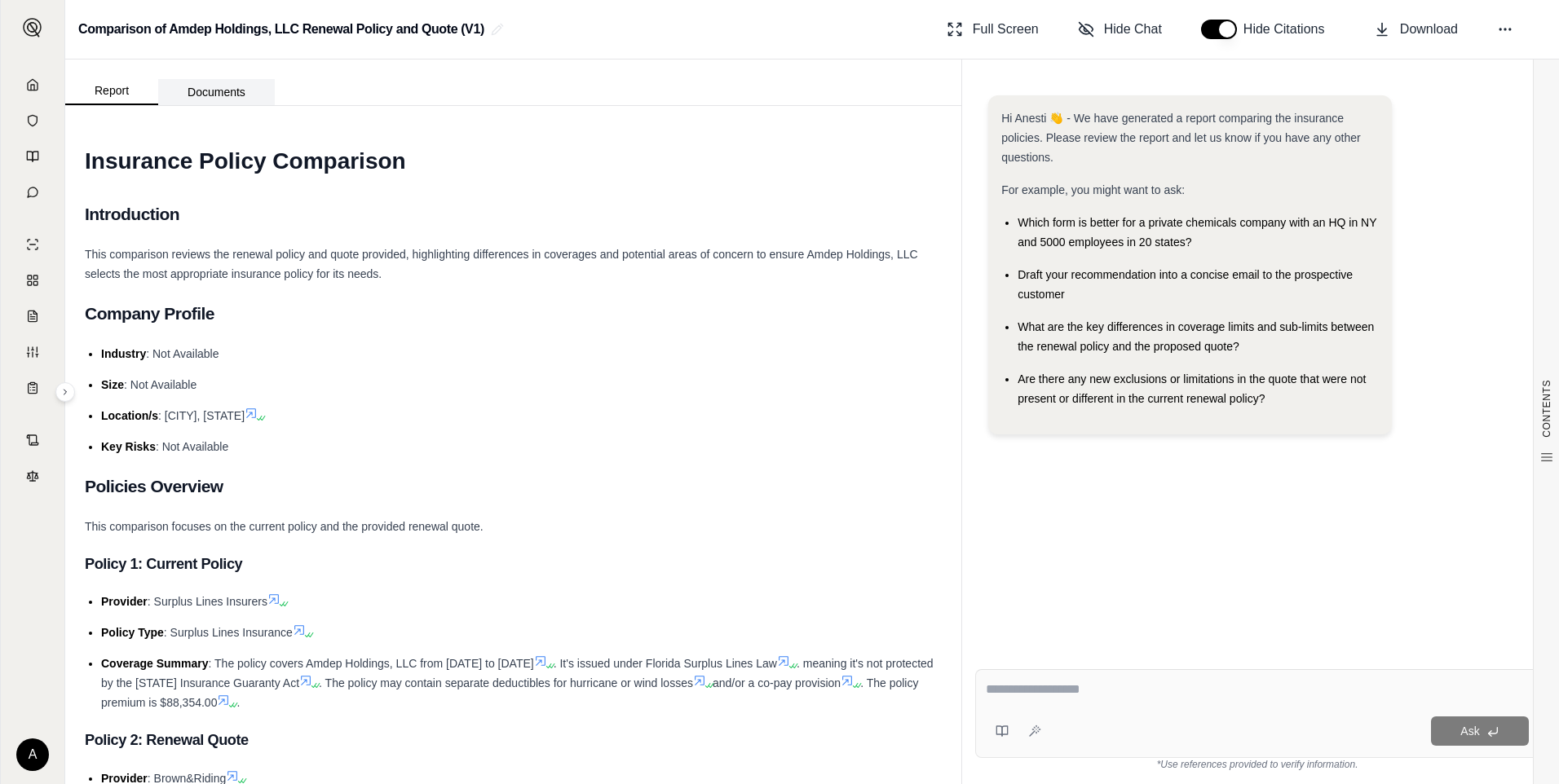 click on "Documents" at bounding box center [216, 92] 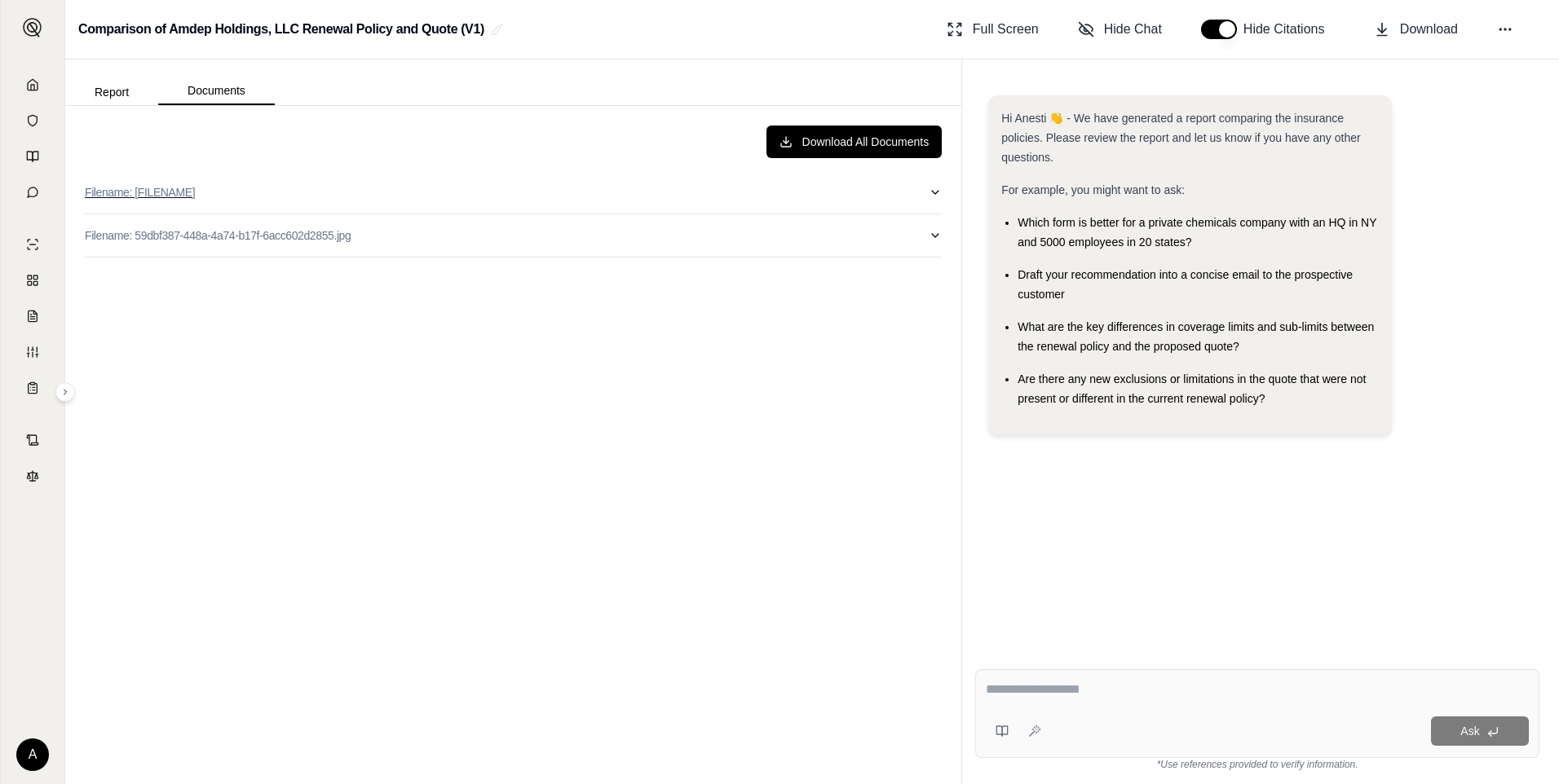 click on "Filename: [FILENAME]" at bounding box center [139, 192] 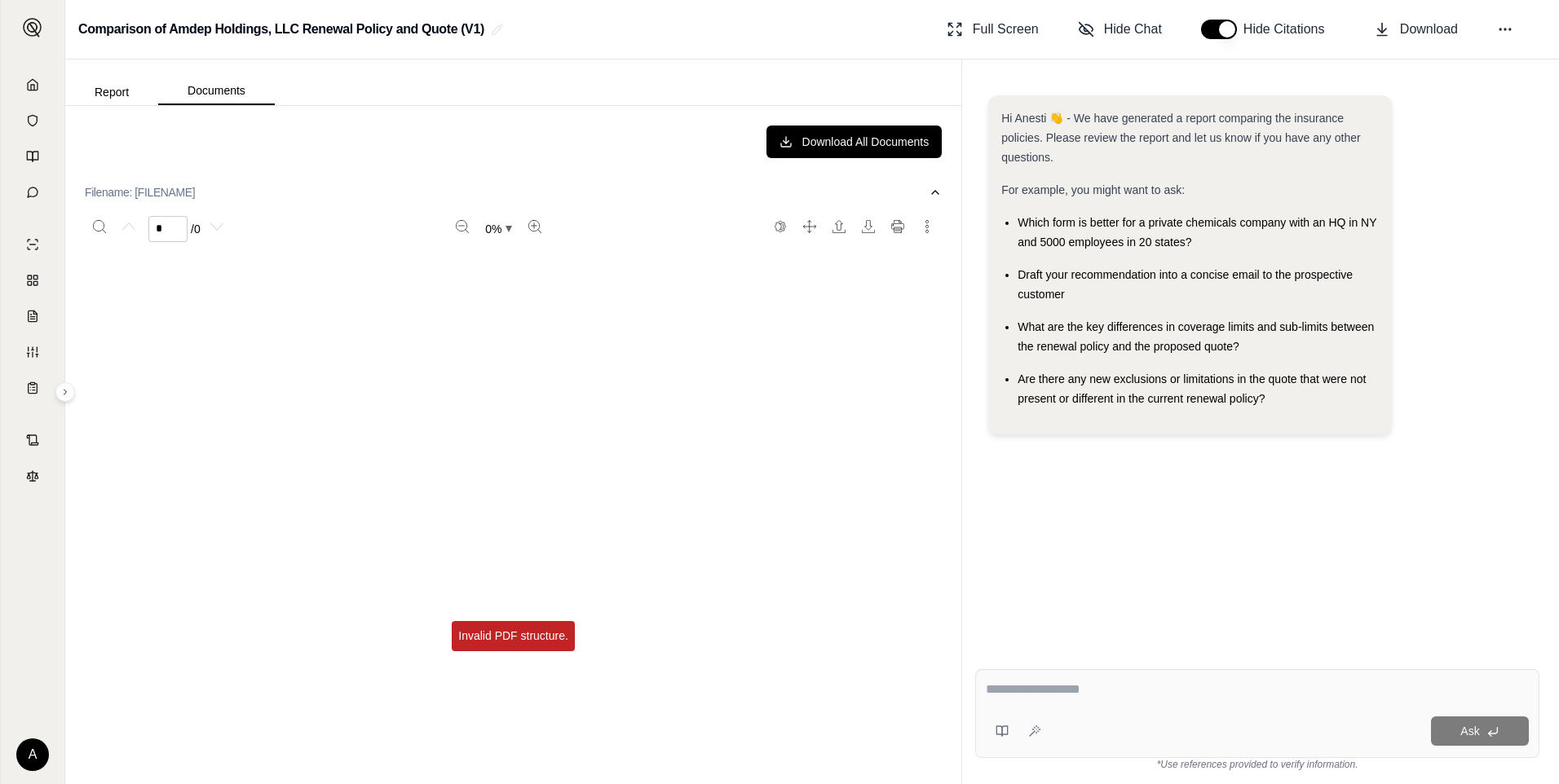 click on "Invalid PDF structure." at bounding box center [513, 636] 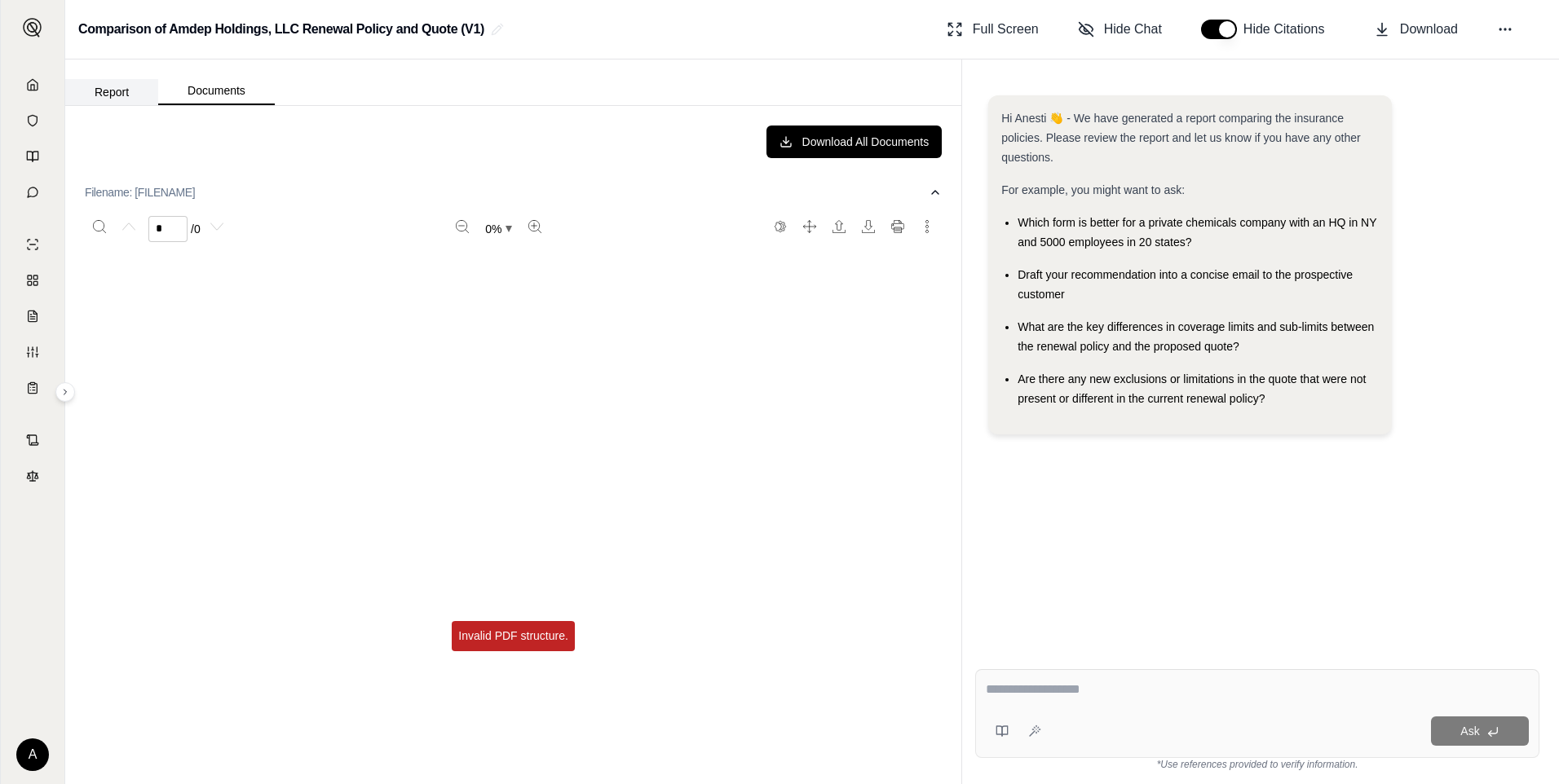 click on "Report" at bounding box center [112, 92] 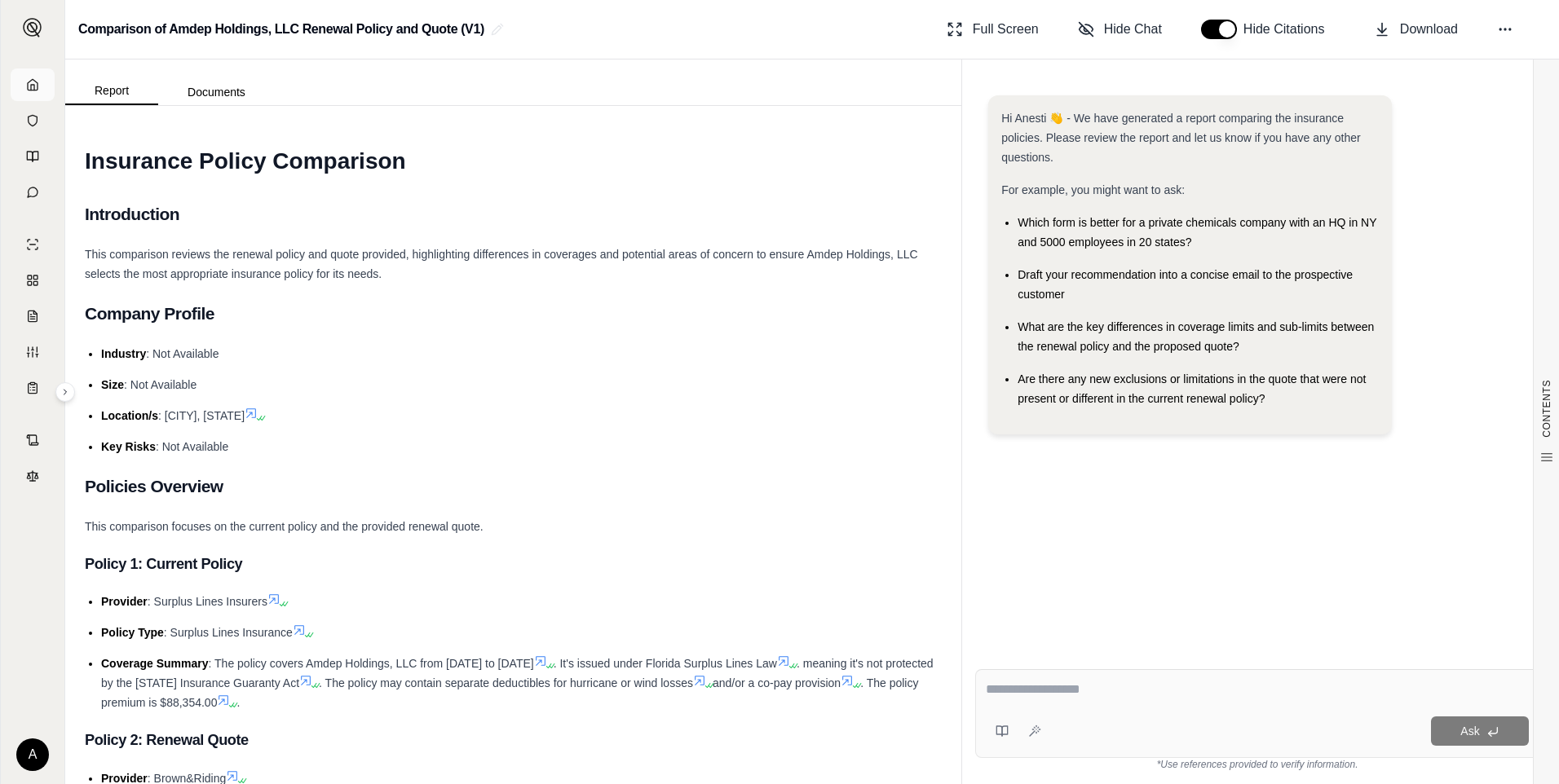 click 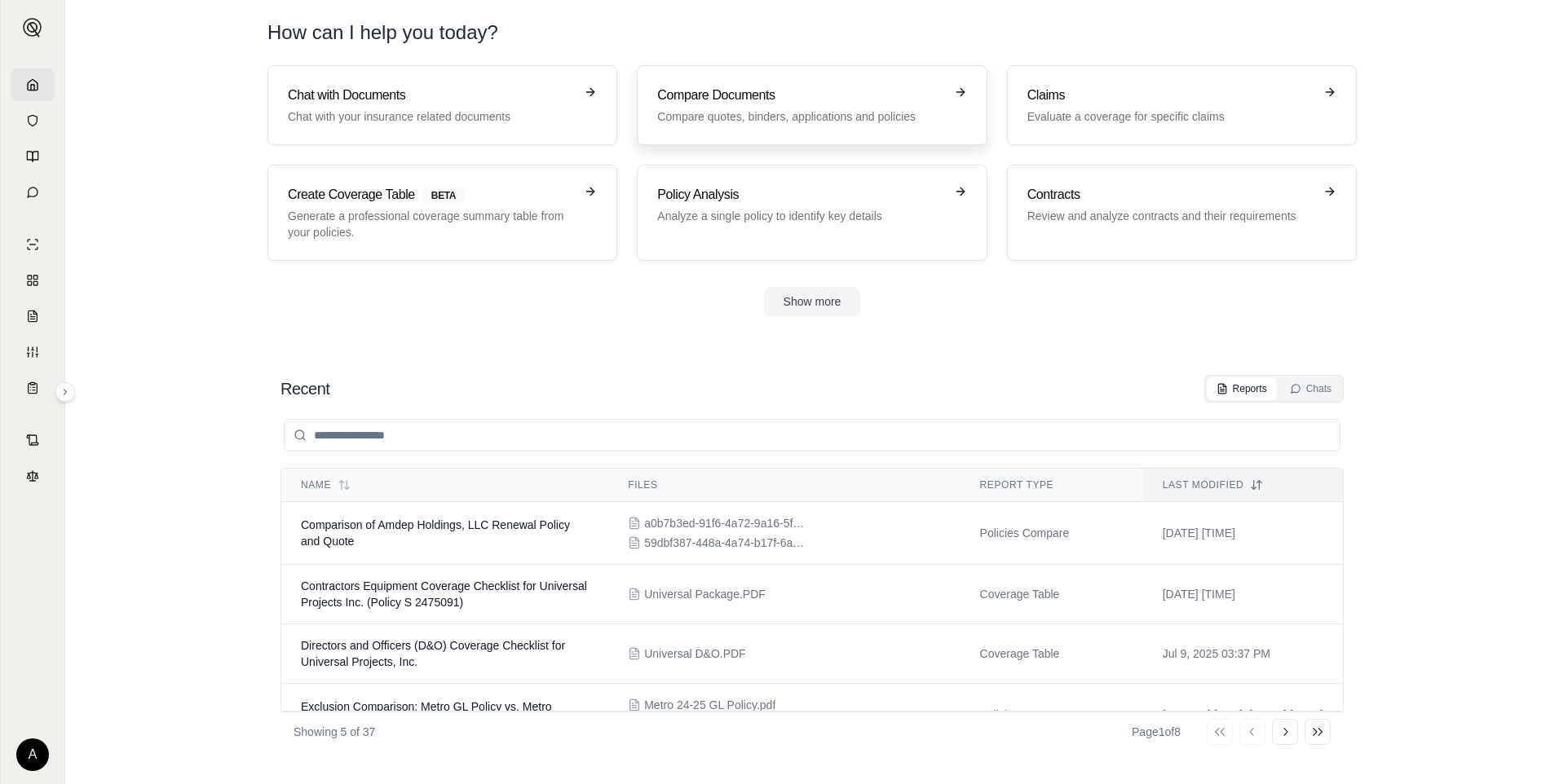 click on "Compare Documents" at bounding box center [800, 95] 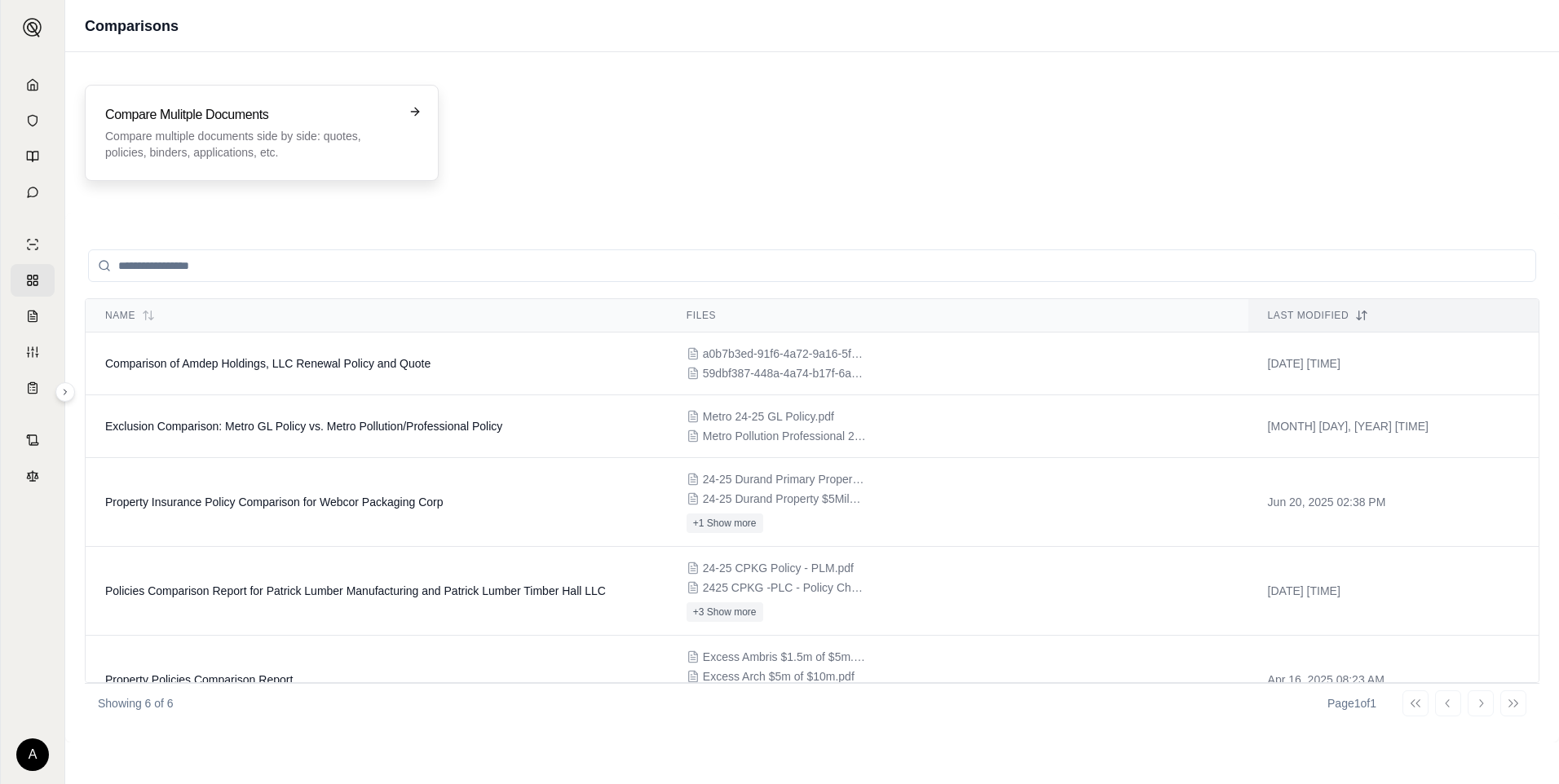 click on "Compare multiple documents side by side: quotes, policies, binders, applications, etc." at bounding box center [250, 144] 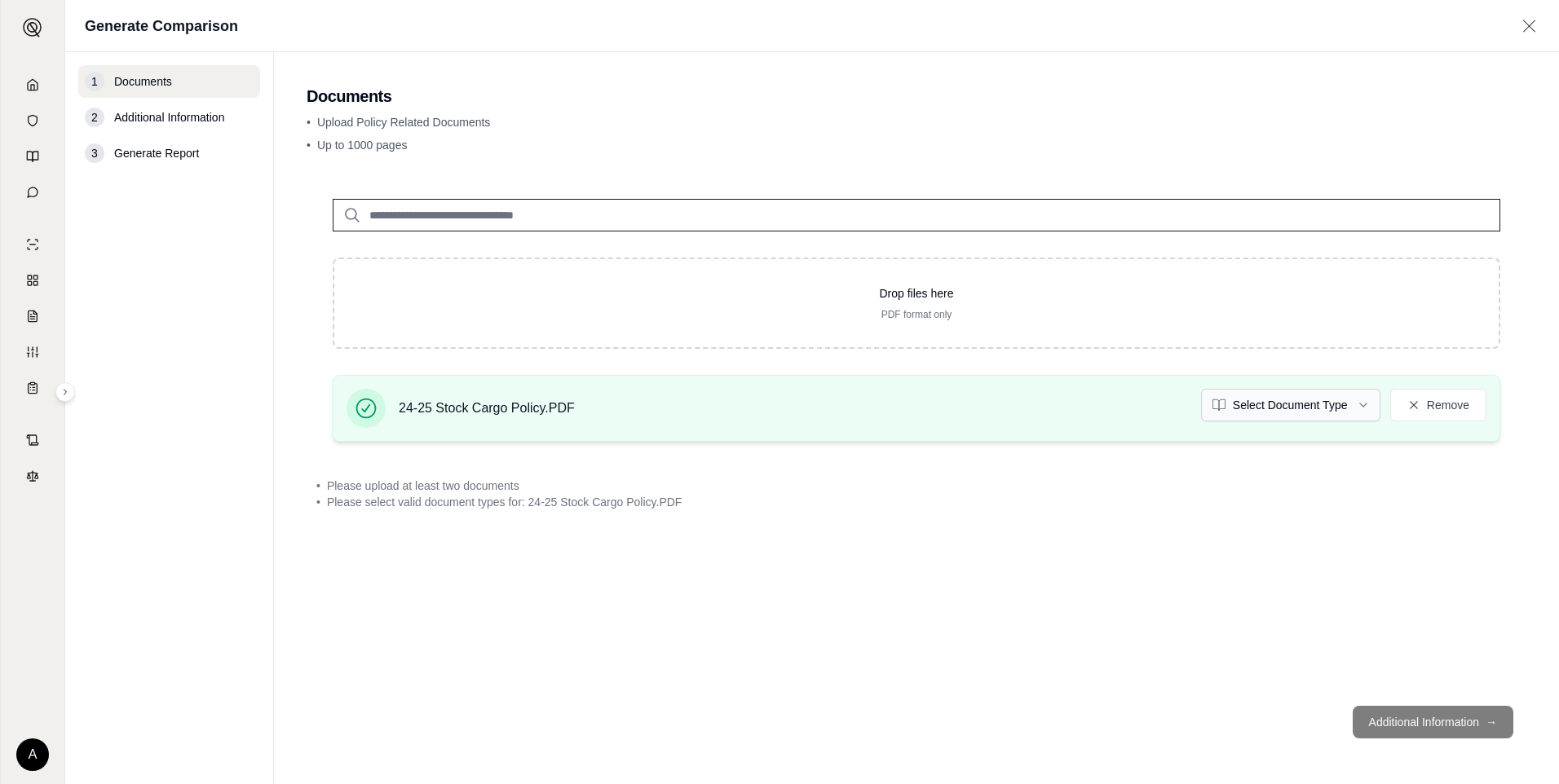 click on "A Generate Comparison 1 Documents 2 Additional Information 3 Generate Report Documents • Upload Policy Related Documents • Up to 1000 pages Drop files here PDF format only 24-25 Stock Cargo Policy.PDF Select Document Type Remove • Please upload at least two documents • Please select valid document types for: 24-25 Stock Cargo Policy.PDF Additional Information →" at bounding box center [780, 392] 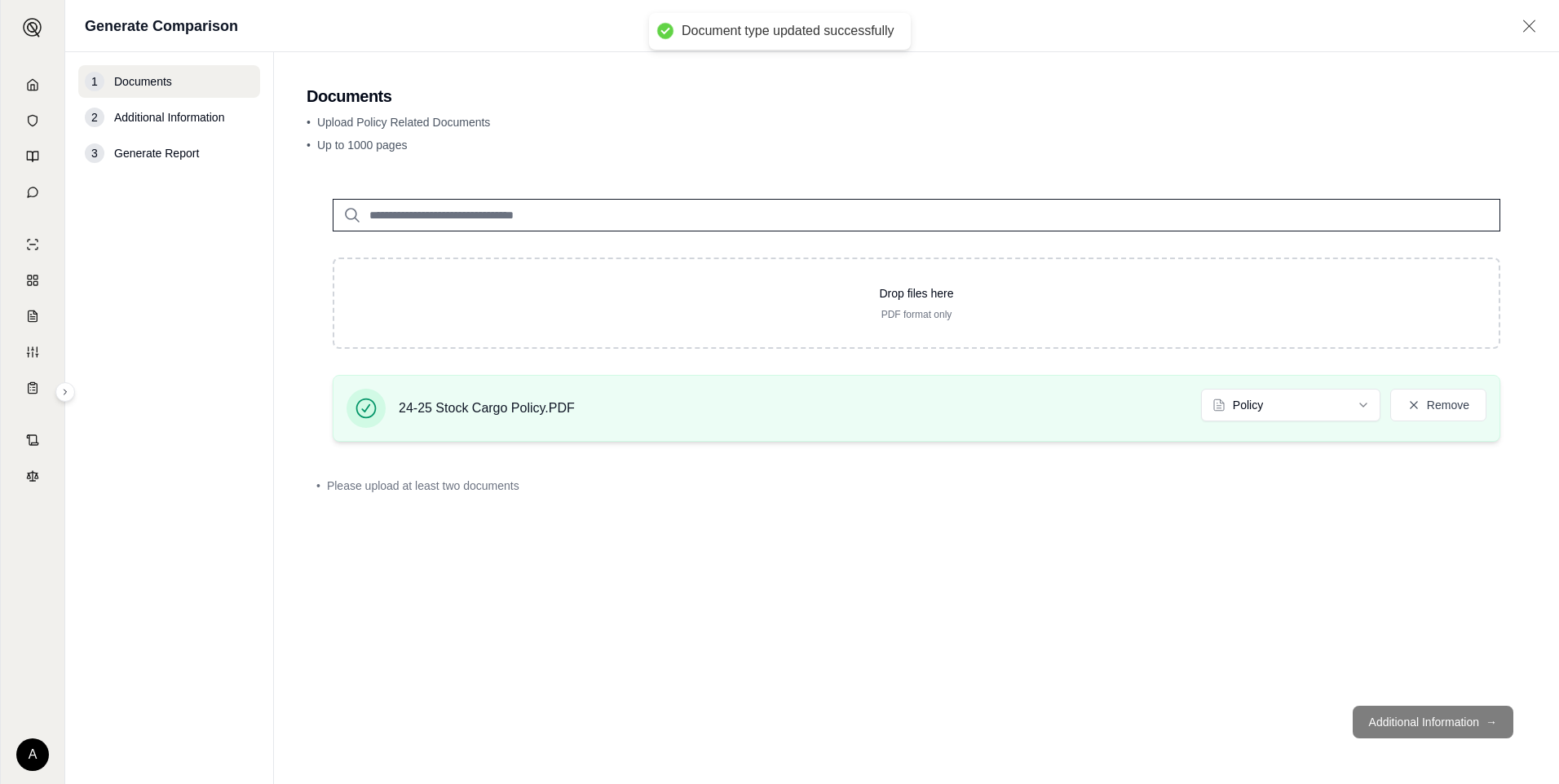 click on "24-25 Stock Cargo Policy.PDF" at bounding box center (487, 408) 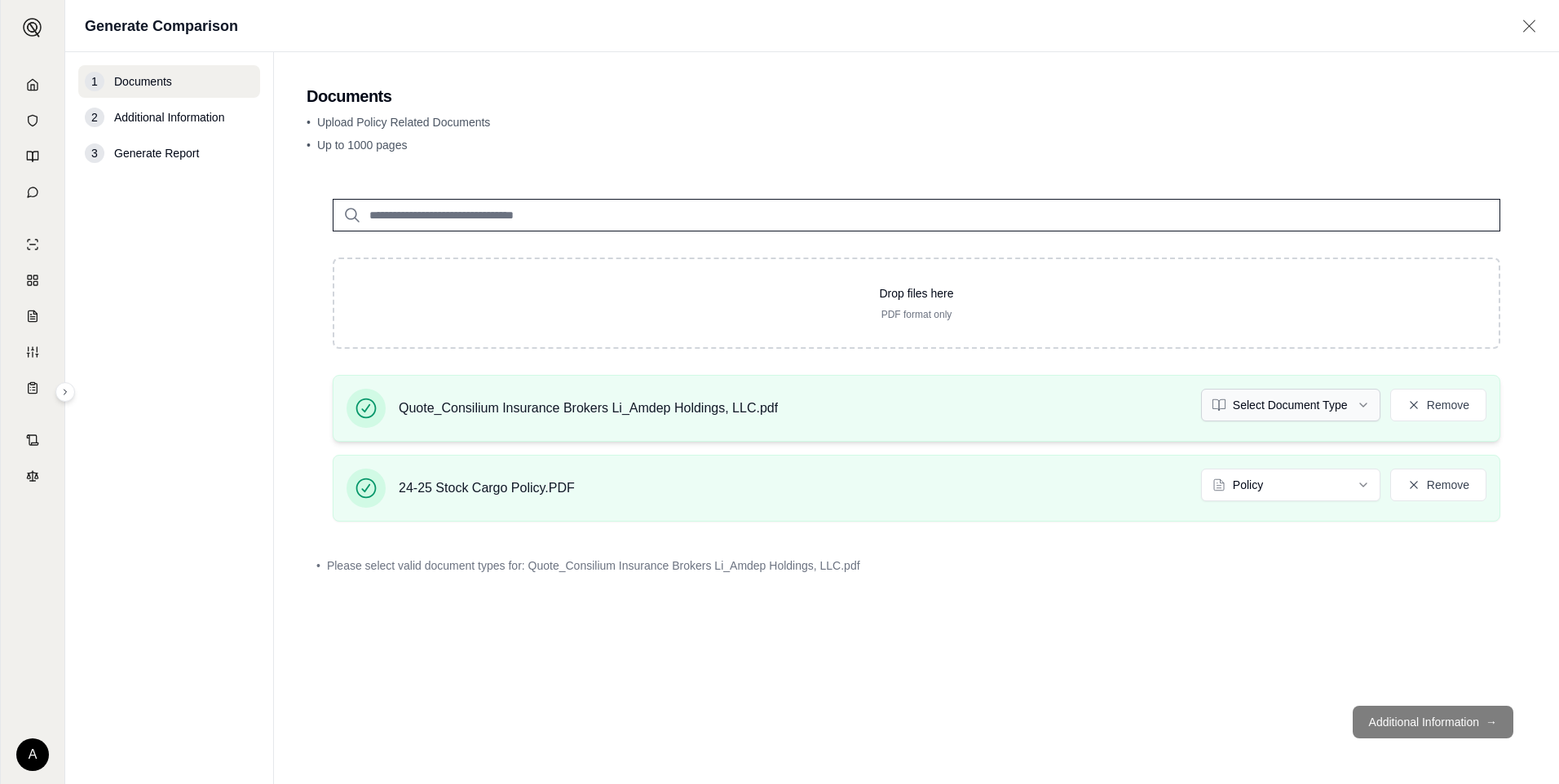 click on "A Generate Comparison 1 Documents 2 Additional Information 3 Generate Report Documents • Upload Policy Related Documents • Up to 1000 pages Drop files here PDF format only Quote_Consilium Insurance Brokers Li_Amdep Holdings, LLC.pdf Select Document Type Remove 24-25 Stock Cargo Policy.PDF Policy Remove • Please select valid document types for: Quote_Consilium Insurance Brokers Li_Amdep Holdings, LLC.pdf Additional Information →" at bounding box center [780, 392] 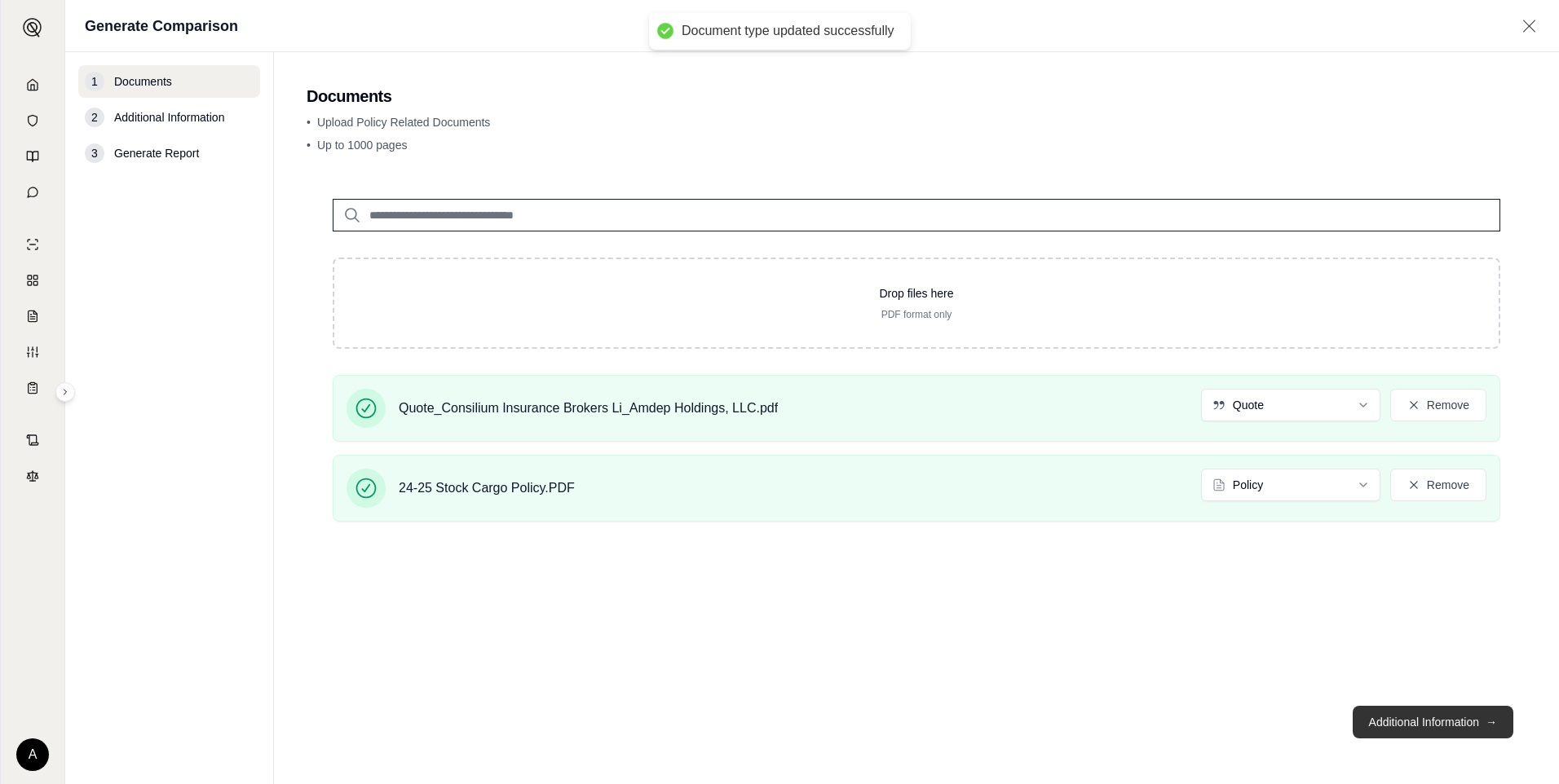 click on "Additional Information →" at bounding box center [1433, 722] 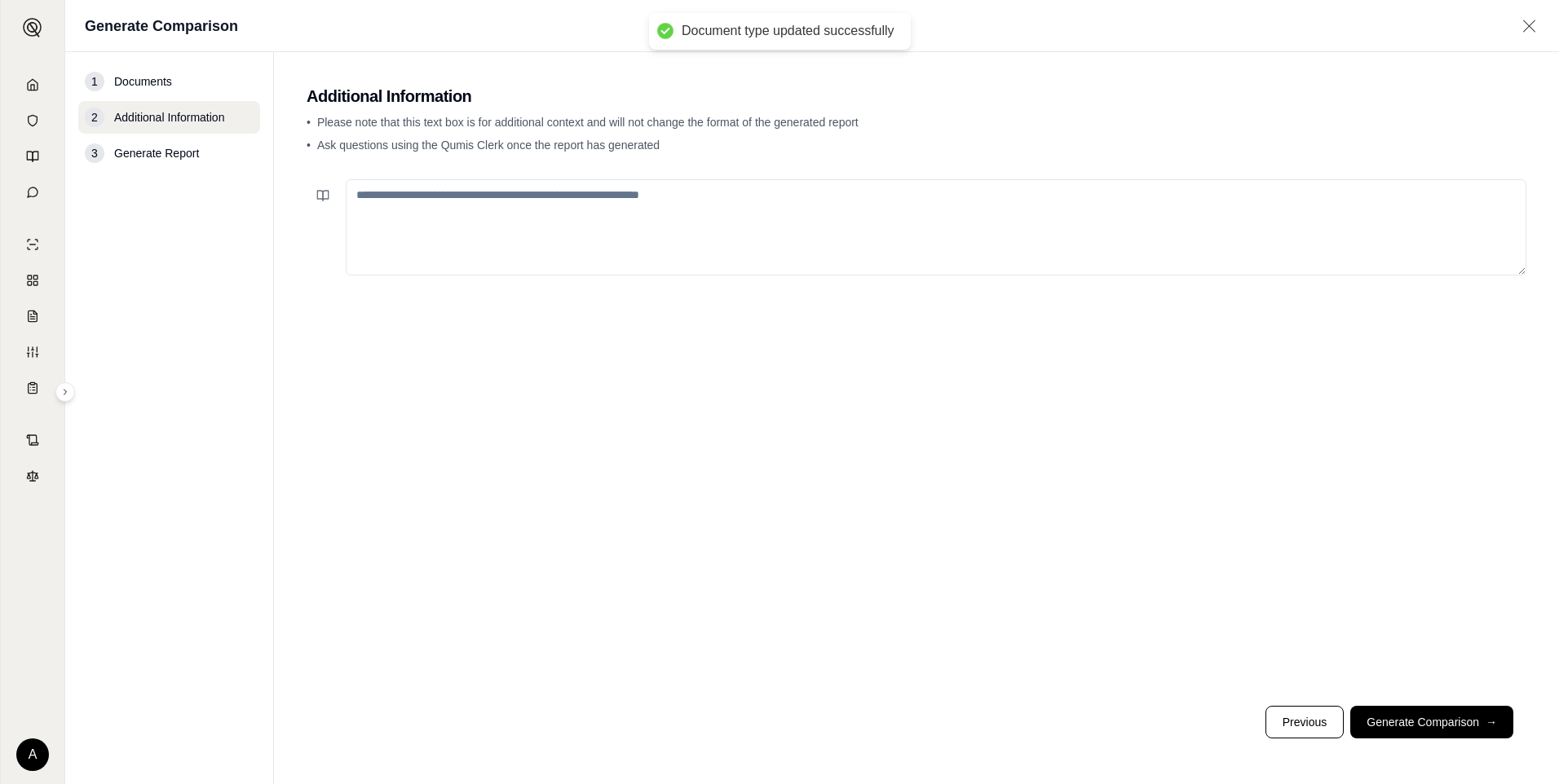 click at bounding box center [936, 227] 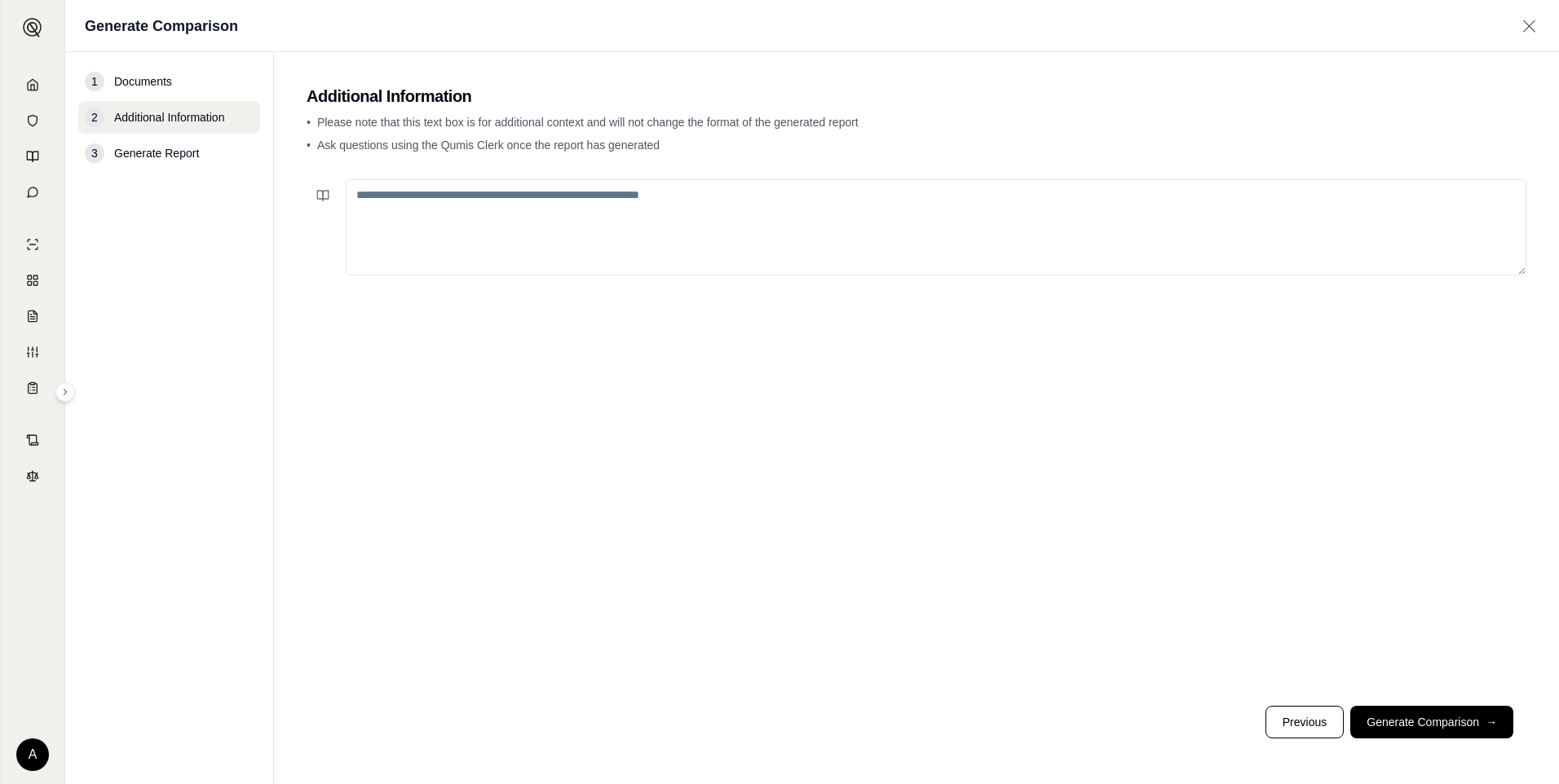 paste on "**********" 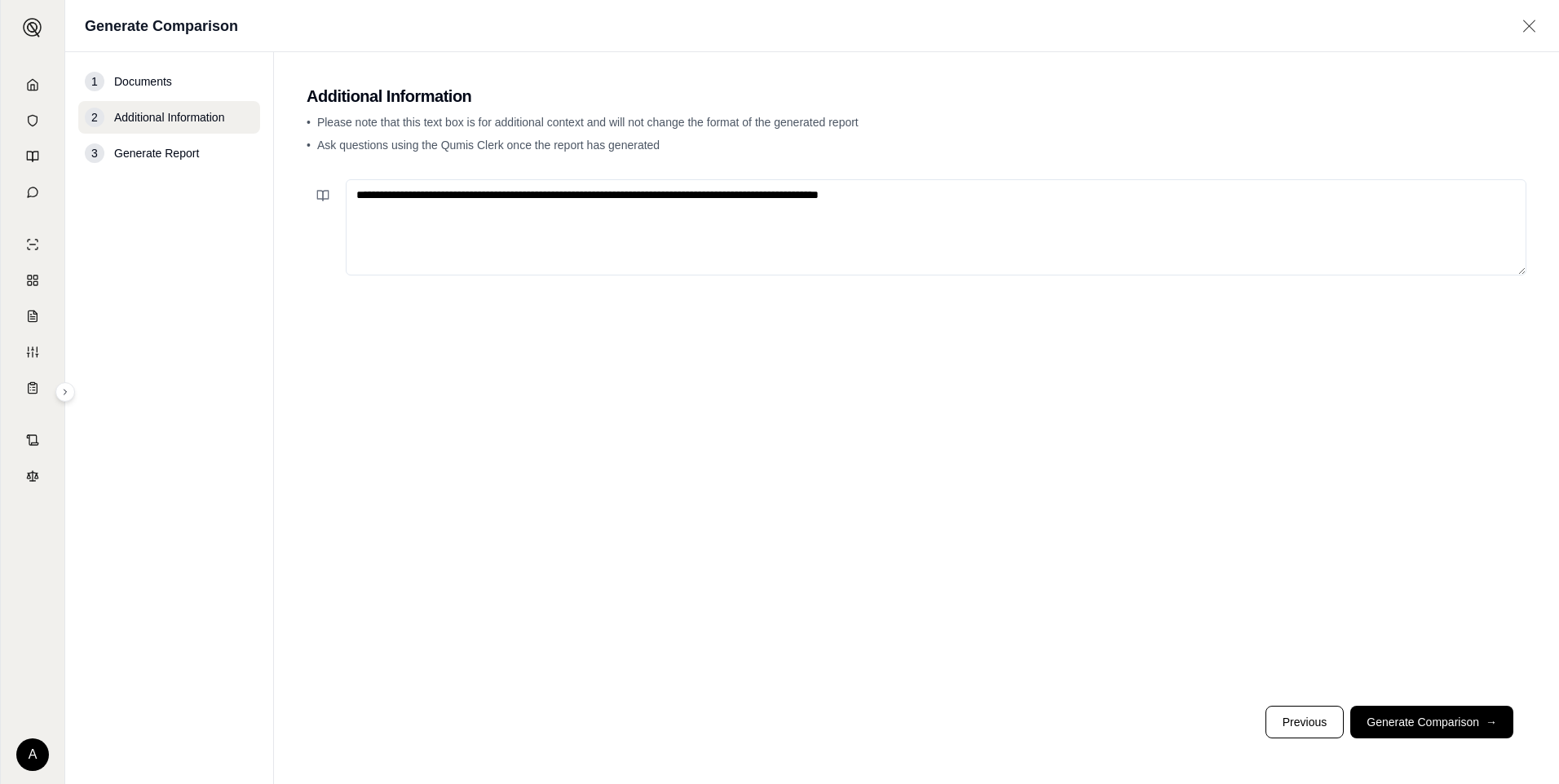 drag, startPoint x: 600, startPoint y: 196, endPoint x: 671, endPoint y: 192, distance: 71.1126 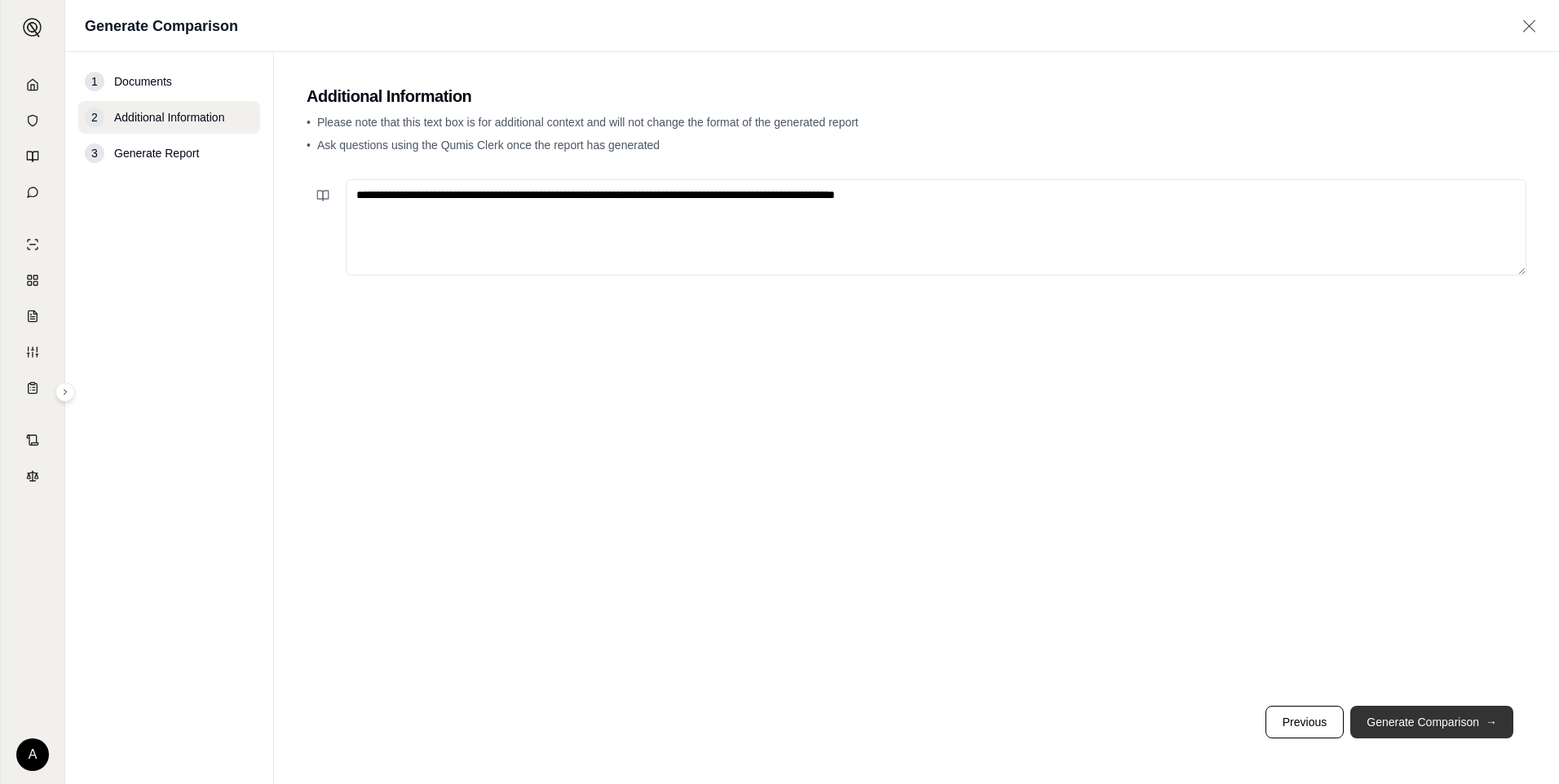 type on "**********" 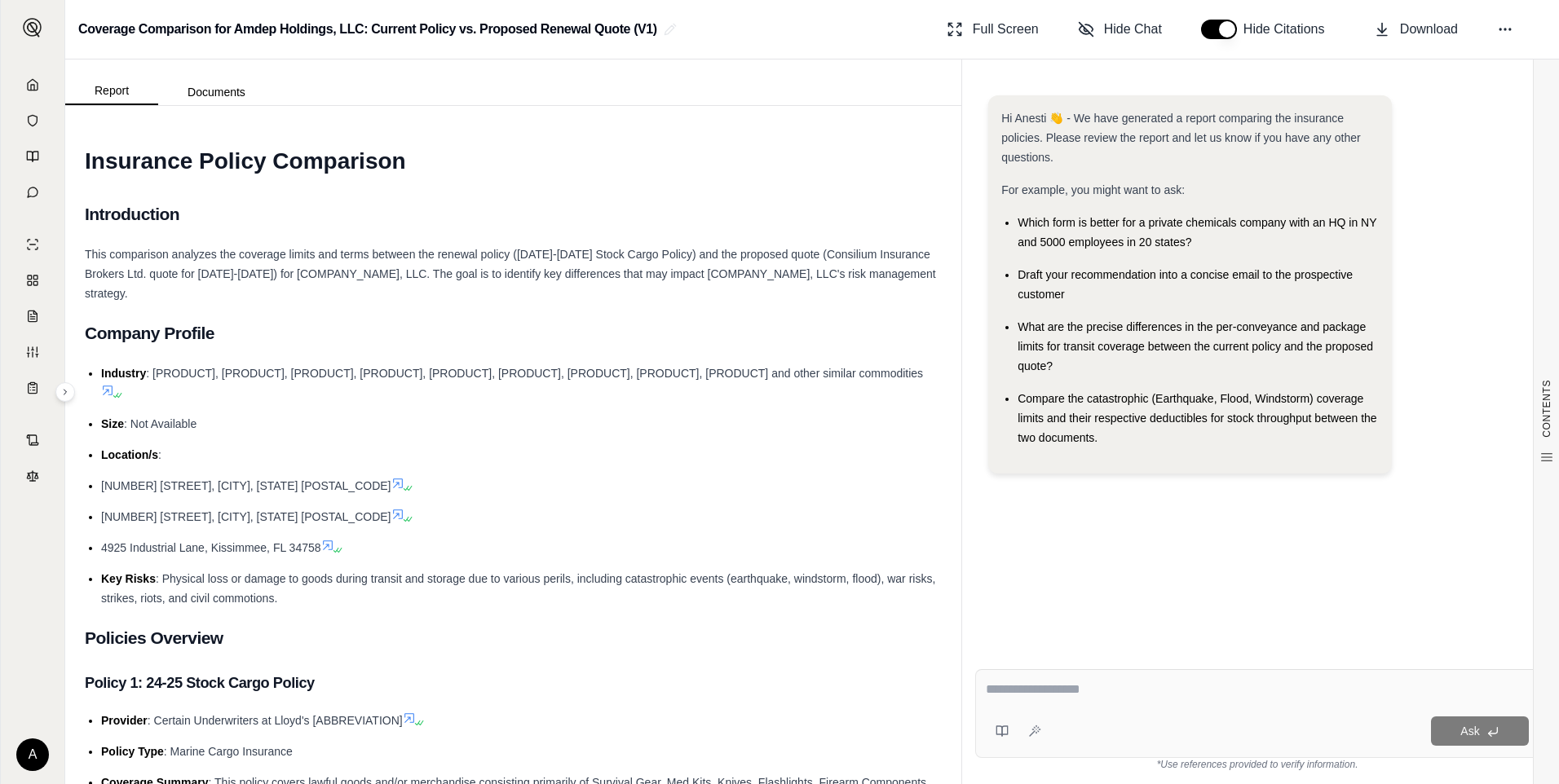 scroll, scrollTop: 0, scrollLeft: 0, axis: both 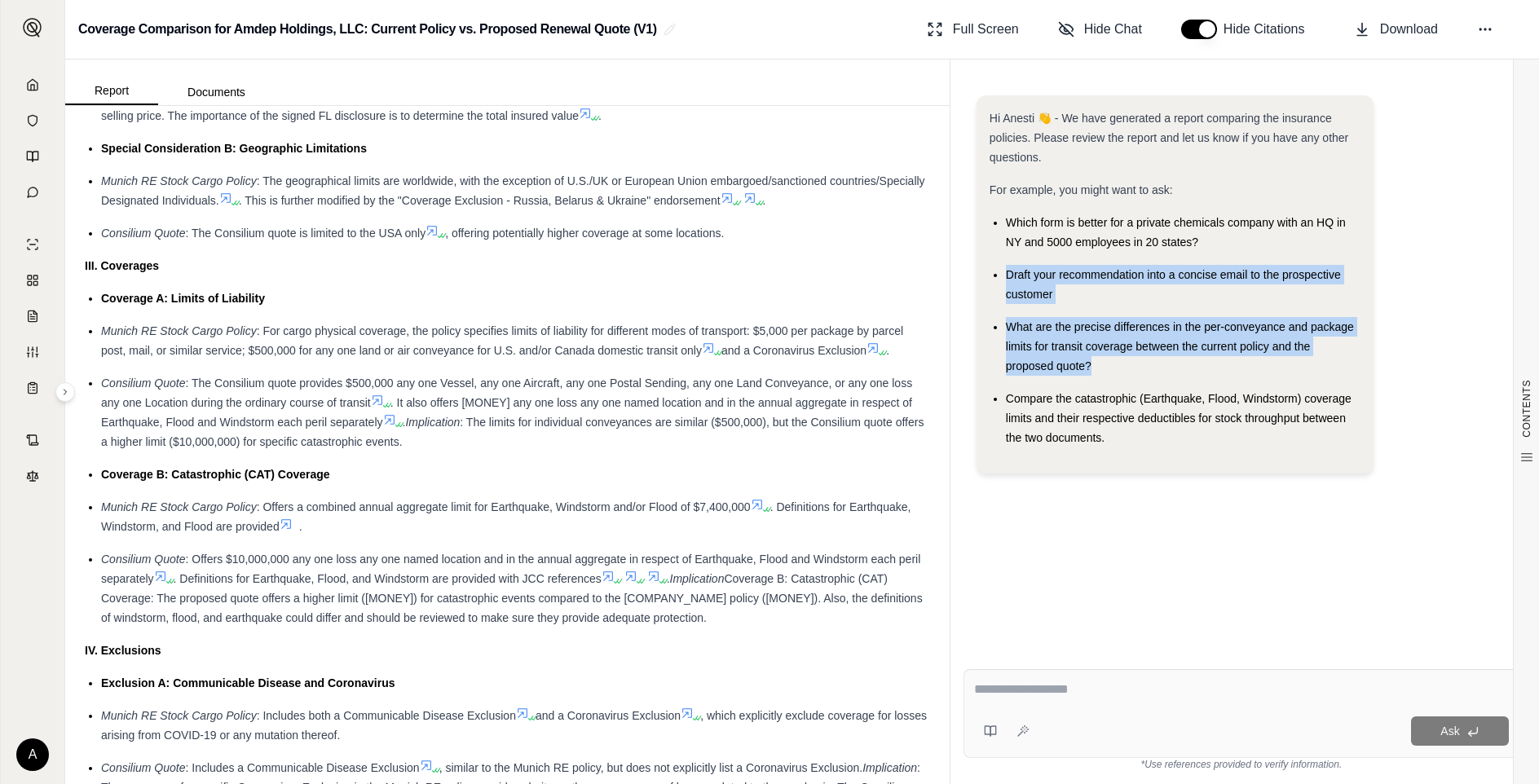 drag, startPoint x: 1007, startPoint y: 273, endPoint x: 1095, endPoint y: 366, distance: 128.03515 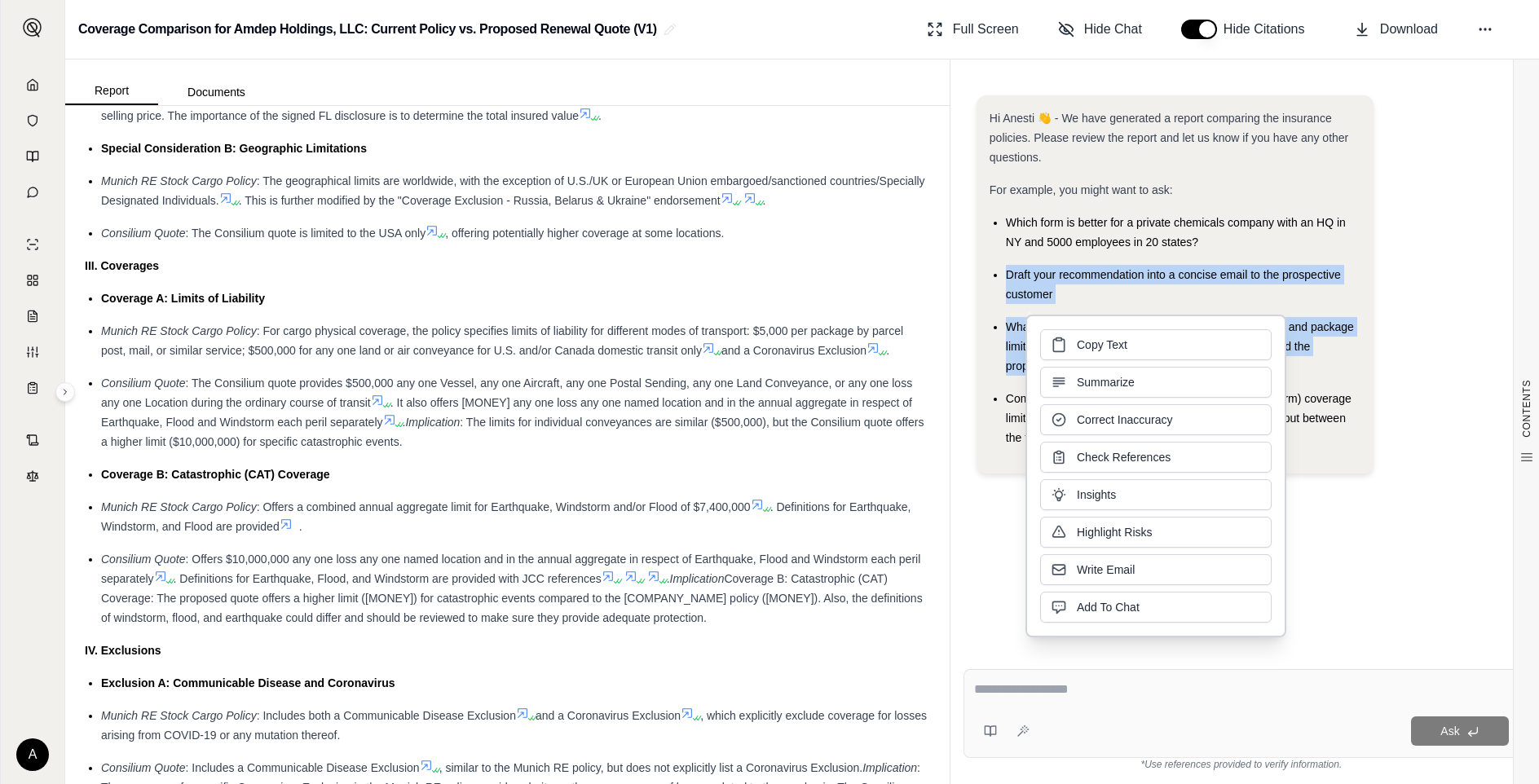 type 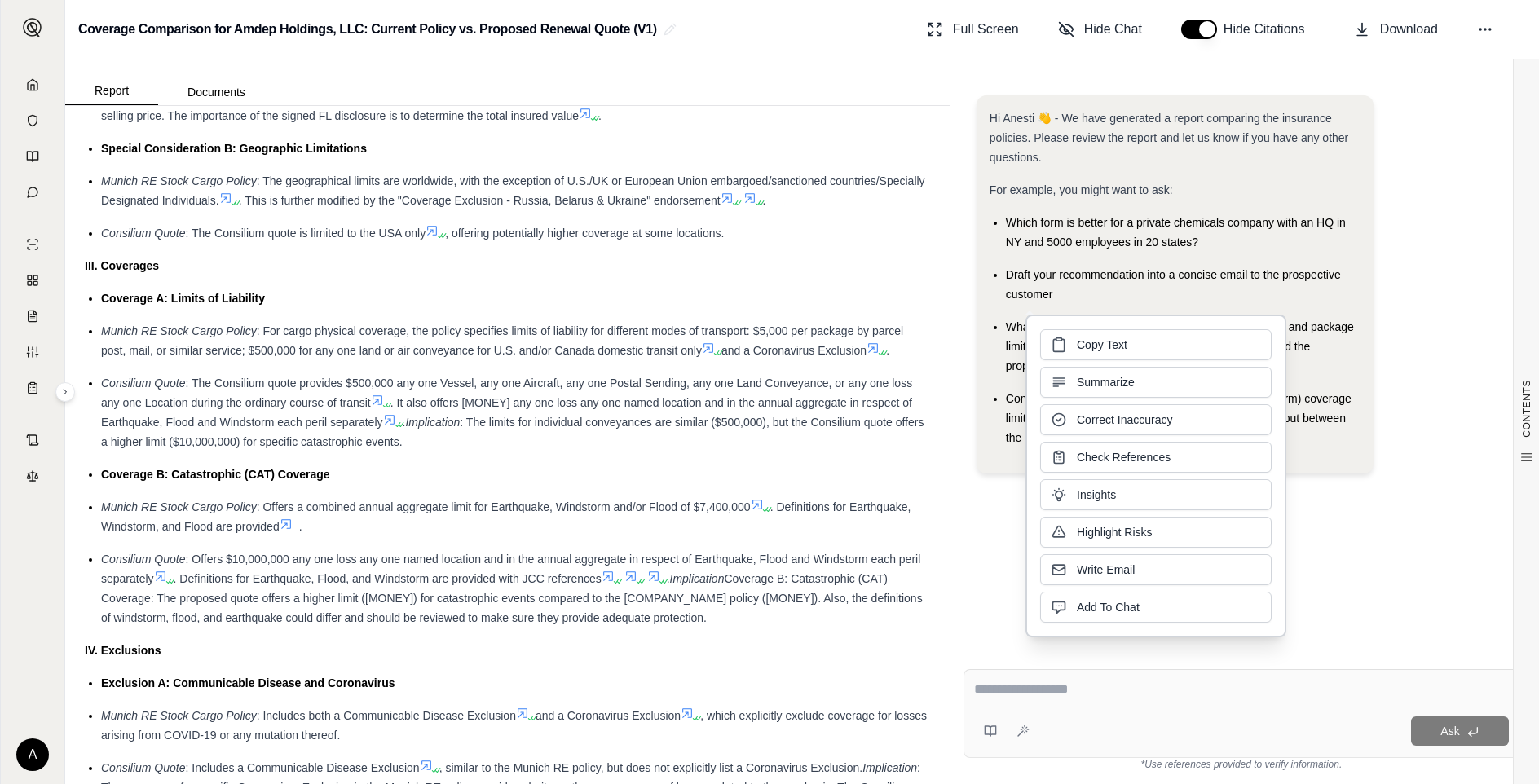 click at bounding box center [1241, 689] 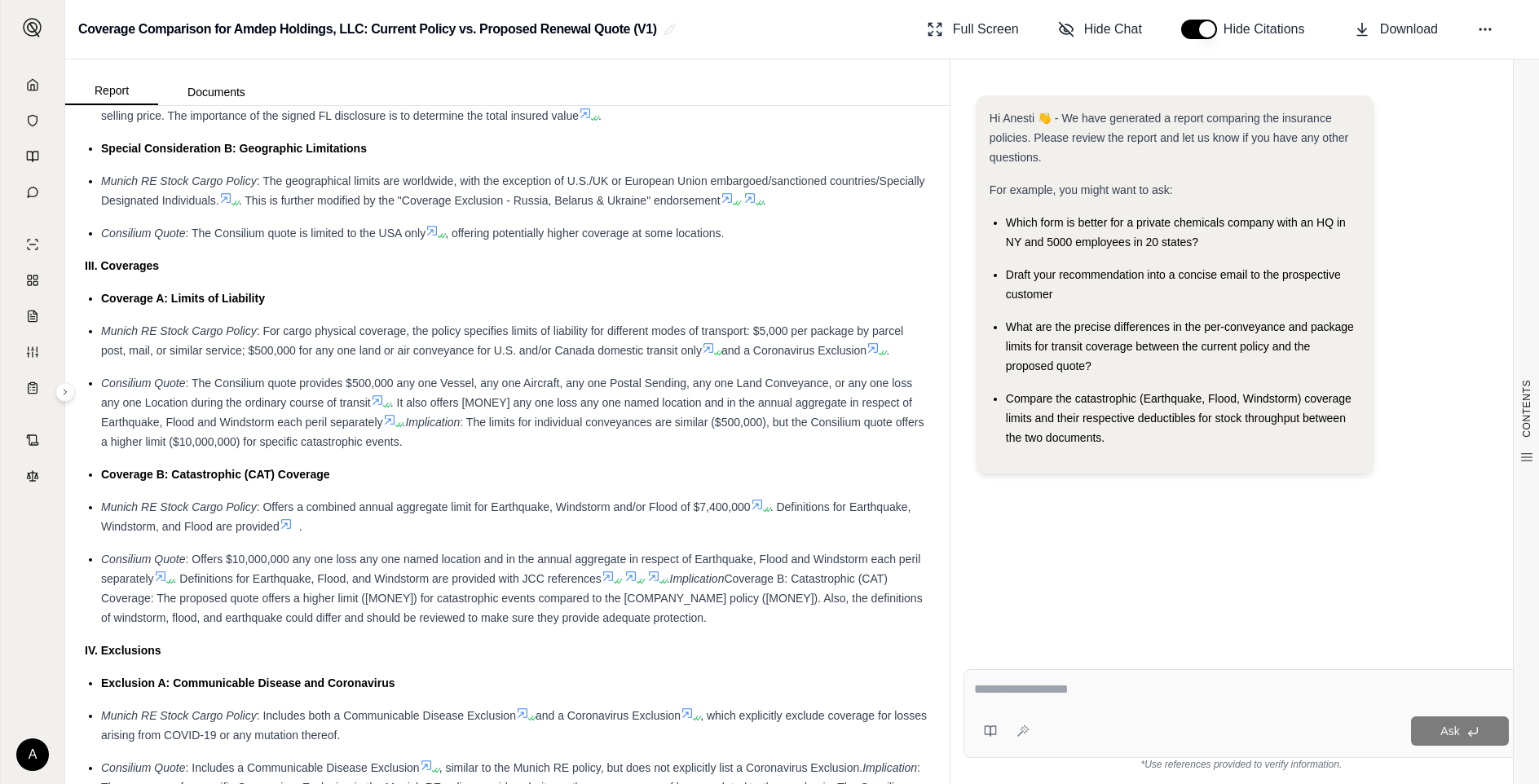 paste on "**********" 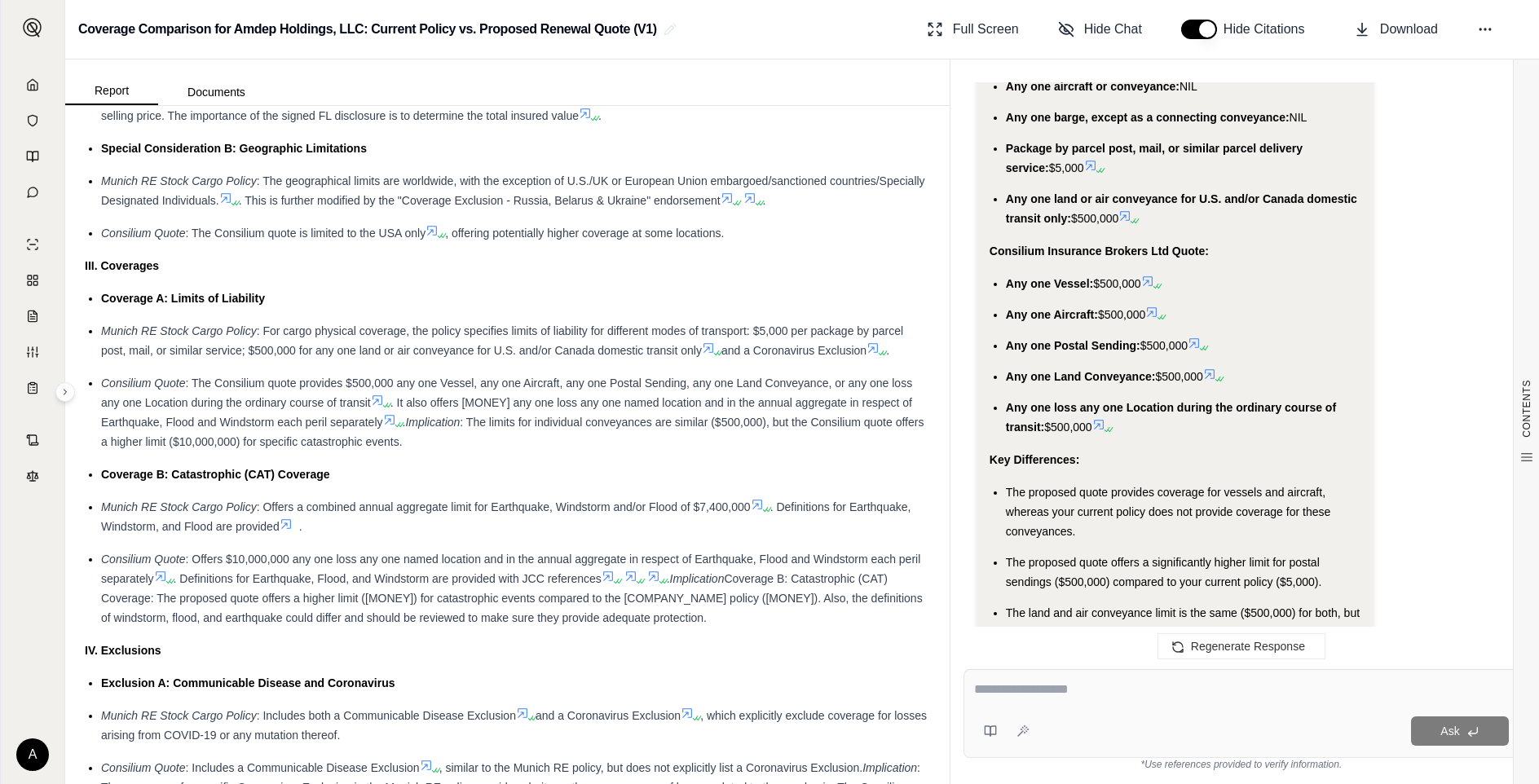 scroll, scrollTop: 2042, scrollLeft: 0, axis: vertical 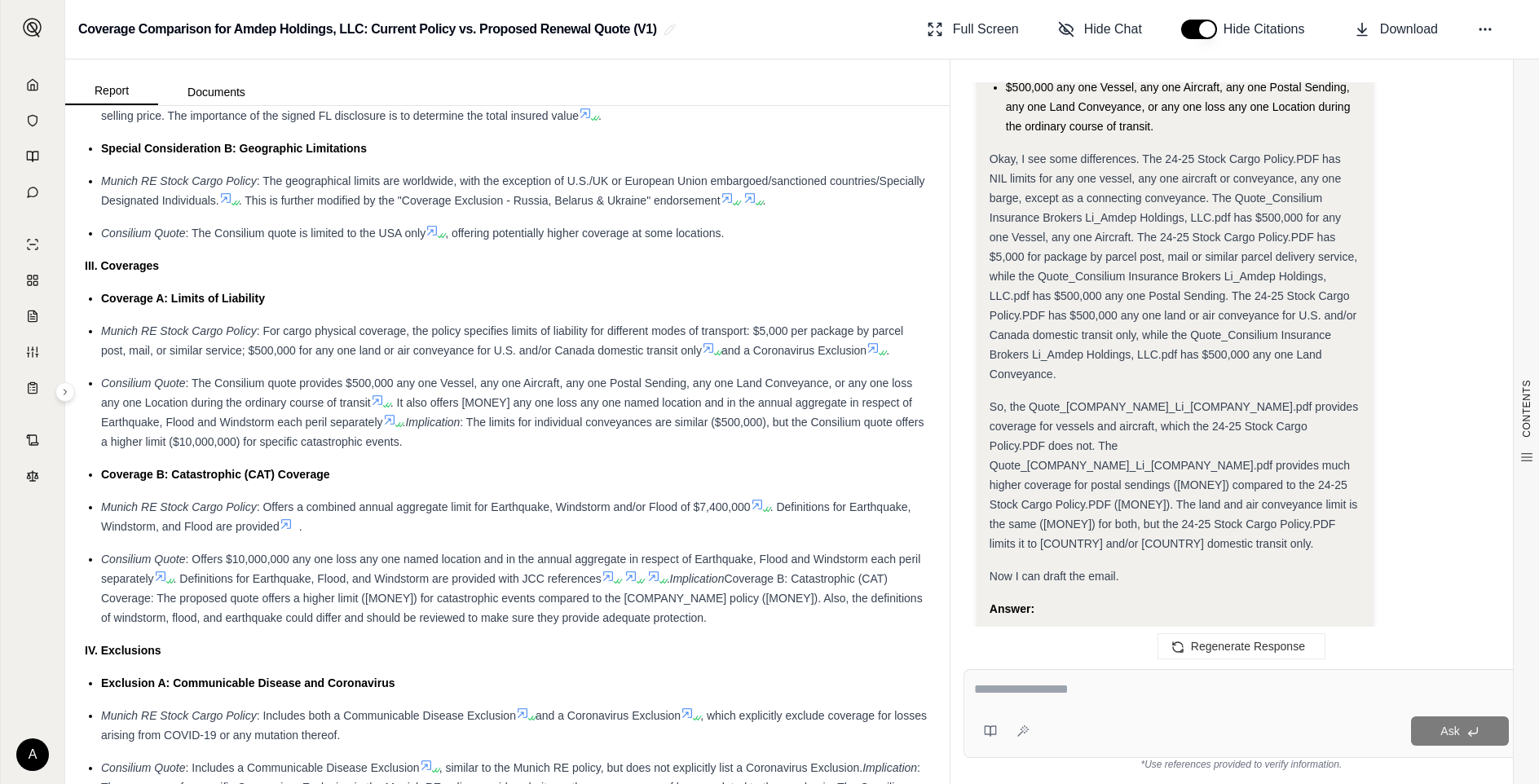 click on "Regenerate Response" at bounding box center [1241, 646] 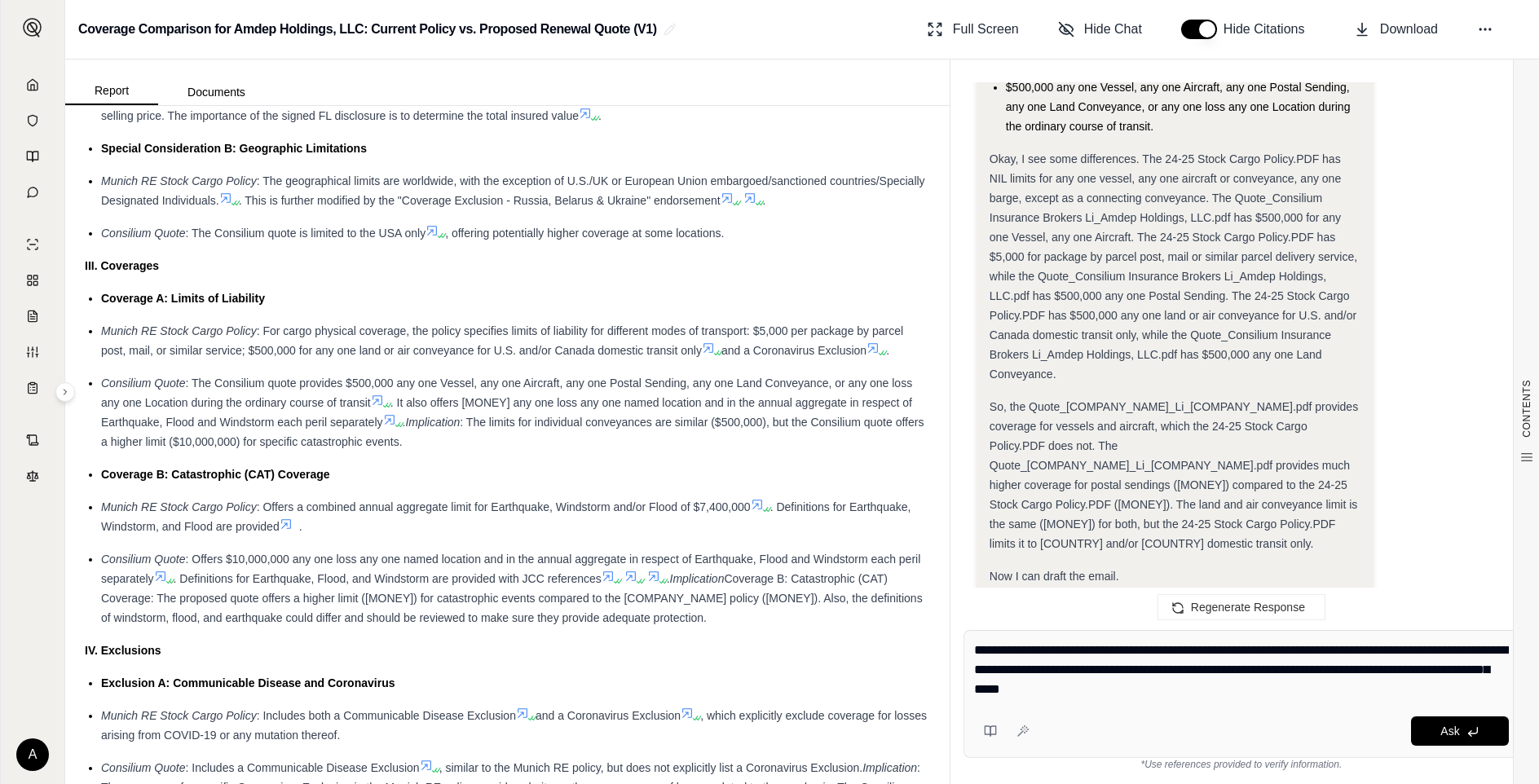 drag, startPoint x: 1248, startPoint y: 688, endPoint x: 1123, endPoint y: 671, distance: 126.1507 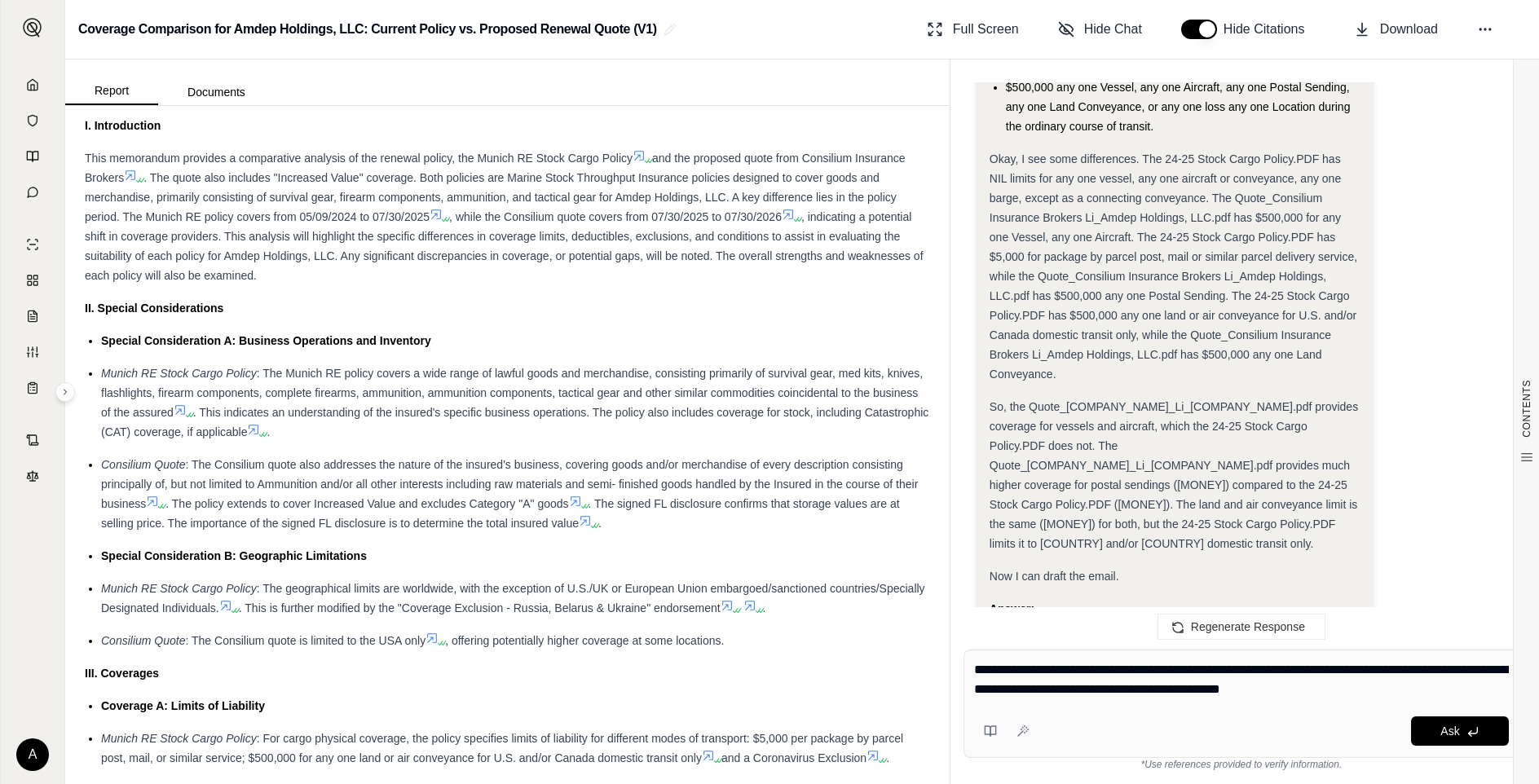 scroll, scrollTop: 962, scrollLeft: 0, axis: vertical 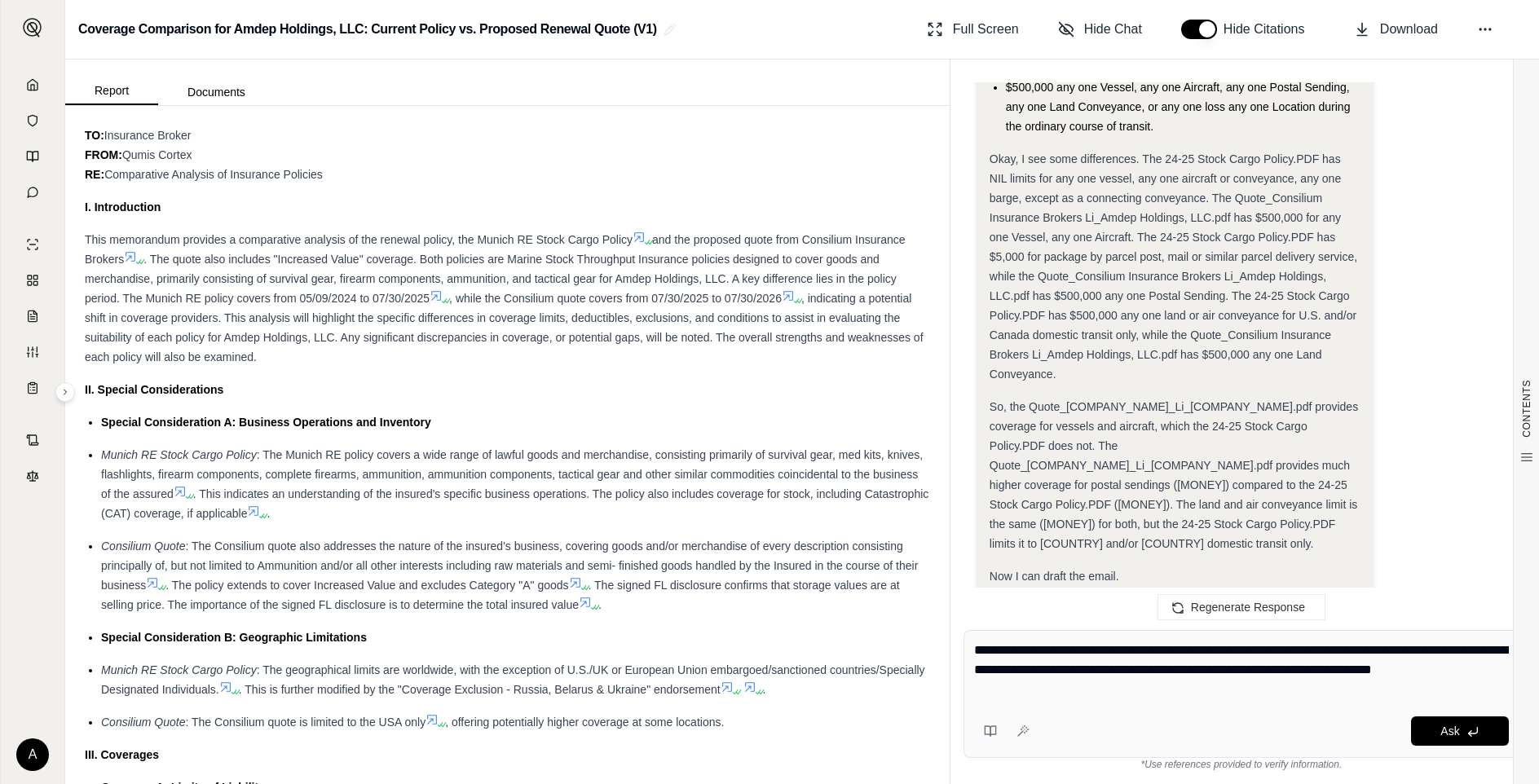 type on "**********" 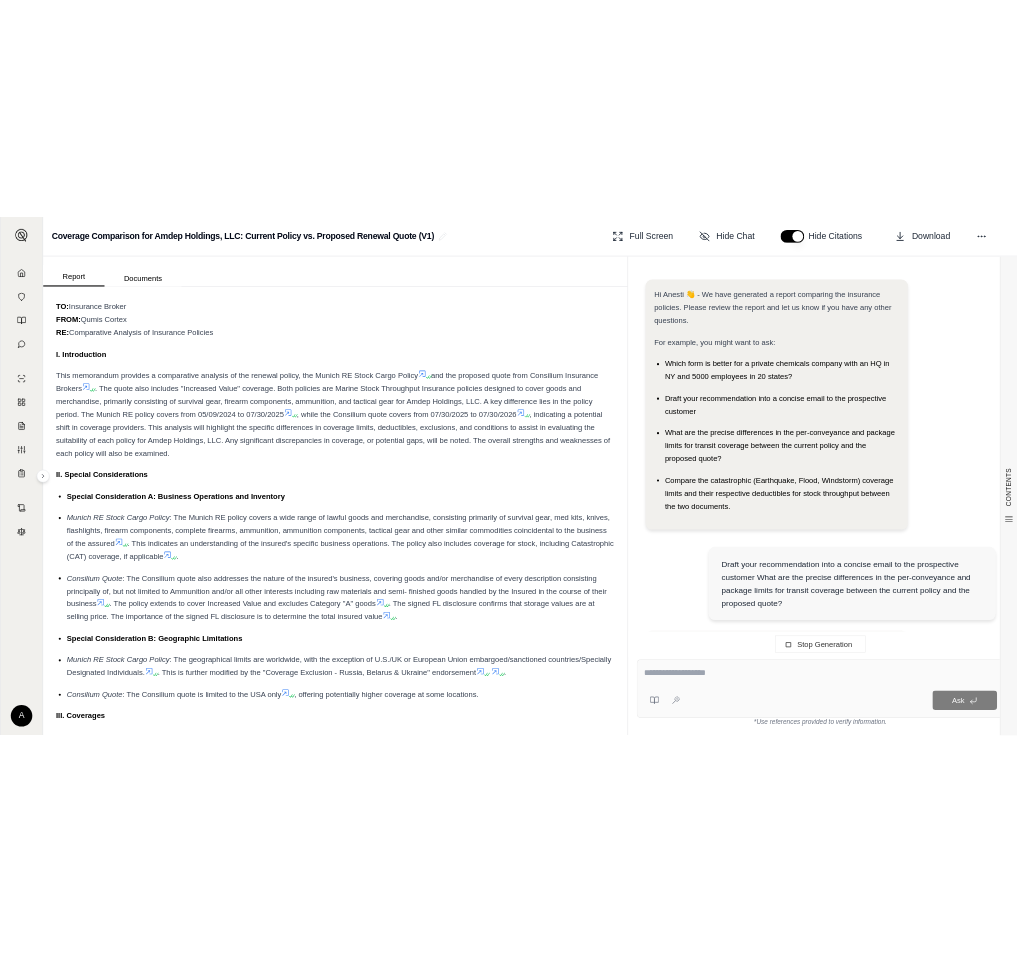 scroll, scrollTop: 3036, scrollLeft: 0, axis: vertical 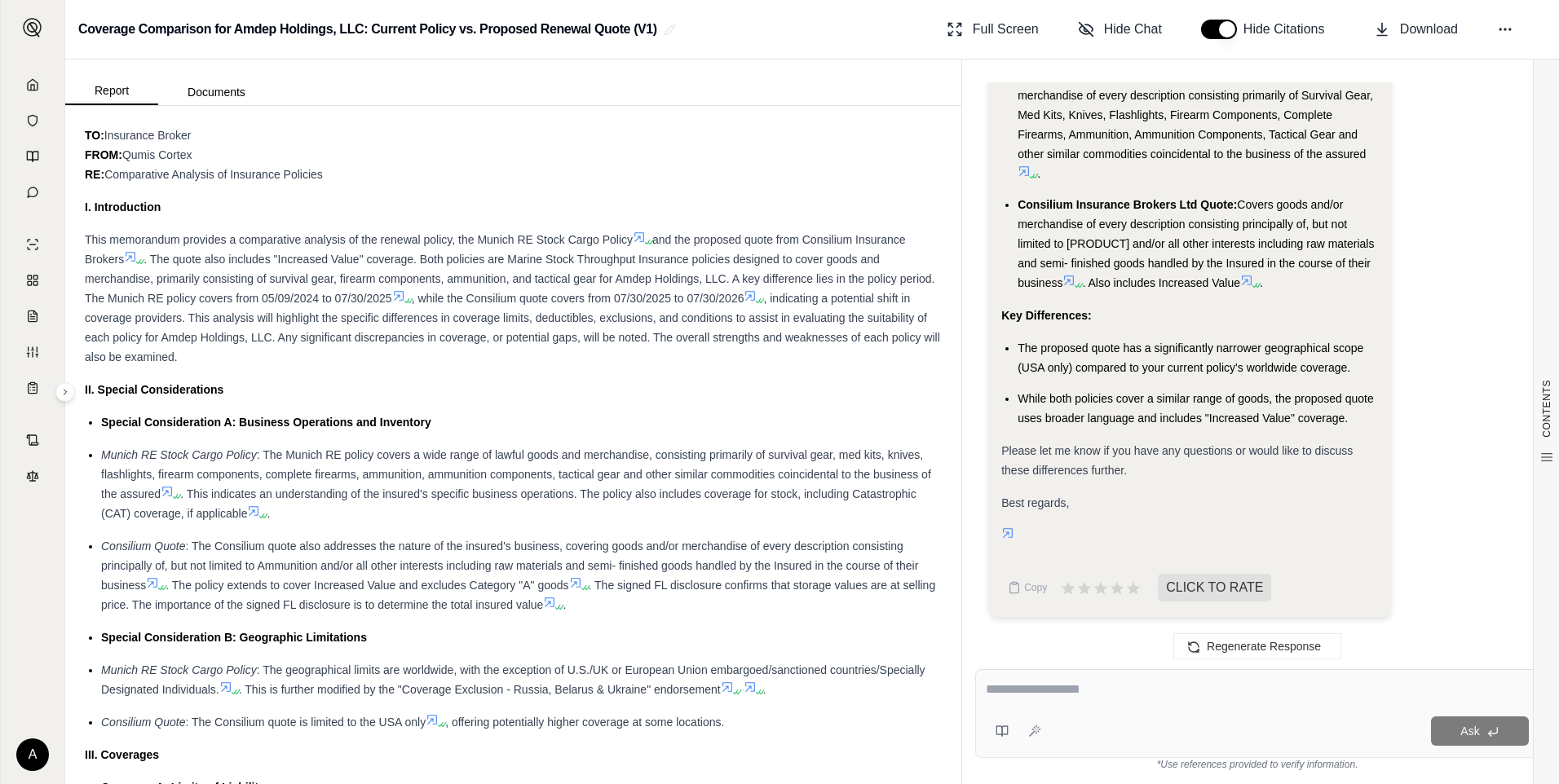 click on "Covers goods and/or merchandise of every description consisting principally of, but not limited to [PRODUCT] and/or all other interests including raw materials and semi- finished goods handled by the Insured in the course of their business" at bounding box center [1195, 244] 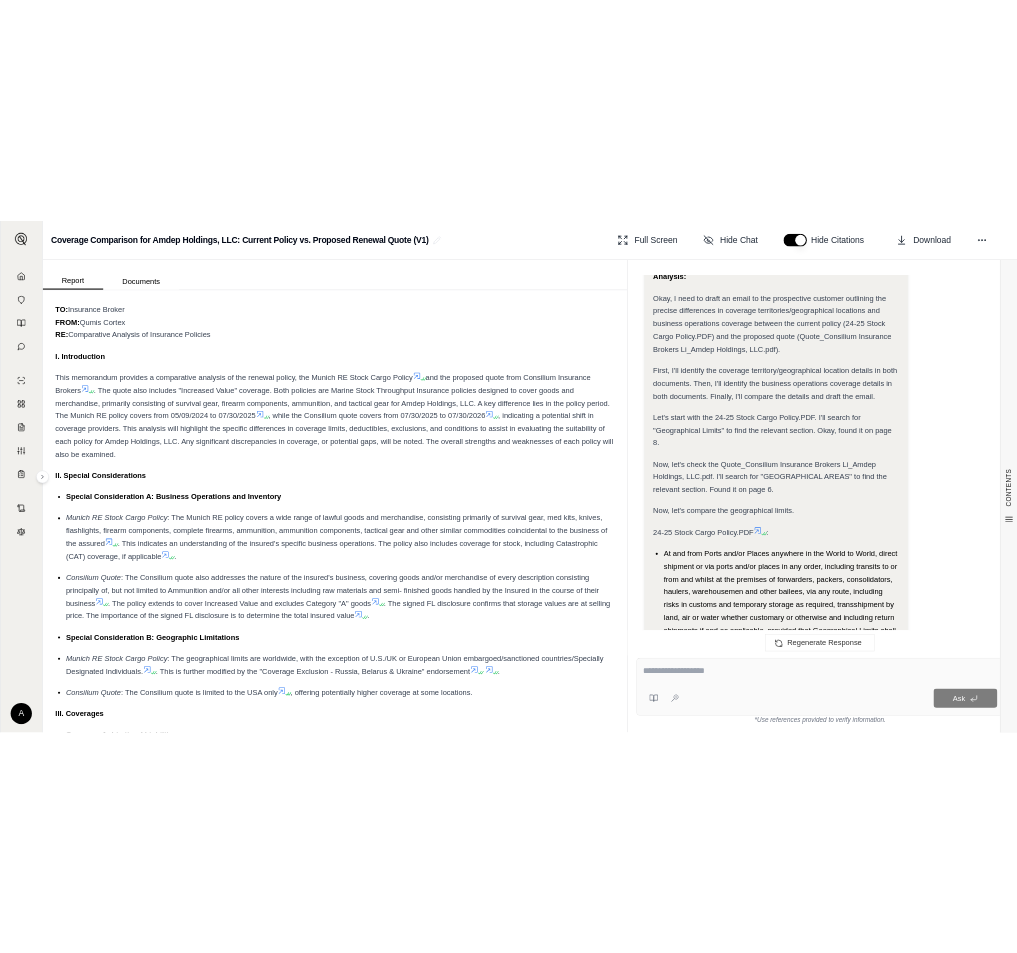 scroll, scrollTop: 3654, scrollLeft: 0, axis: vertical 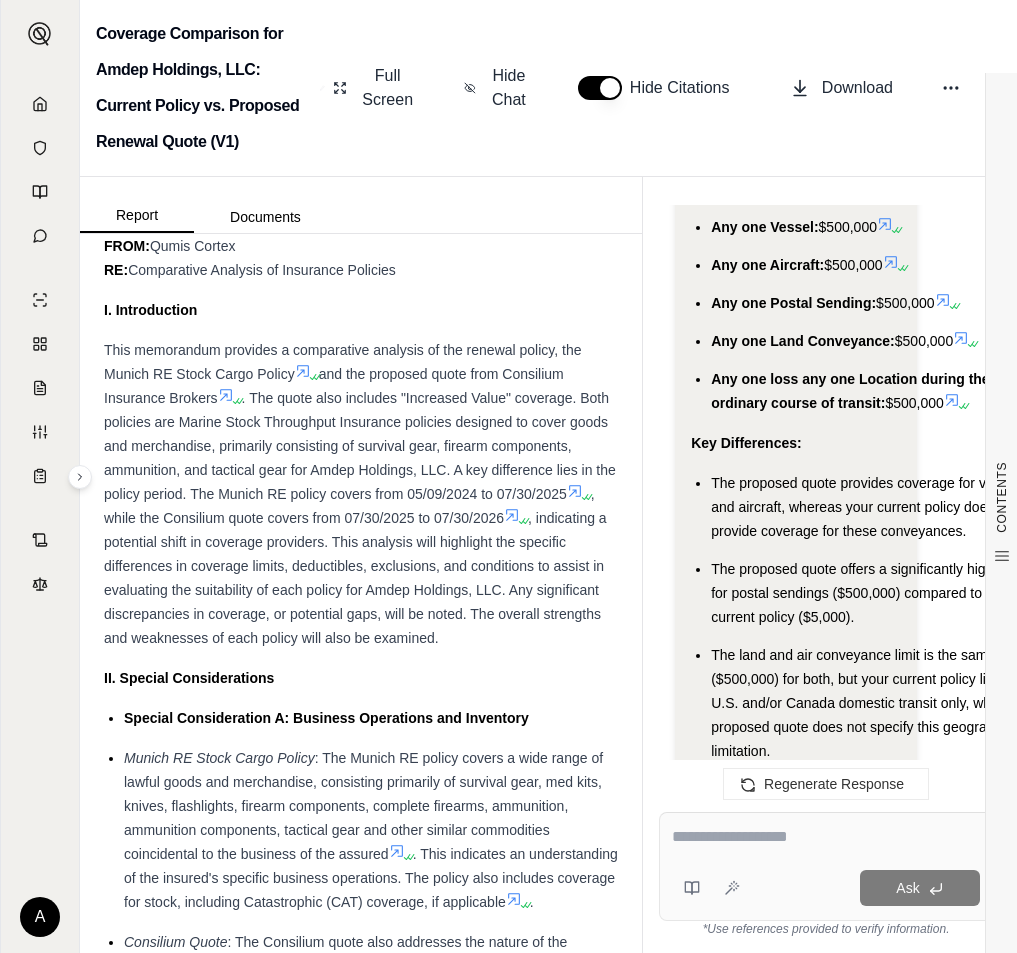 click on "Munich RE Stock Cargo Policy : The Munich RE policy covers a wide range of lawful goods and merchandise, consisting primarily of survival gear, med kits, knives, flashlights, firearm components, complete firearms, ammunition, ammunition components, tactical gear and other similar commodities coincidental to the business of the assured  . This indicates an understanding of the insured's specific business operations. The policy also includes coverage for stock, including Catastrophic (CAT) coverage, if applicable  ." at bounding box center (371, 830) 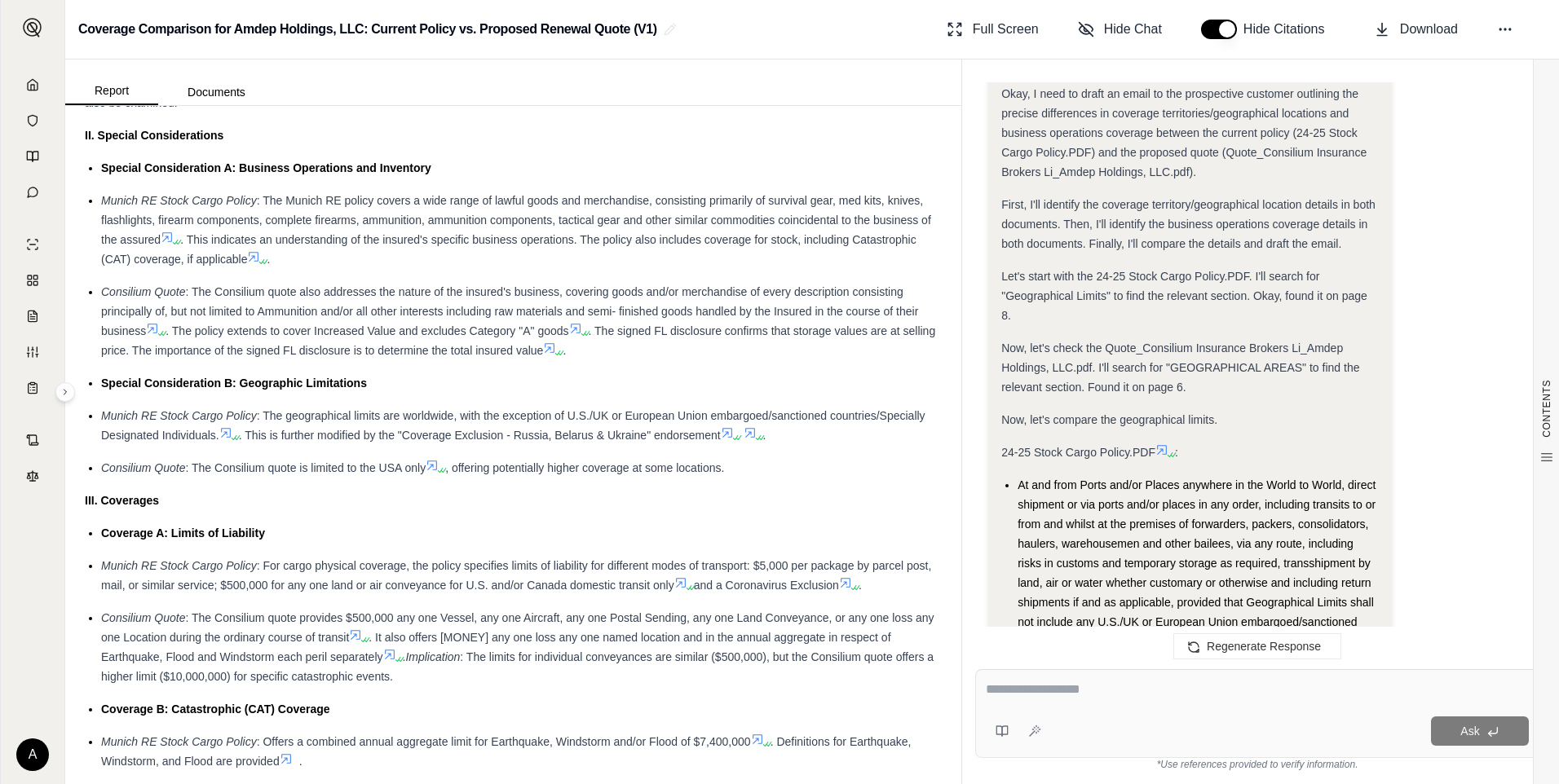 scroll, scrollTop: 943, scrollLeft: 0, axis: vertical 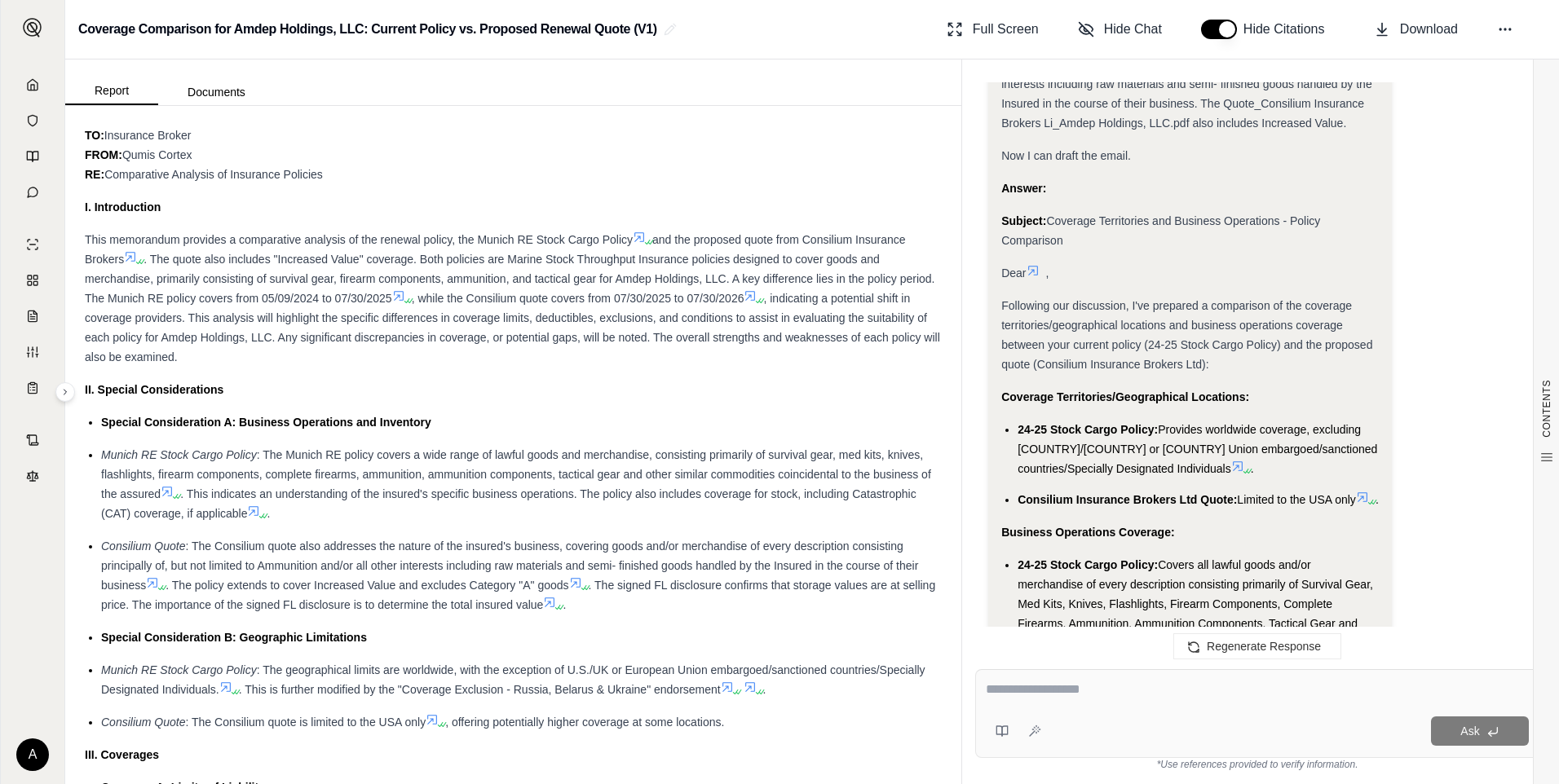 drag, startPoint x: 1017, startPoint y: 407, endPoint x: 1358, endPoint y: 479, distance: 348.51829 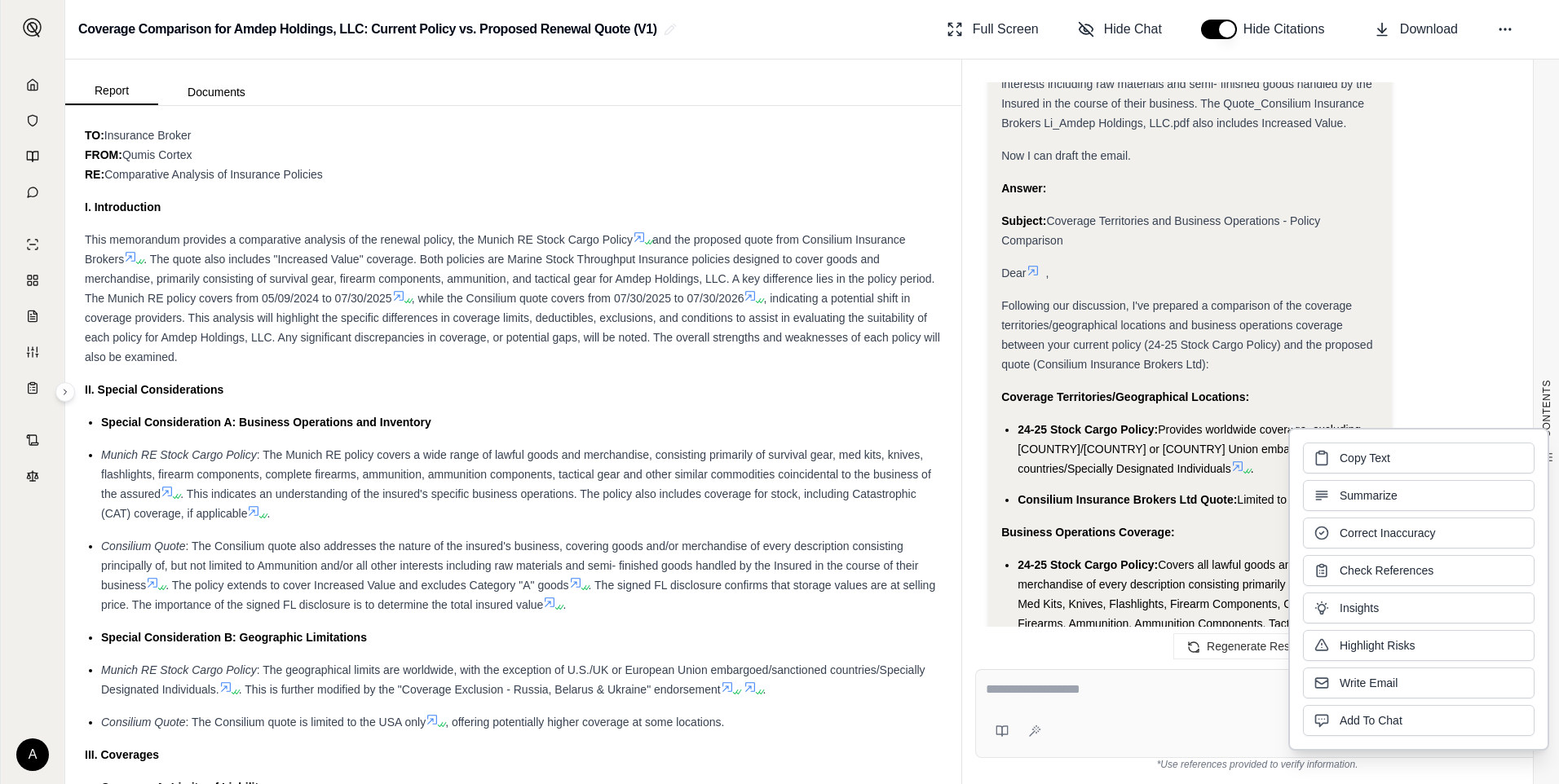 type 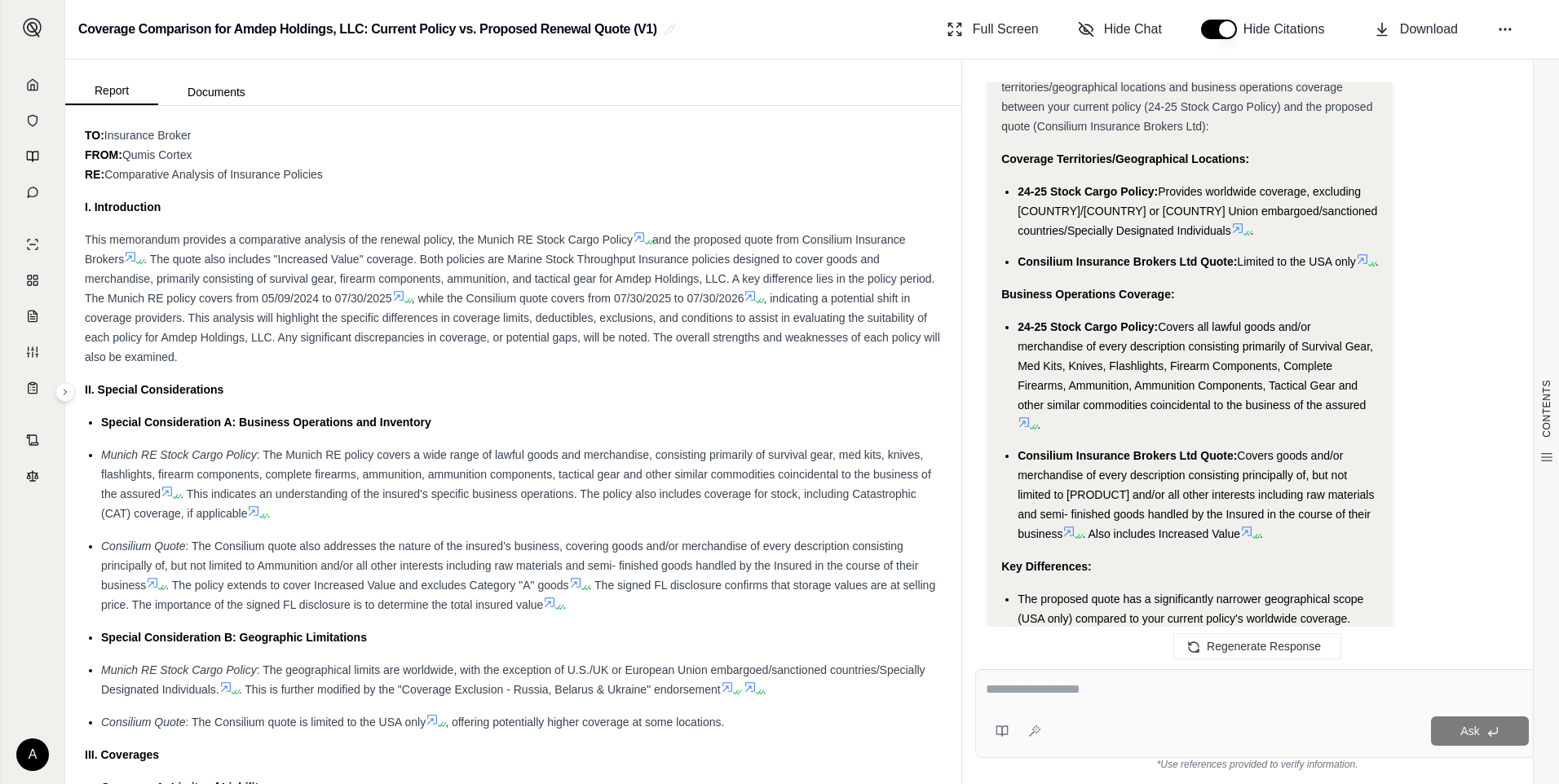 scroll, scrollTop: 4608, scrollLeft: 0, axis: vertical 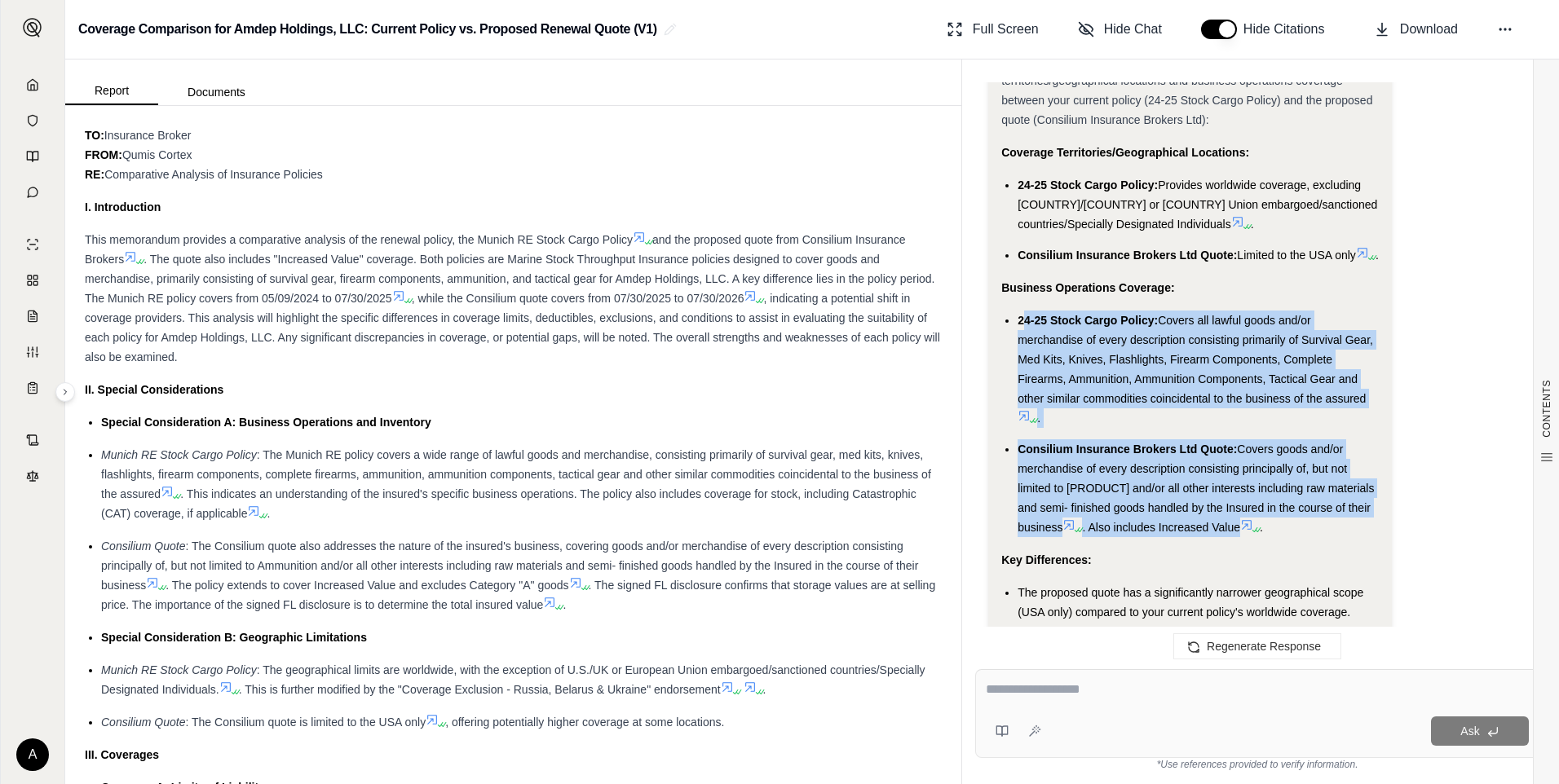 drag, startPoint x: 1023, startPoint y: 318, endPoint x: 1242, endPoint y: 532, distance: 306.19765 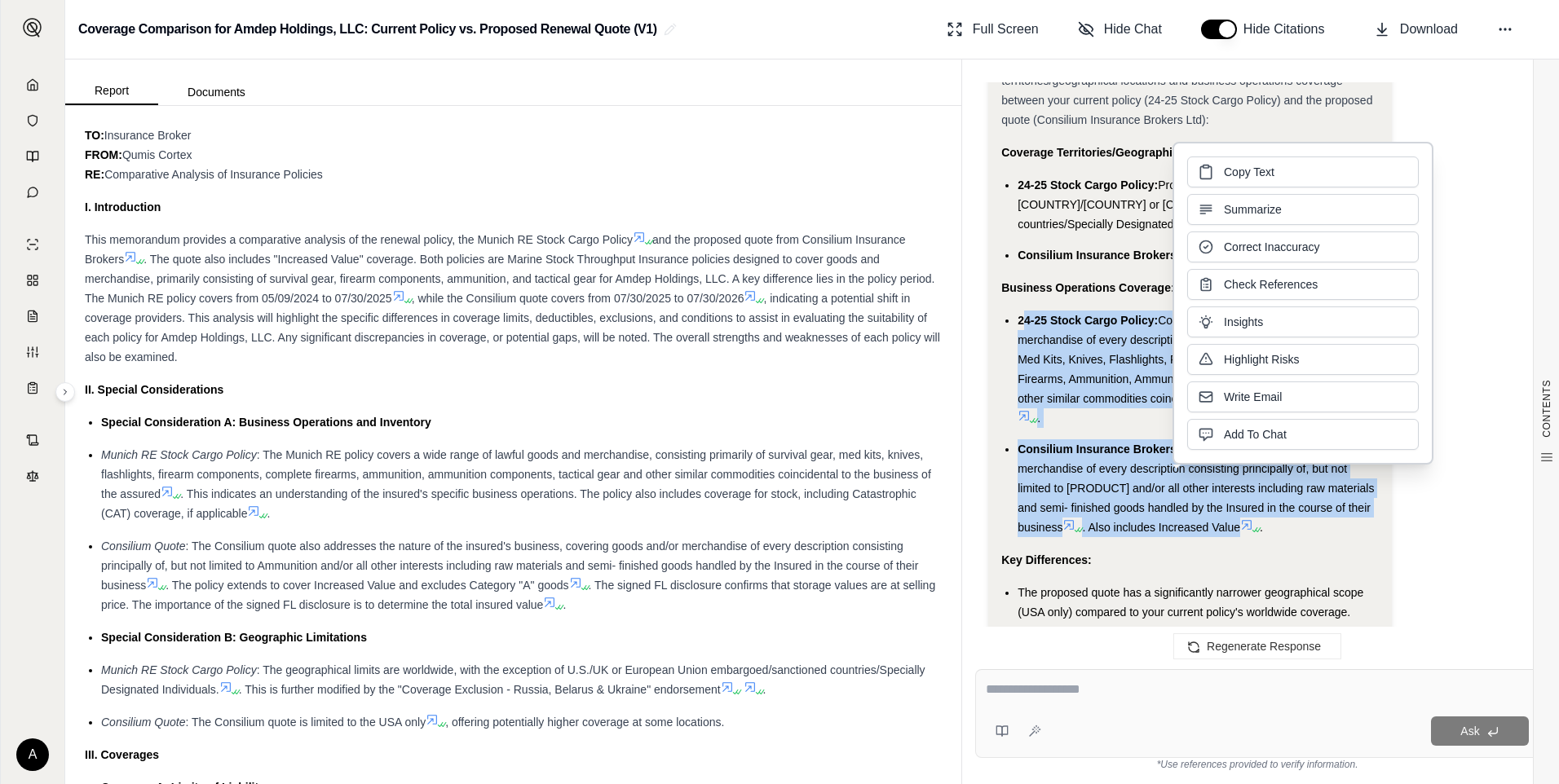 type 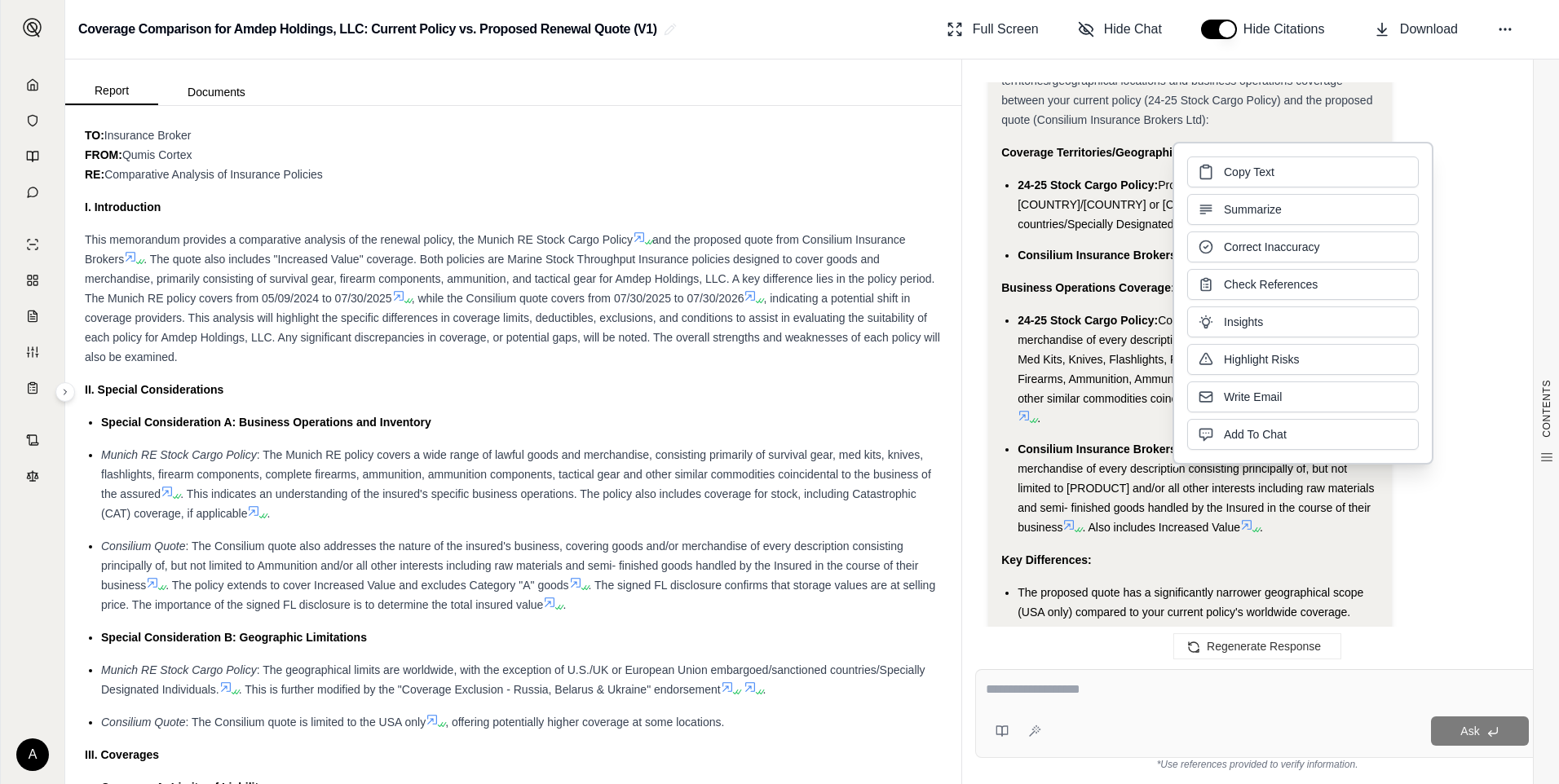 click on "Key Differences:" at bounding box center (1190, 560) 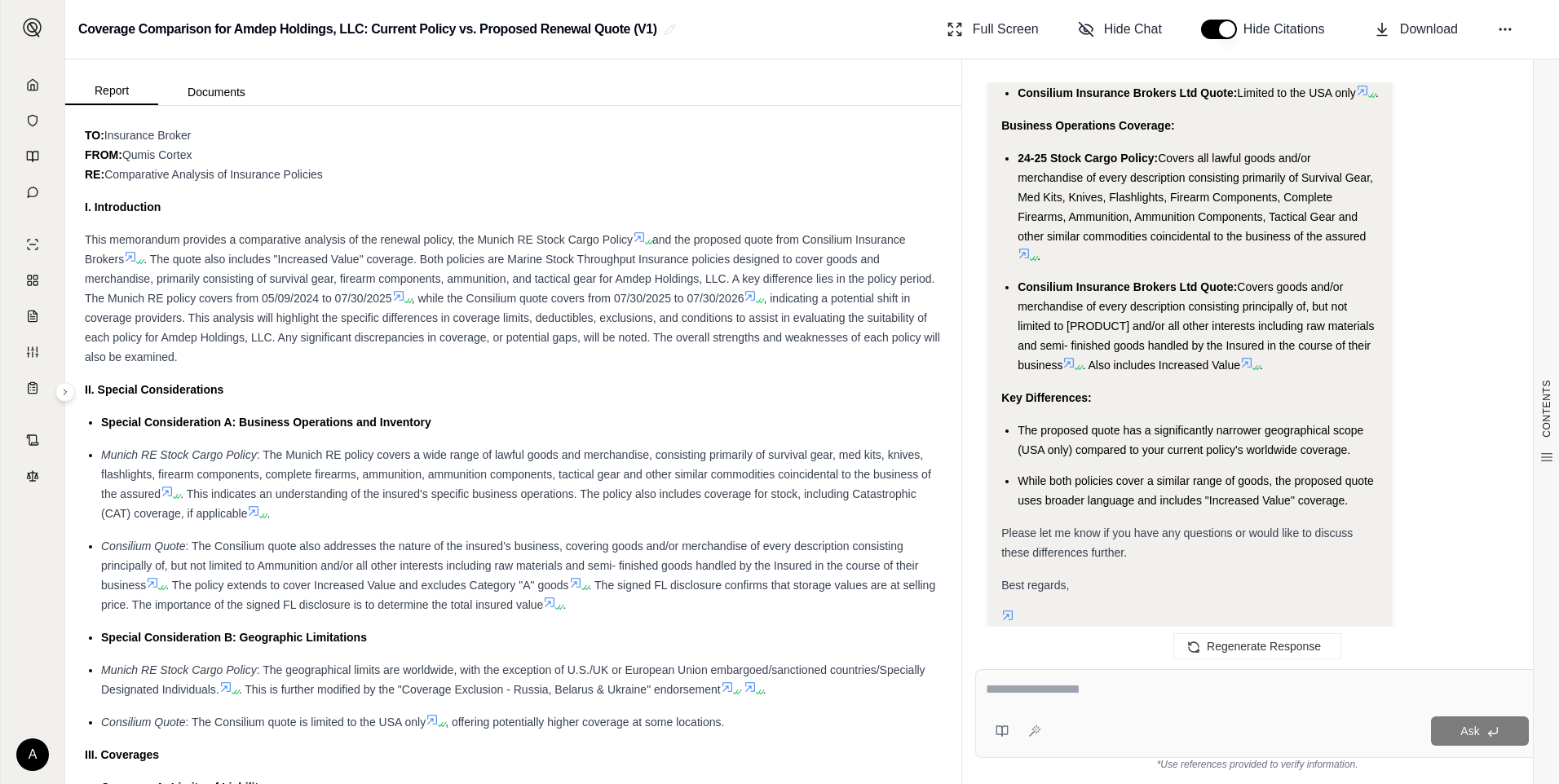 scroll, scrollTop: 4771, scrollLeft: 0, axis: vertical 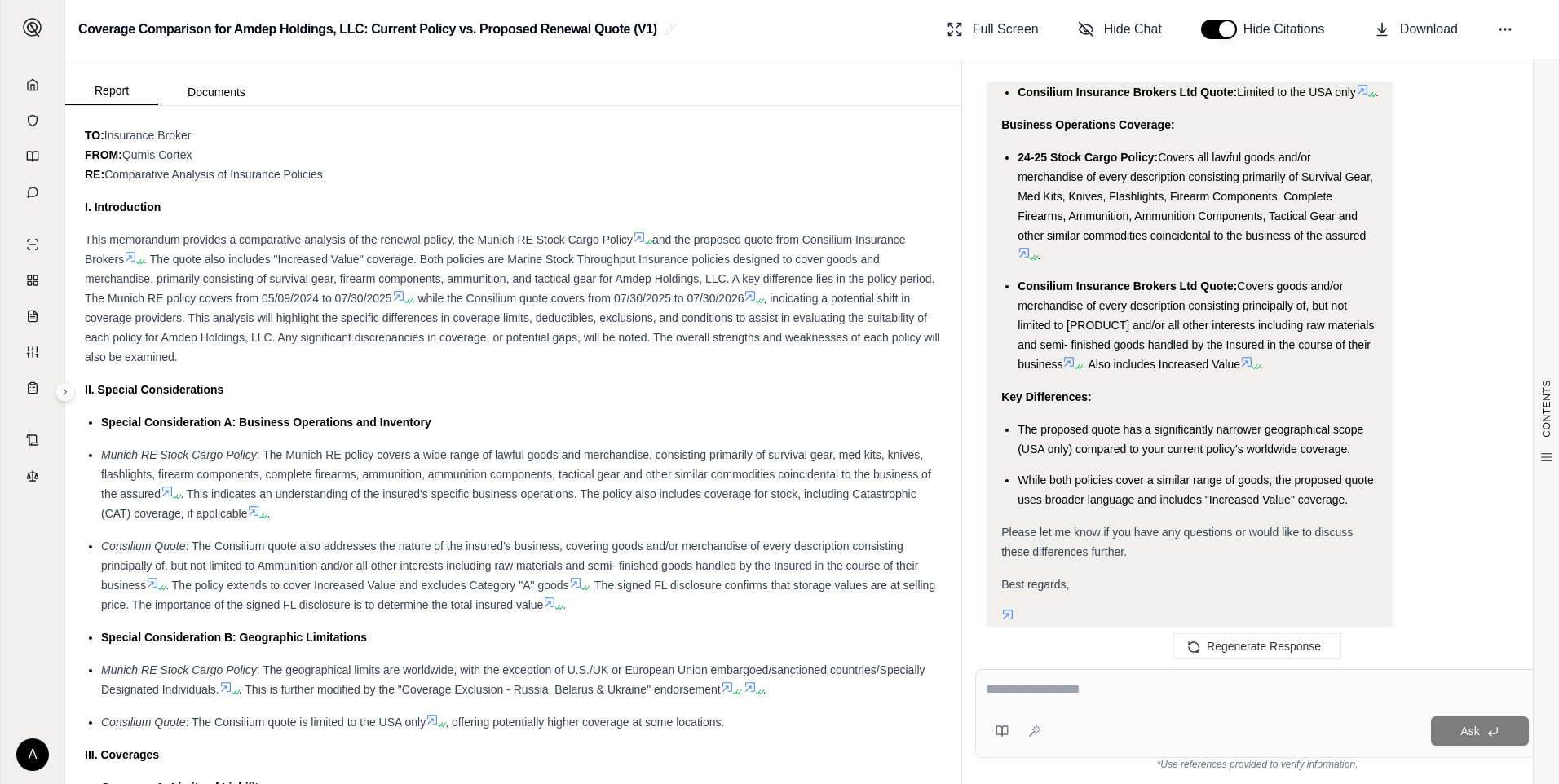 click at bounding box center [1257, 689] 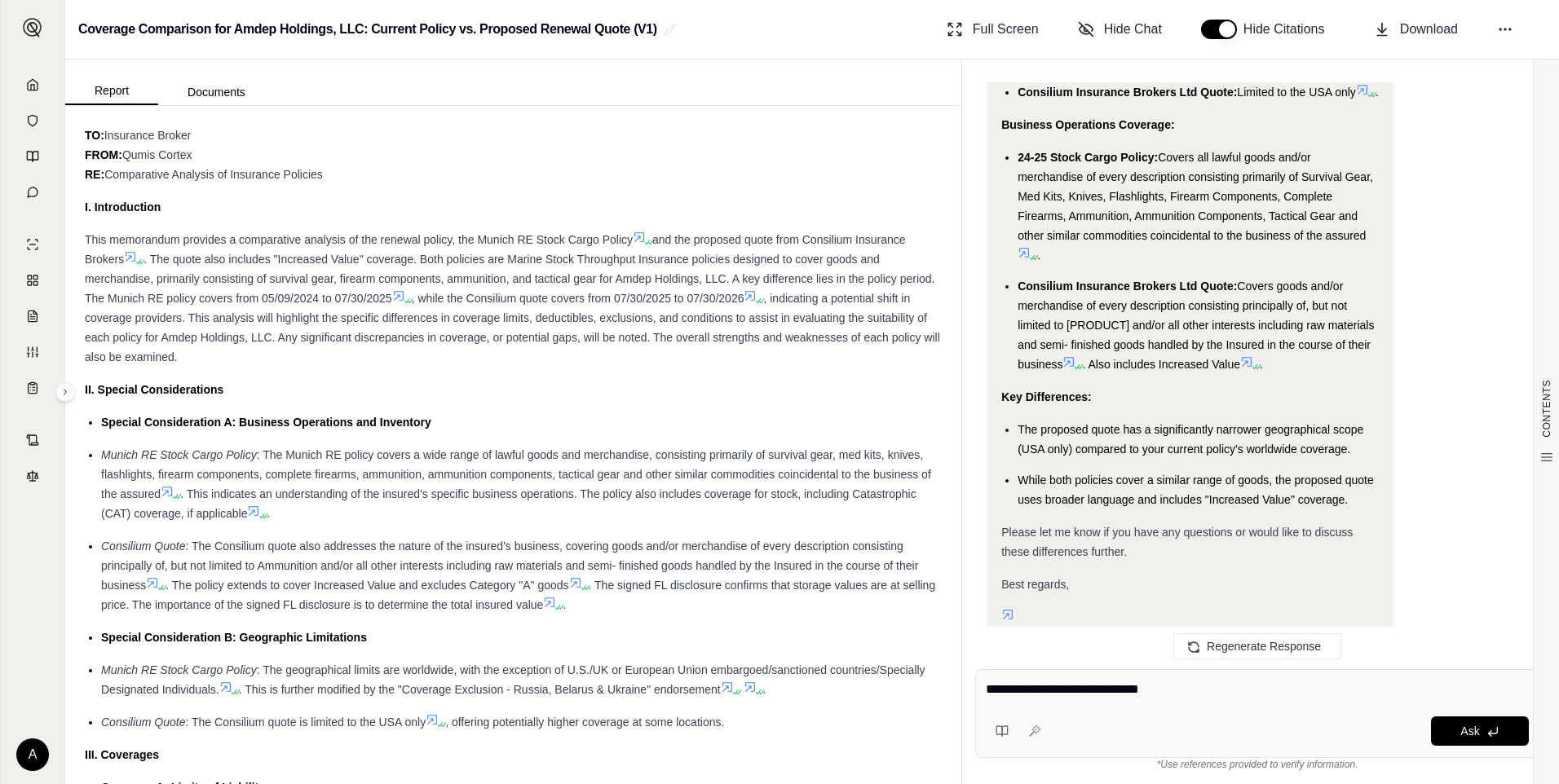 type on "**********" 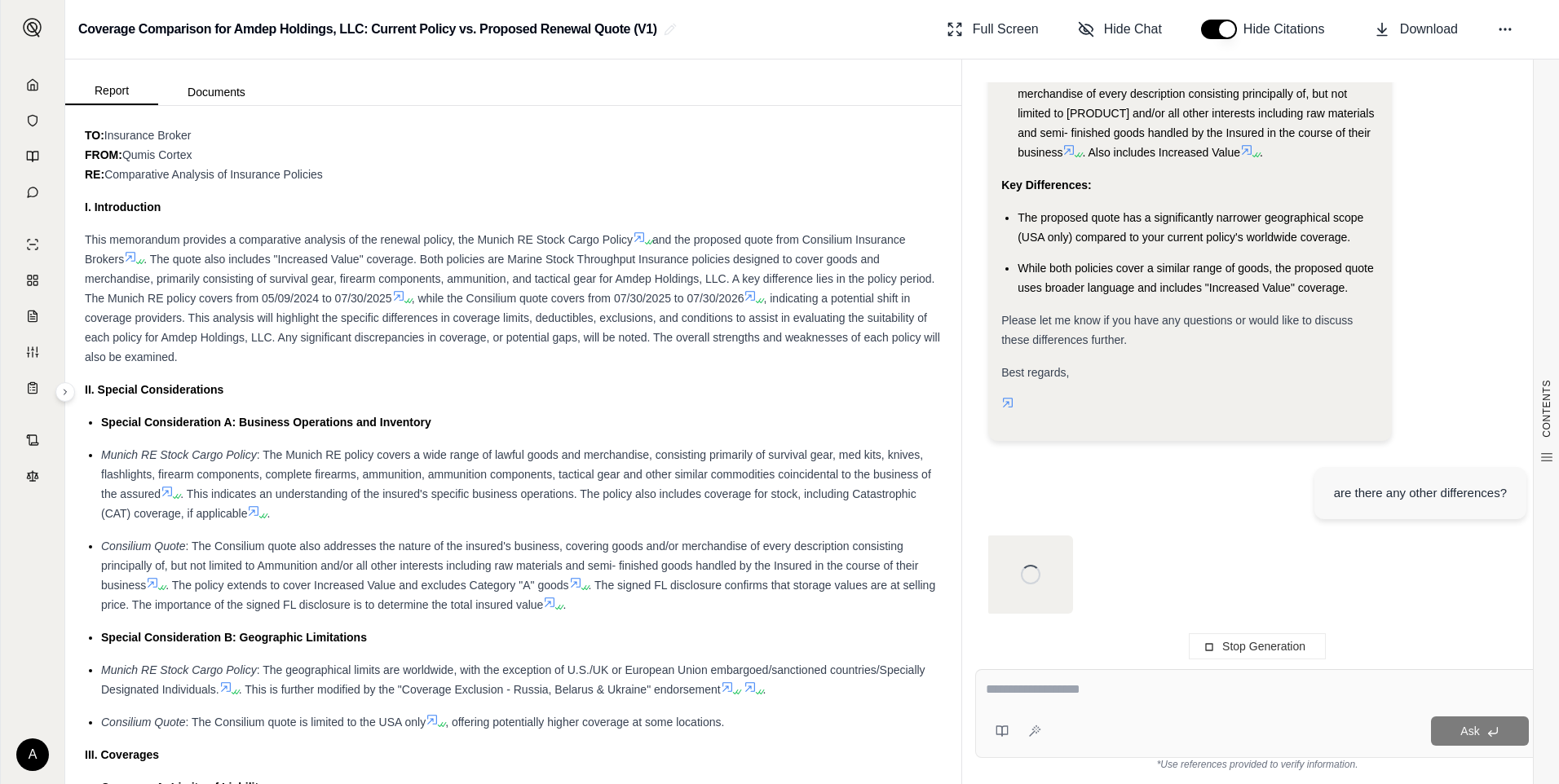 scroll, scrollTop: 4937, scrollLeft: 0, axis: vertical 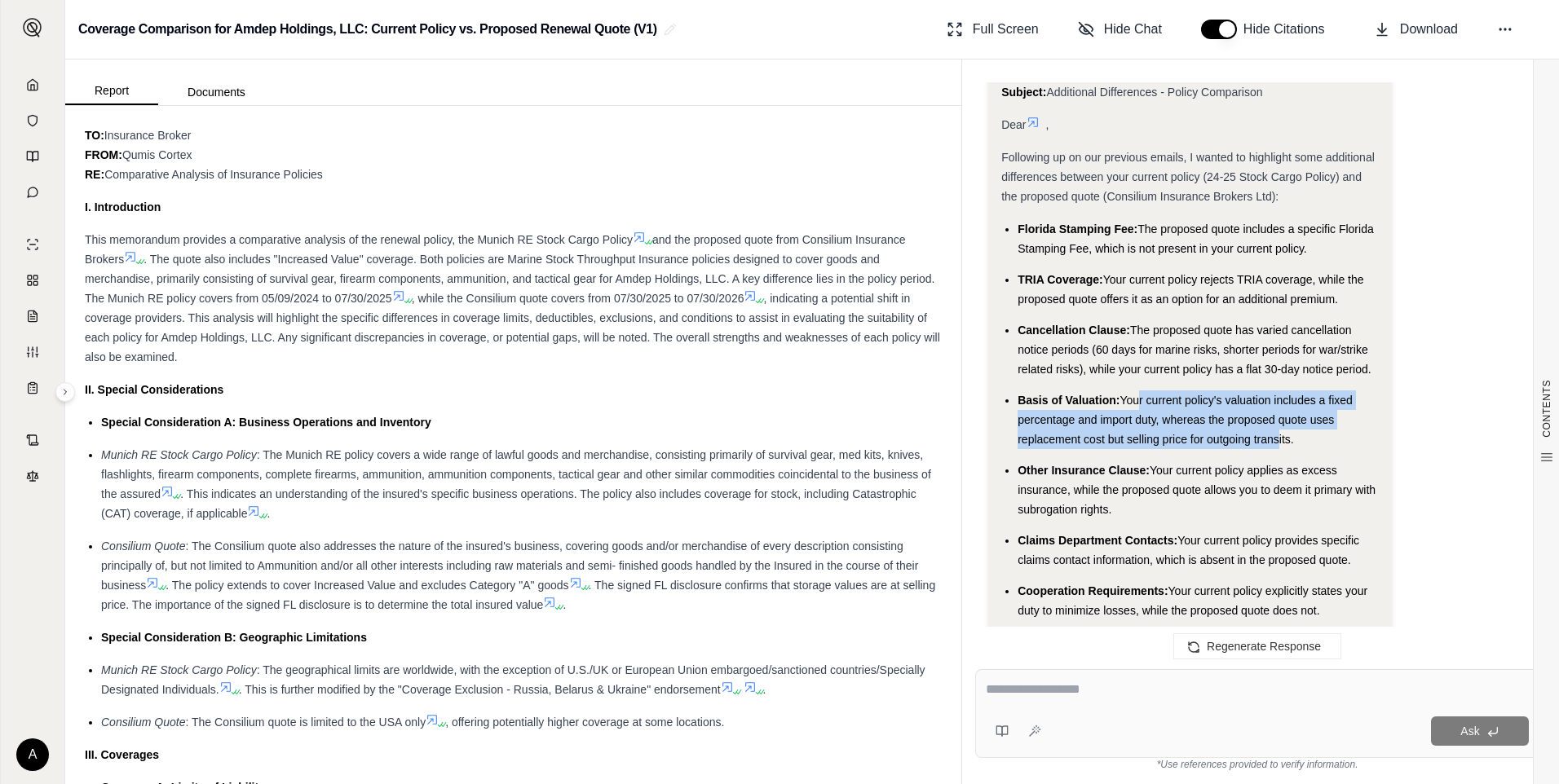 drag, startPoint x: 1273, startPoint y: 439, endPoint x: 1135, endPoint y: 401, distance: 143.1363 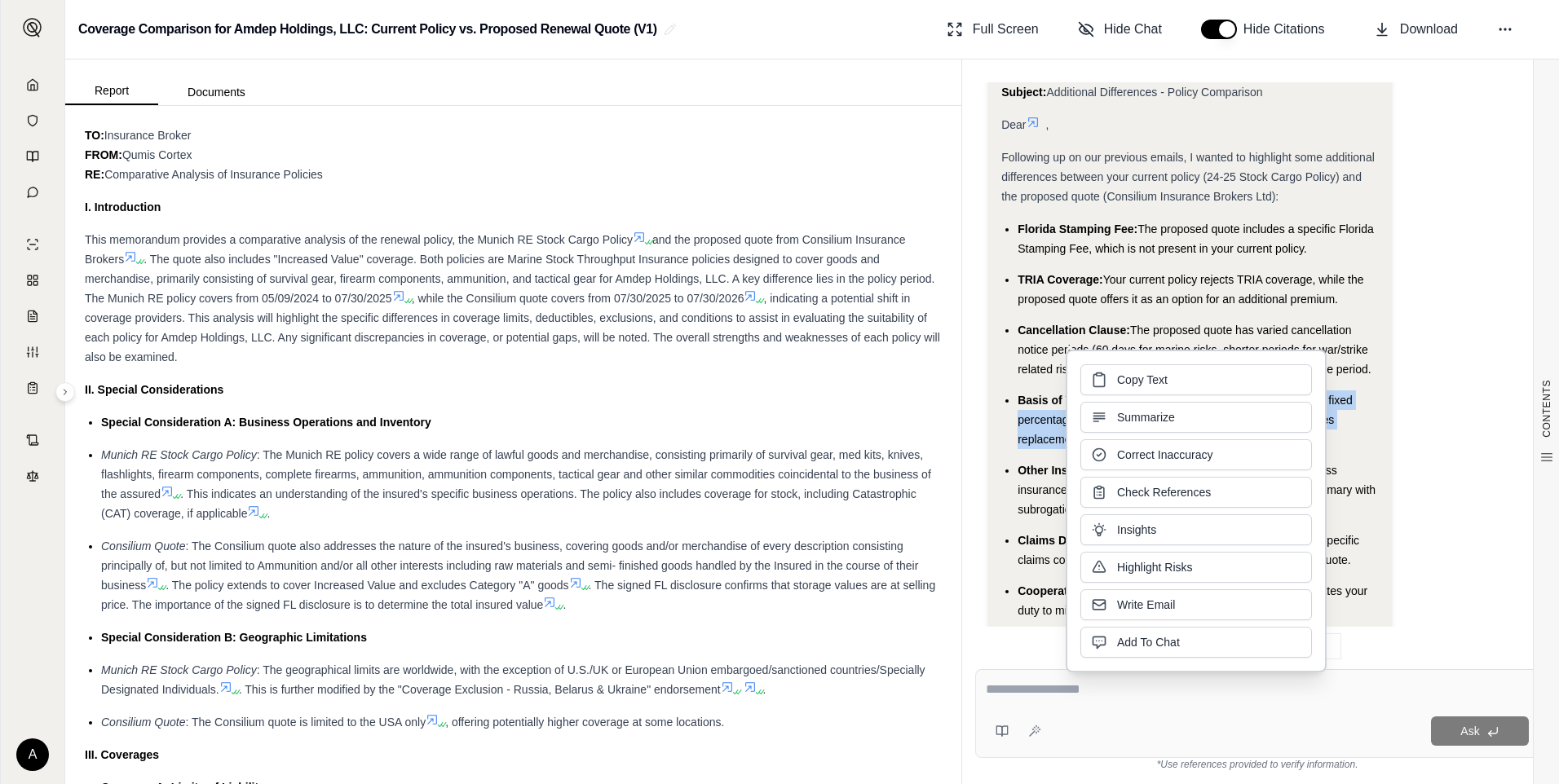drag, startPoint x: 1135, startPoint y: 401, endPoint x: 1475, endPoint y: 429, distance: 341.15099 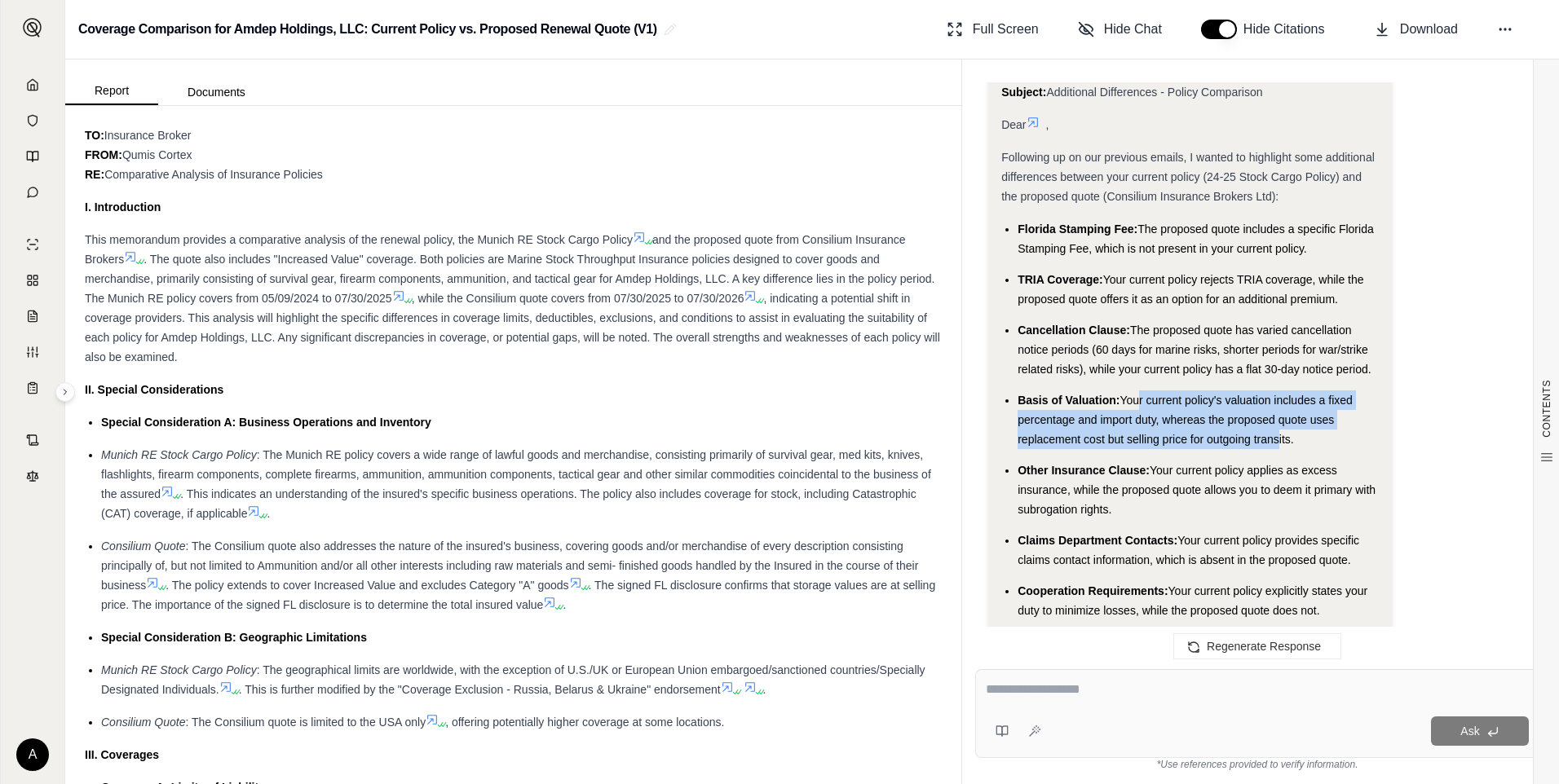 click on "Basis of Valuation: Your current policy's valuation includes a fixed percentage and import duty, whereas the proposed quote uses replacement cost but selling price for outgoing transits." at bounding box center [1198, 420] 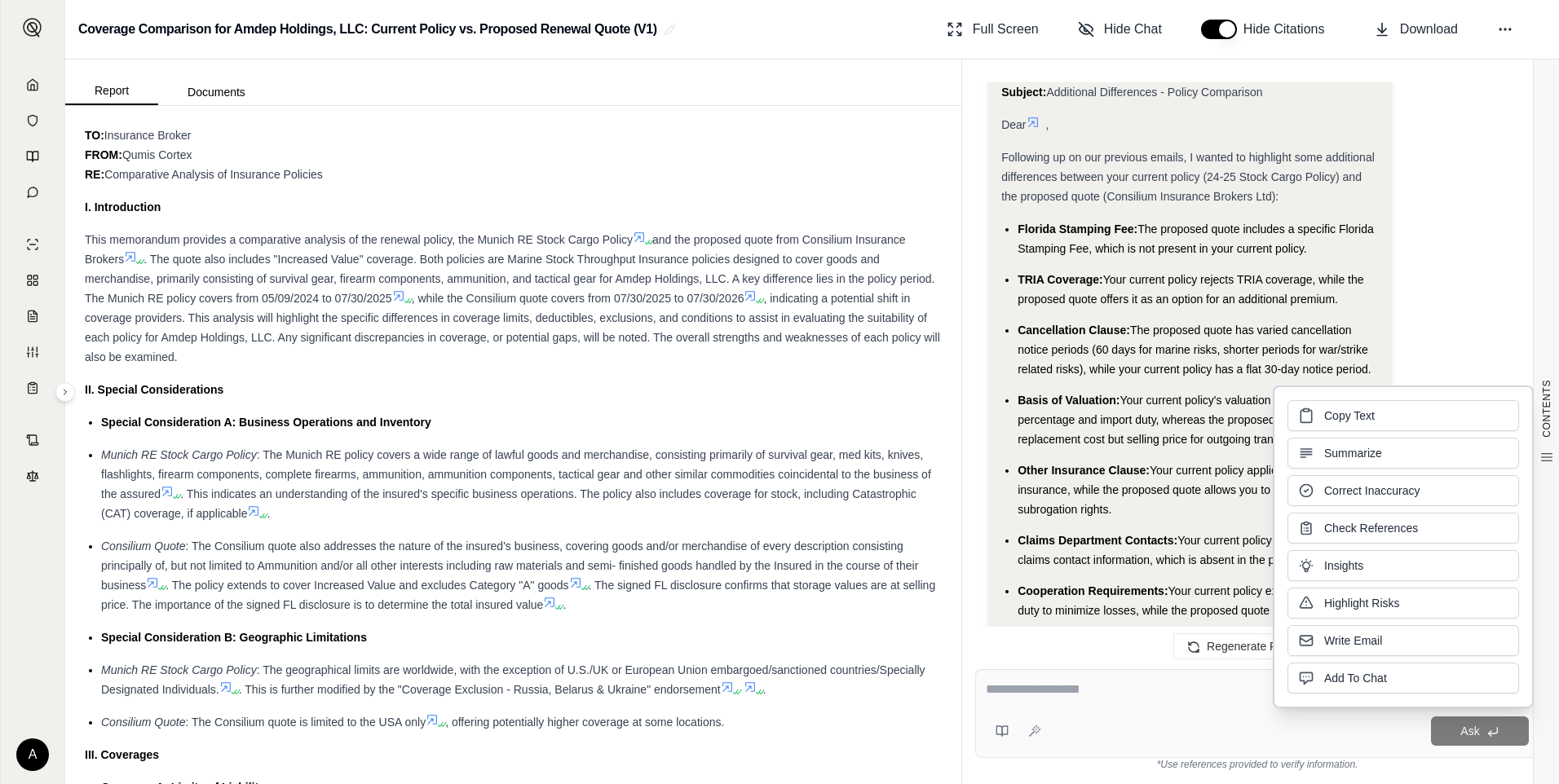 click on "Your current policy applies as excess insurance, while the proposed quote allows you to deem it primary with subrogation rights." at bounding box center [1196, 490] 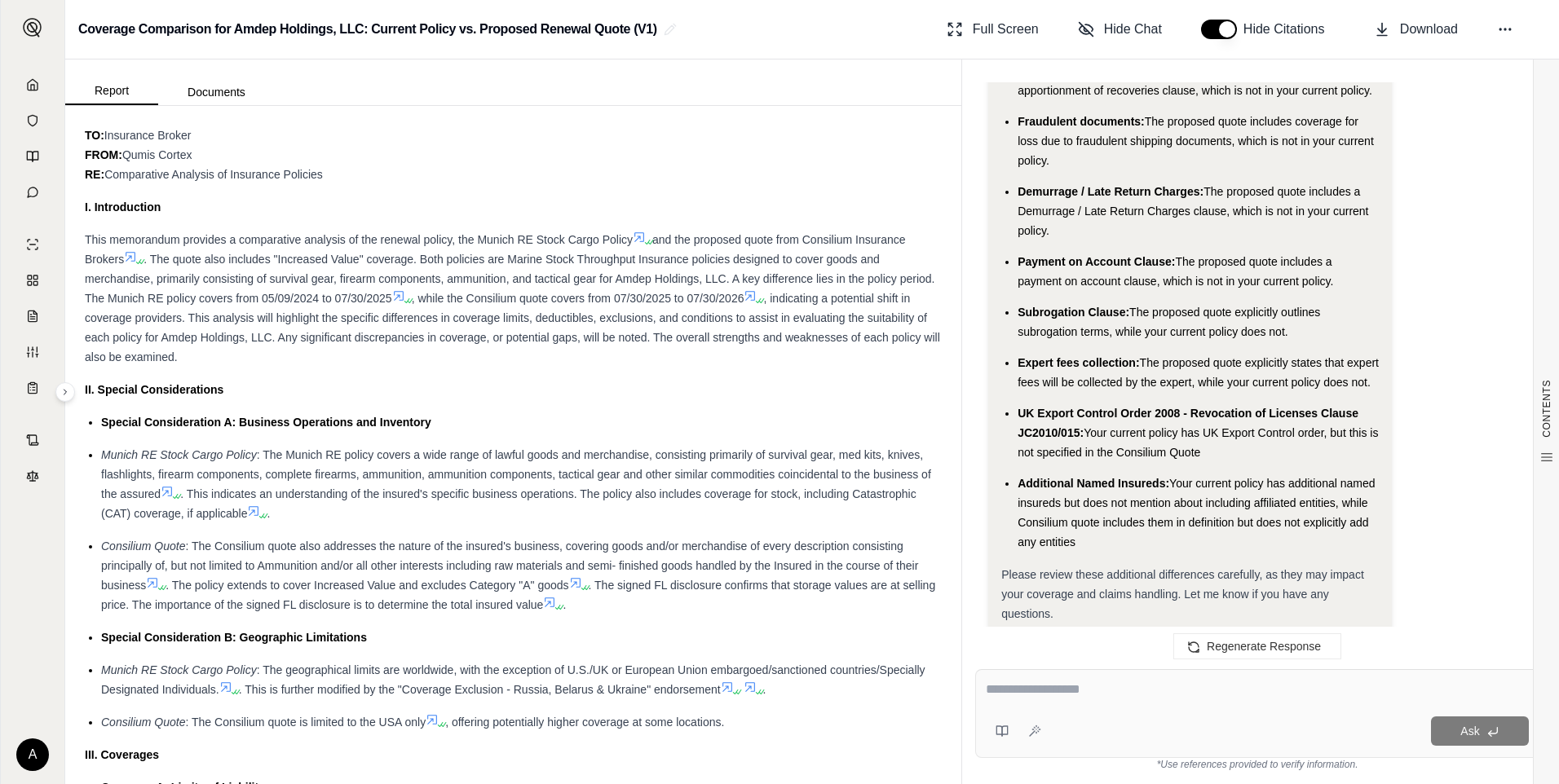 scroll, scrollTop: 7939, scrollLeft: 0, axis: vertical 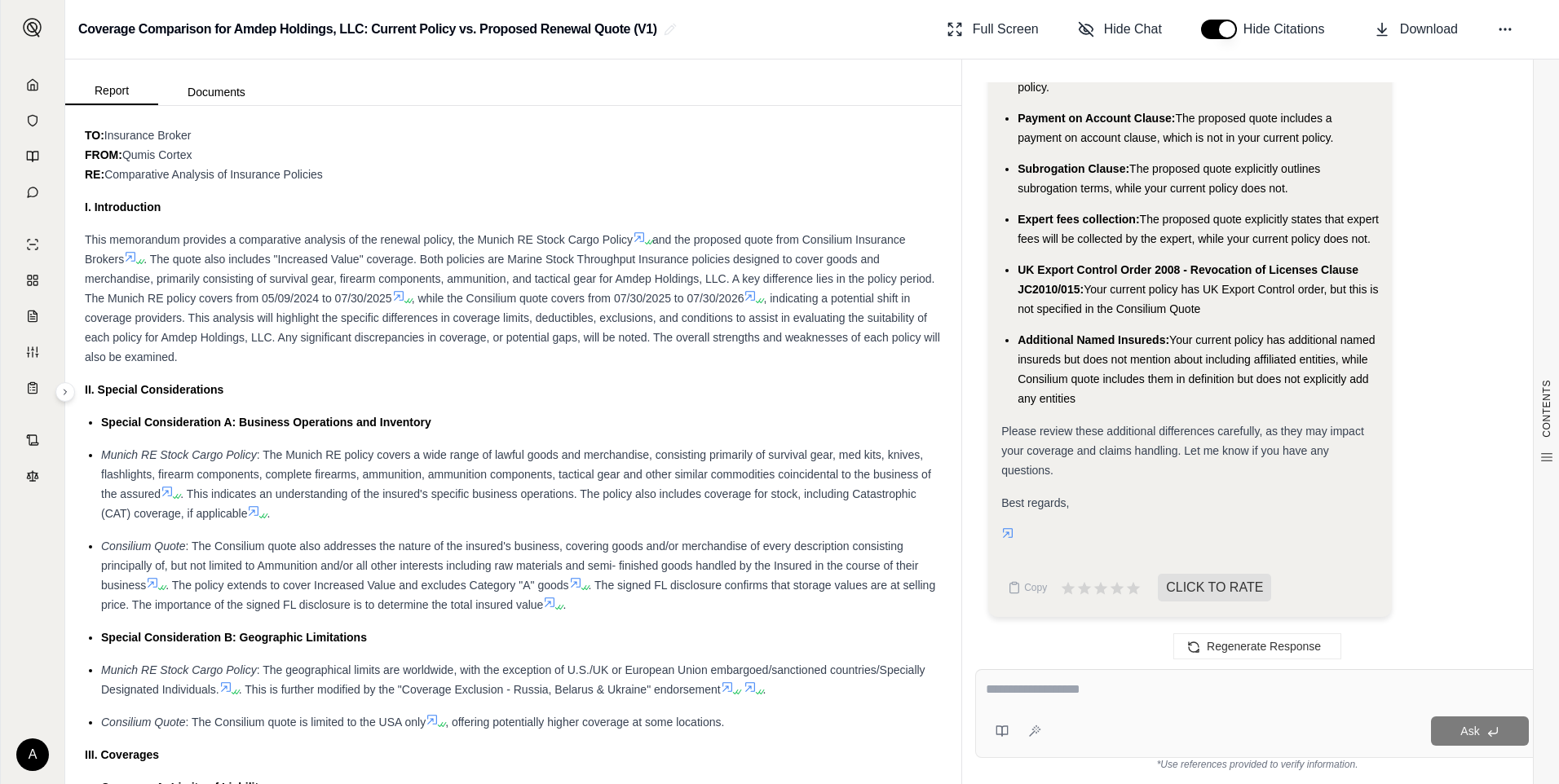 click at bounding box center [1257, 689] 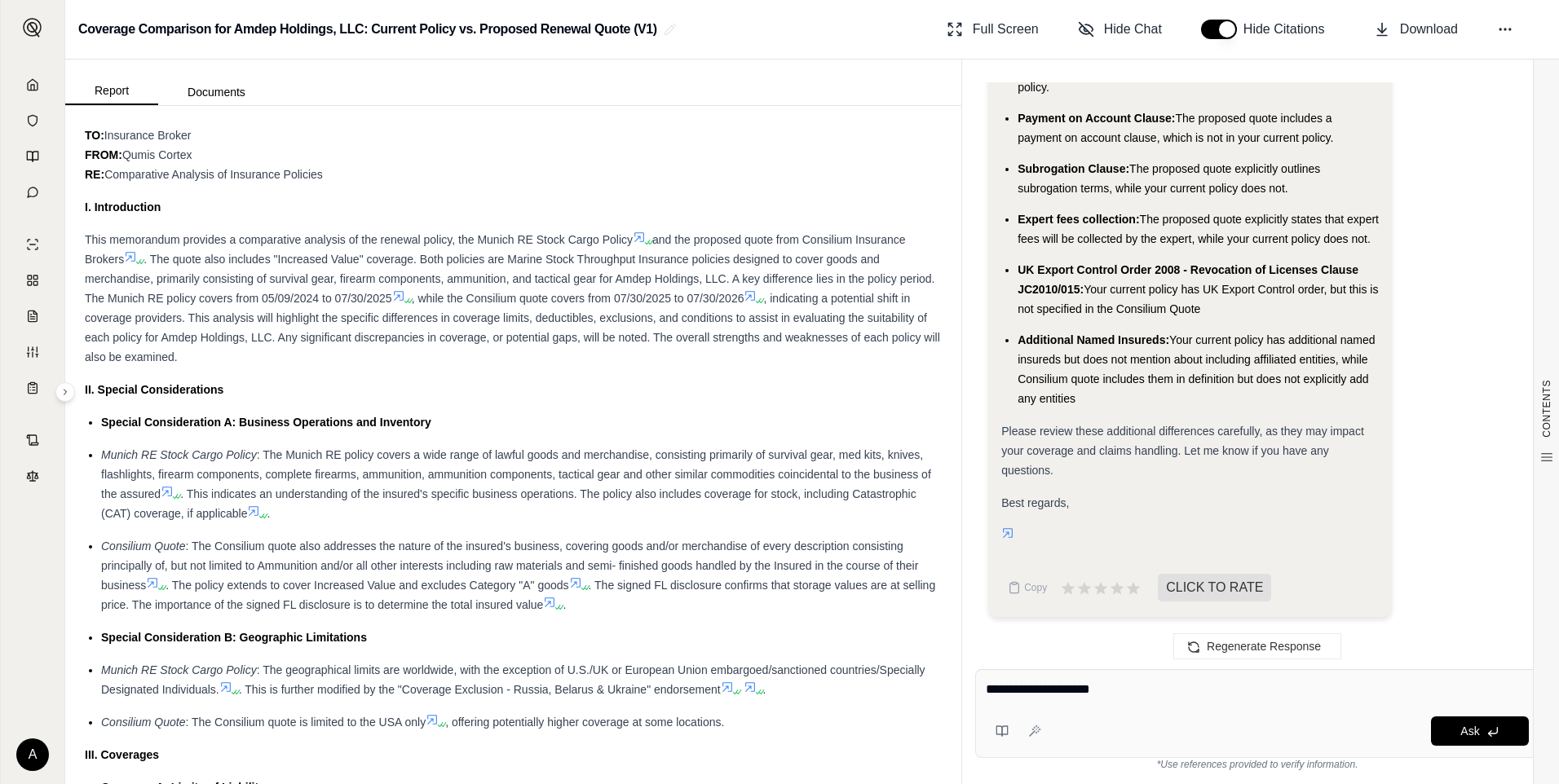 type on "**********" 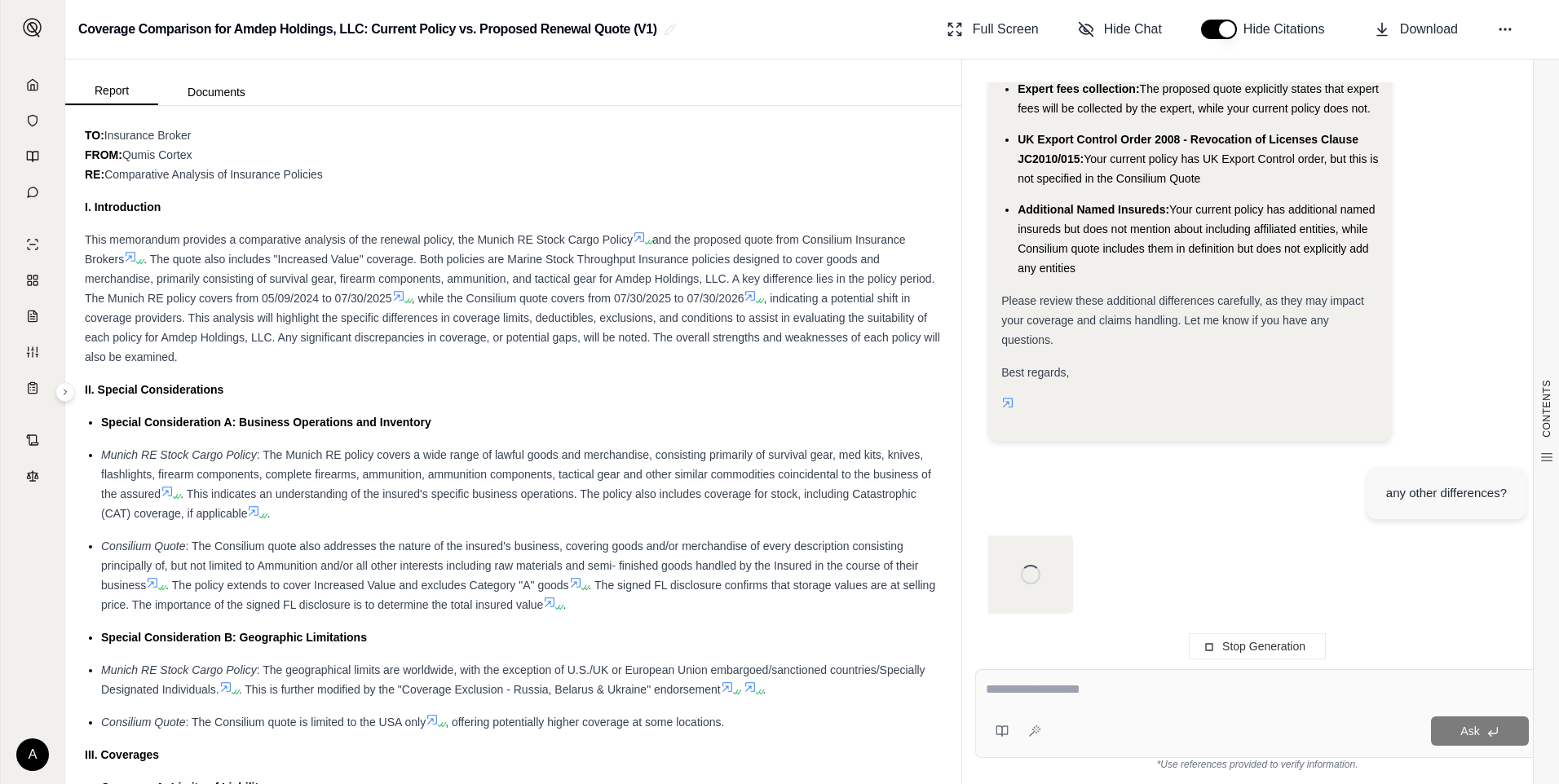 scroll, scrollTop: 7979, scrollLeft: 0, axis: vertical 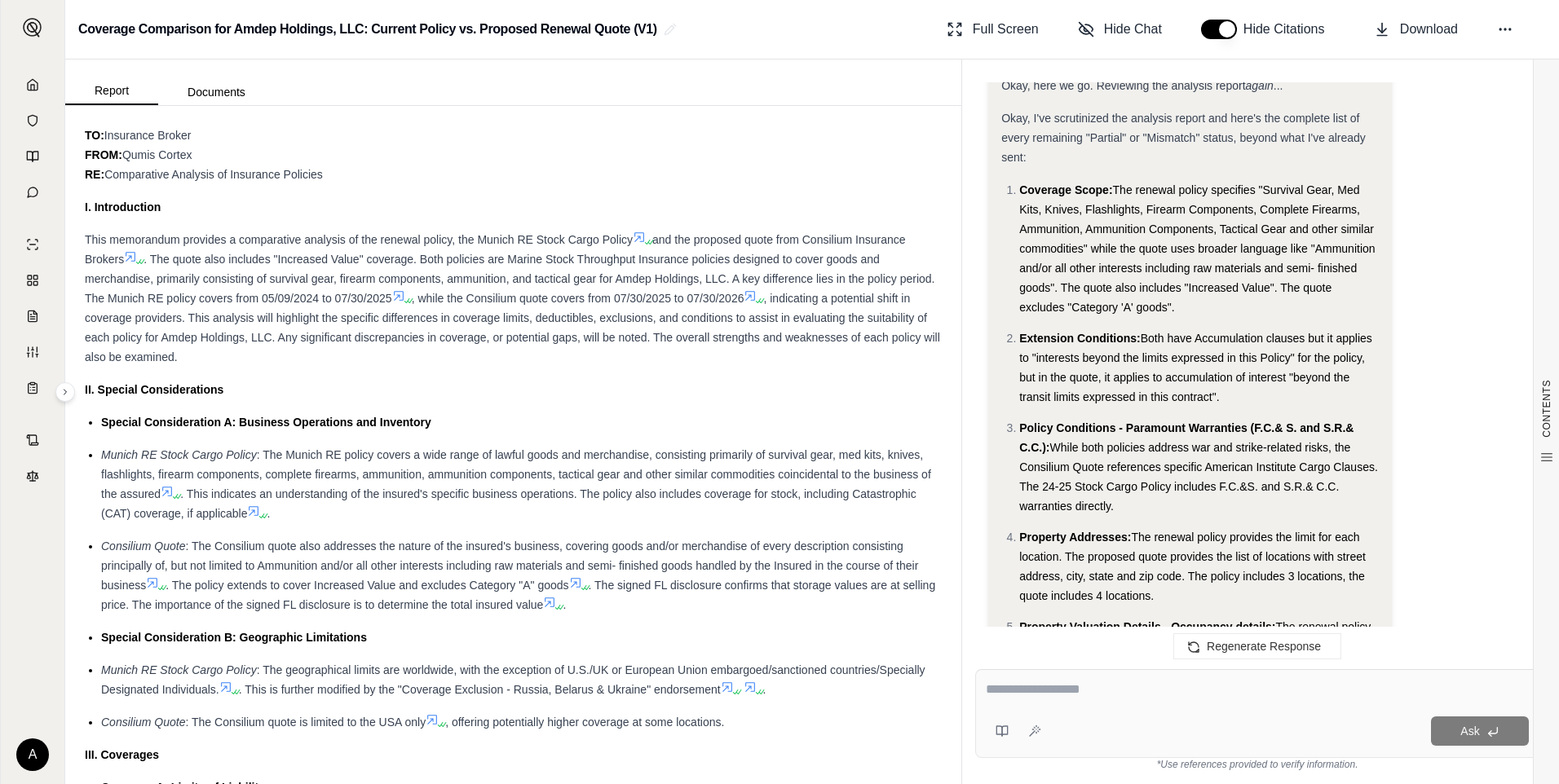 drag, startPoint x: 1177, startPoint y: 331, endPoint x: 1069, endPoint y: 329, distance: 108.01852 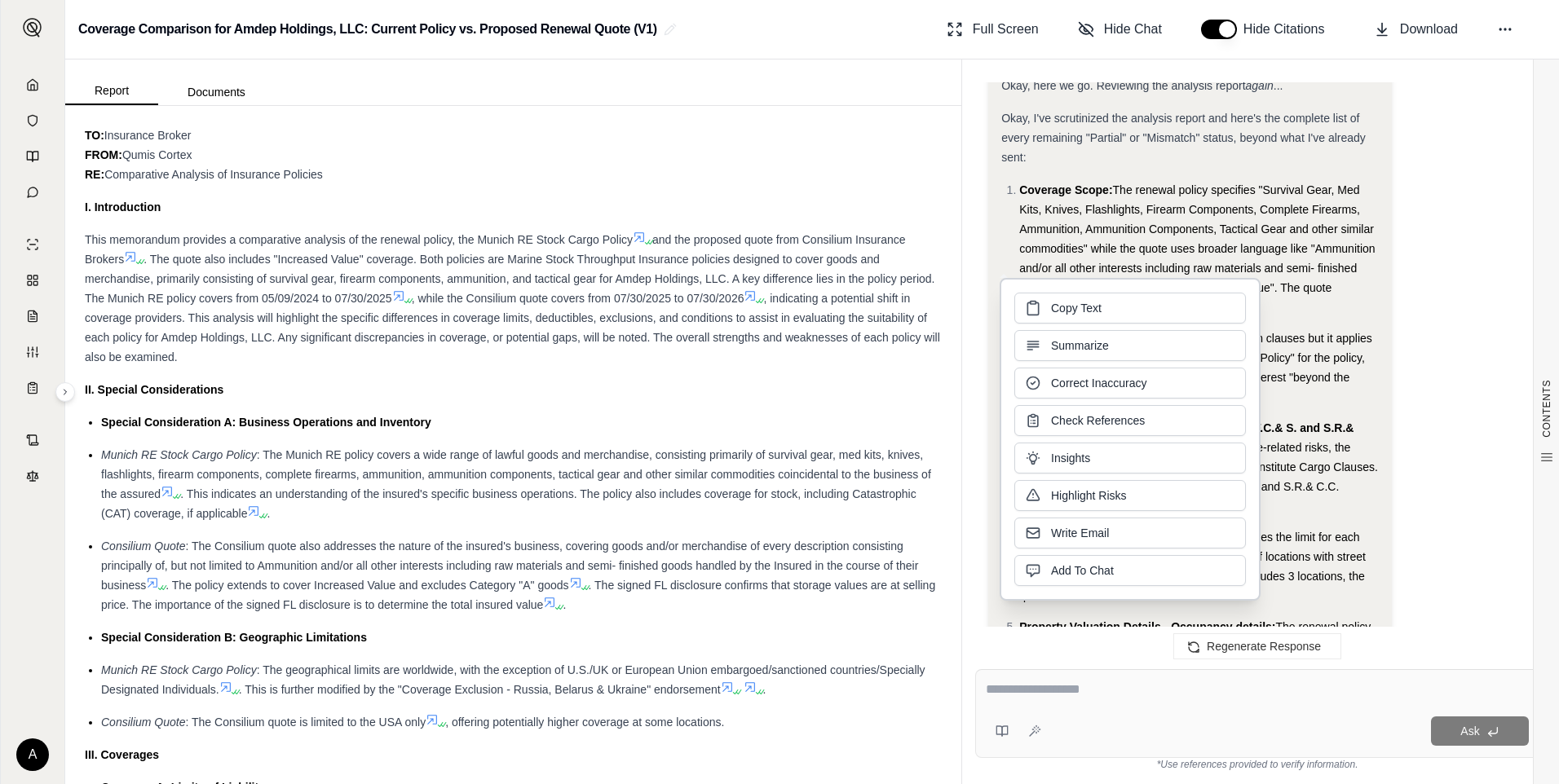 type 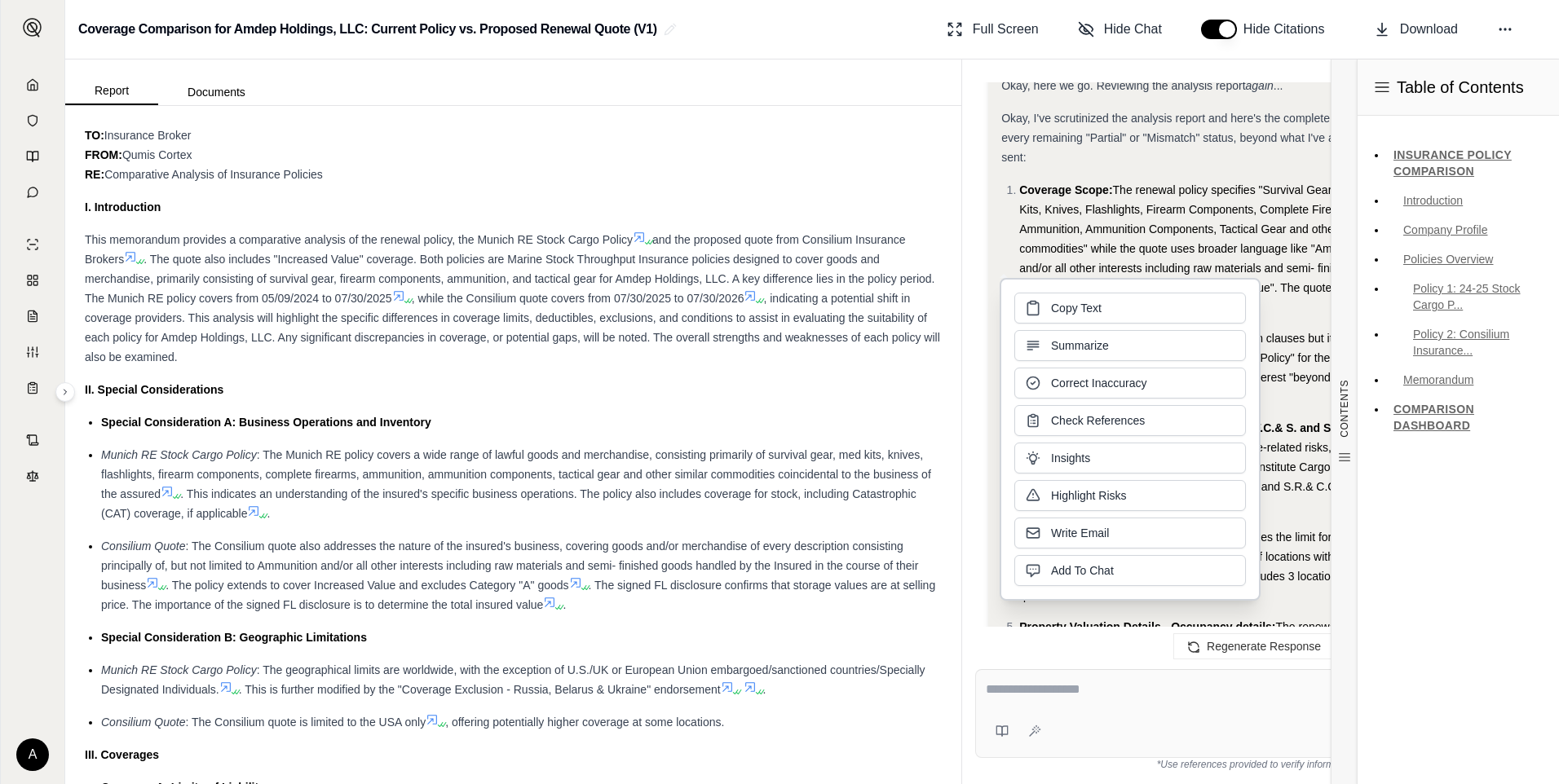 click on "Extension Conditions:  Both have Accumulation clauses but it applies to "interests beyond the limits expressed in this Policy" for the policy, but in the quote, it applies to accumulation of interest "beyond the transit limits expressed in this contract"." at bounding box center (1199, 368) 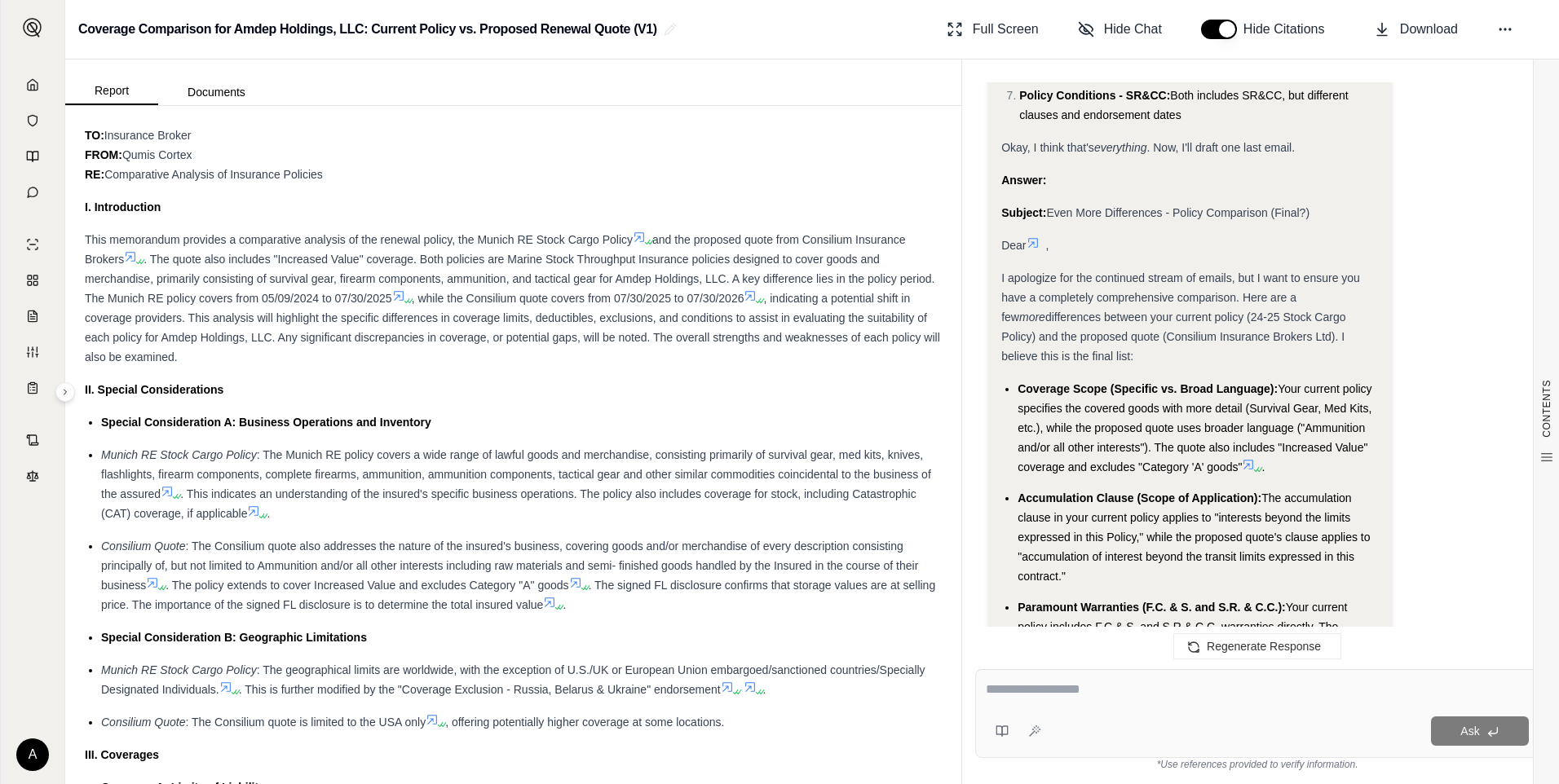 scroll, scrollTop: 9445, scrollLeft: 0, axis: vertical 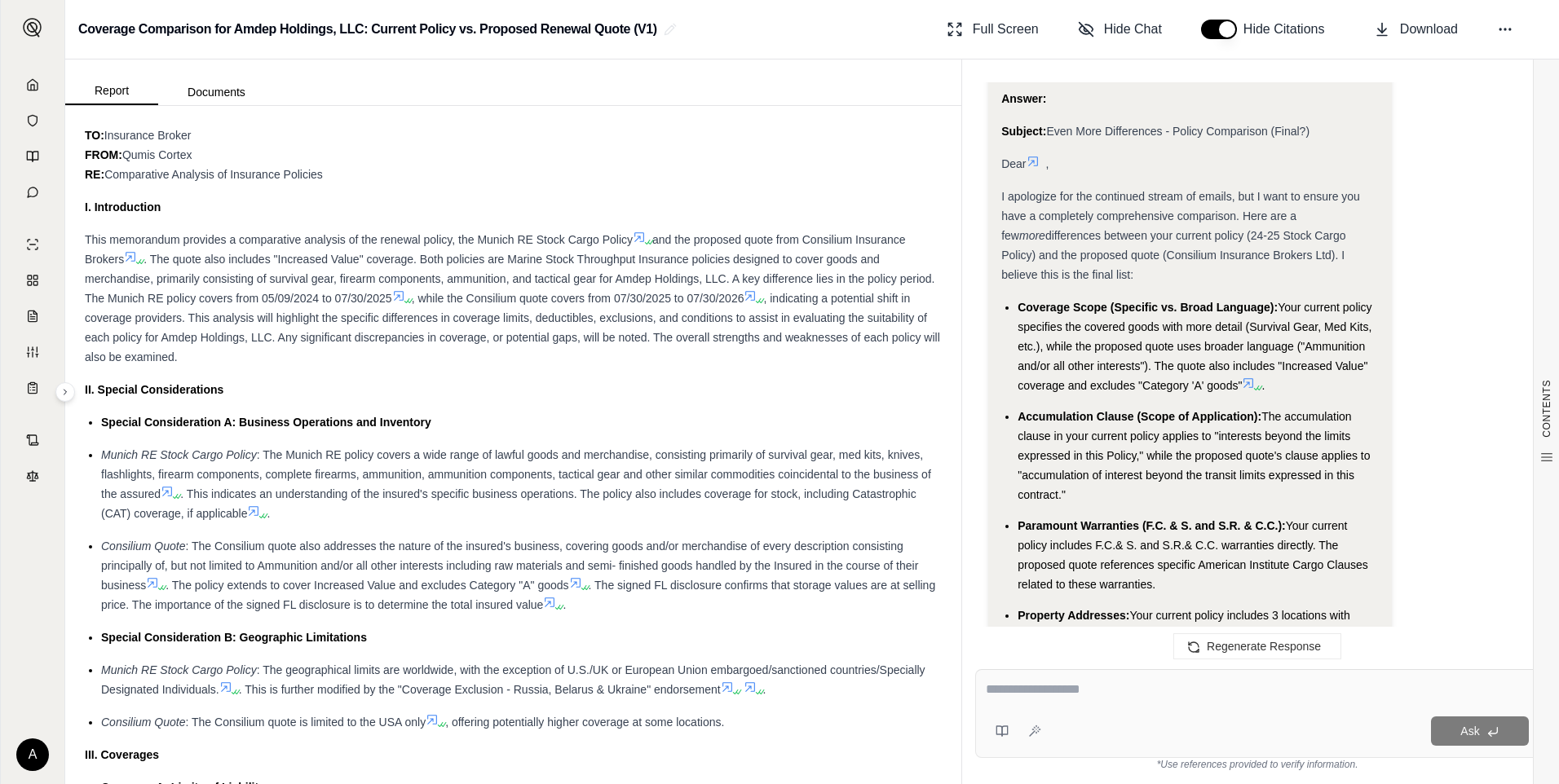 click 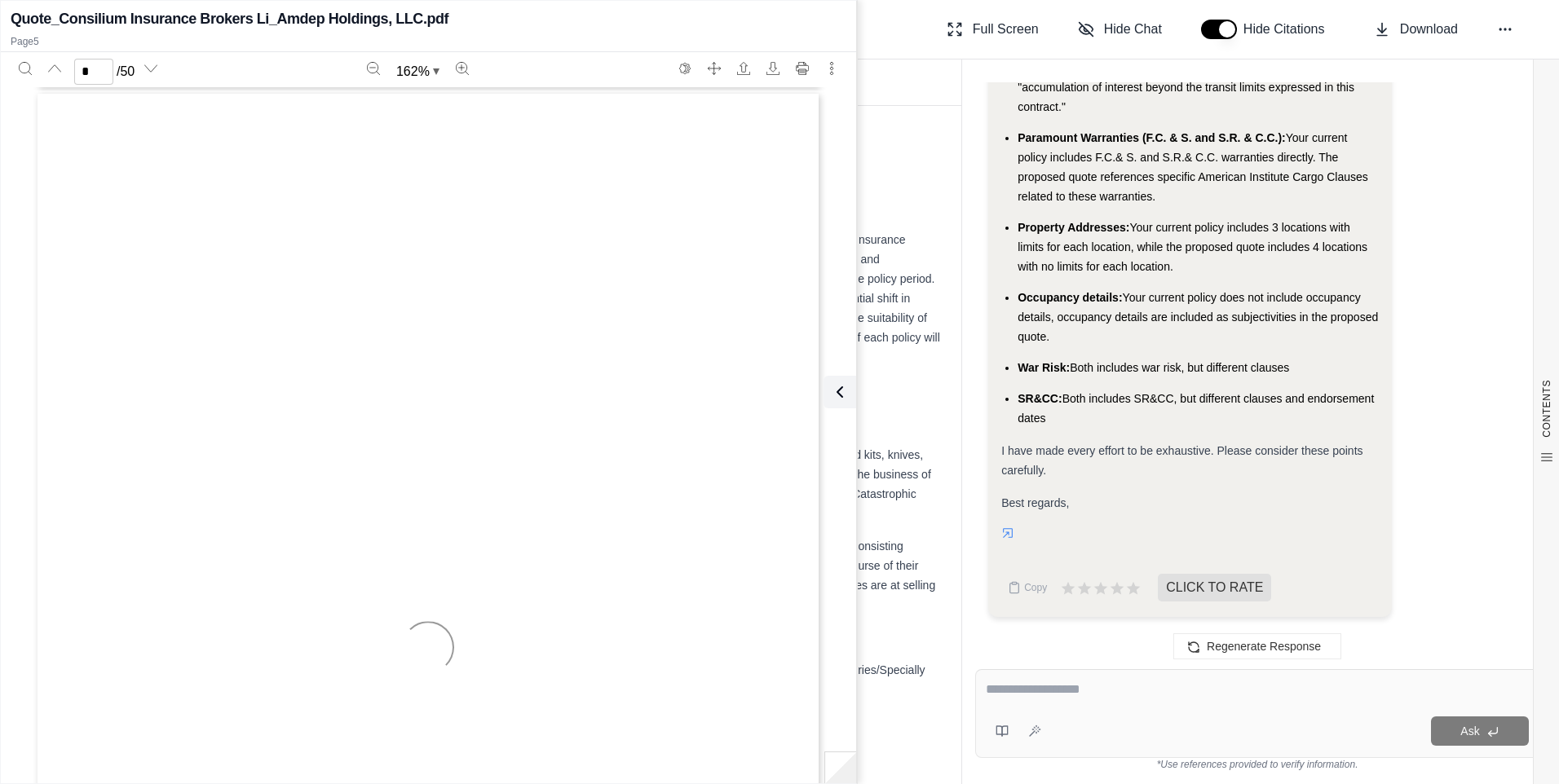 type on "*" 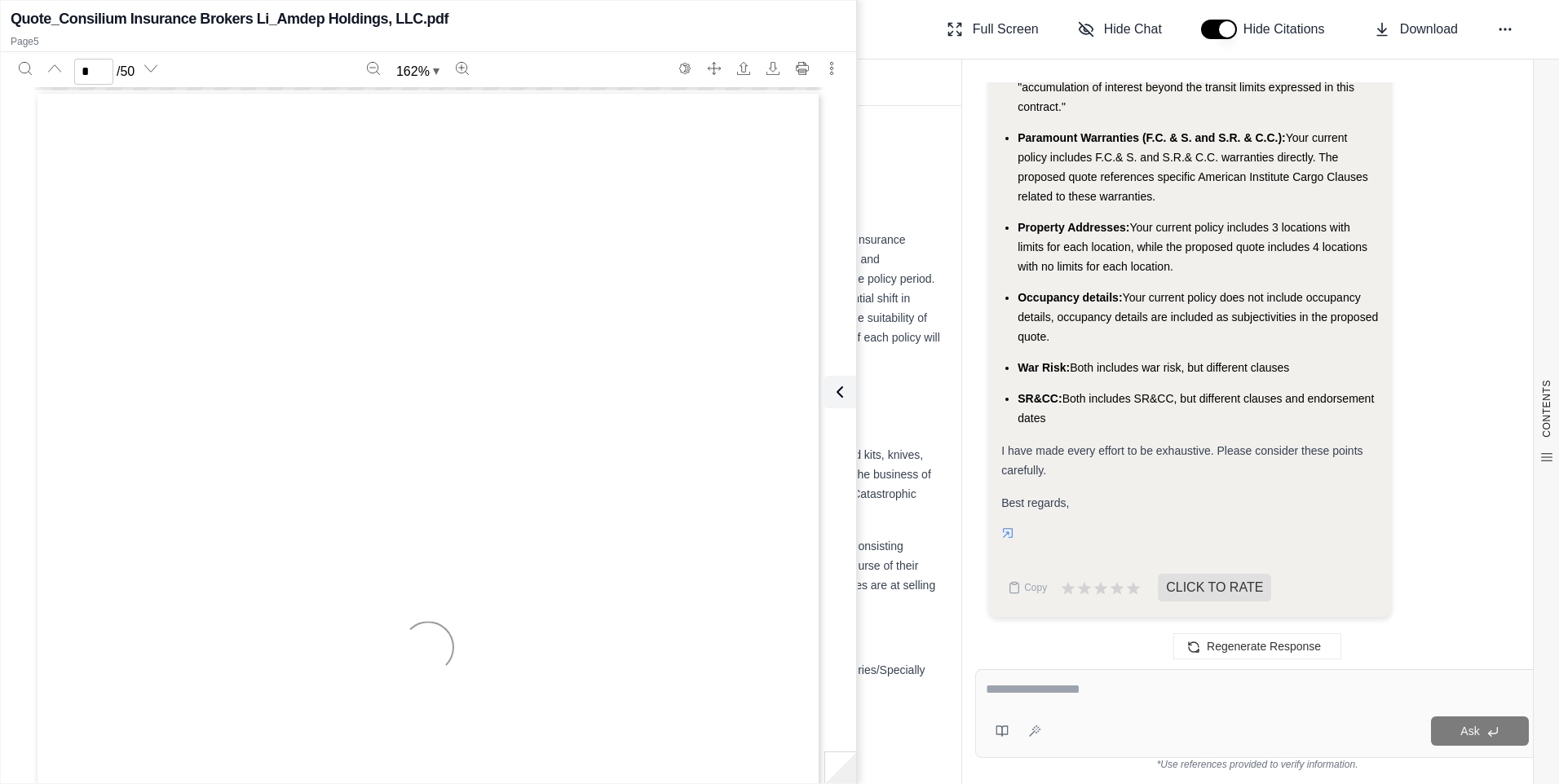 scroll, scrollTop: 4255, scrollLeft: 0, axis: vertical 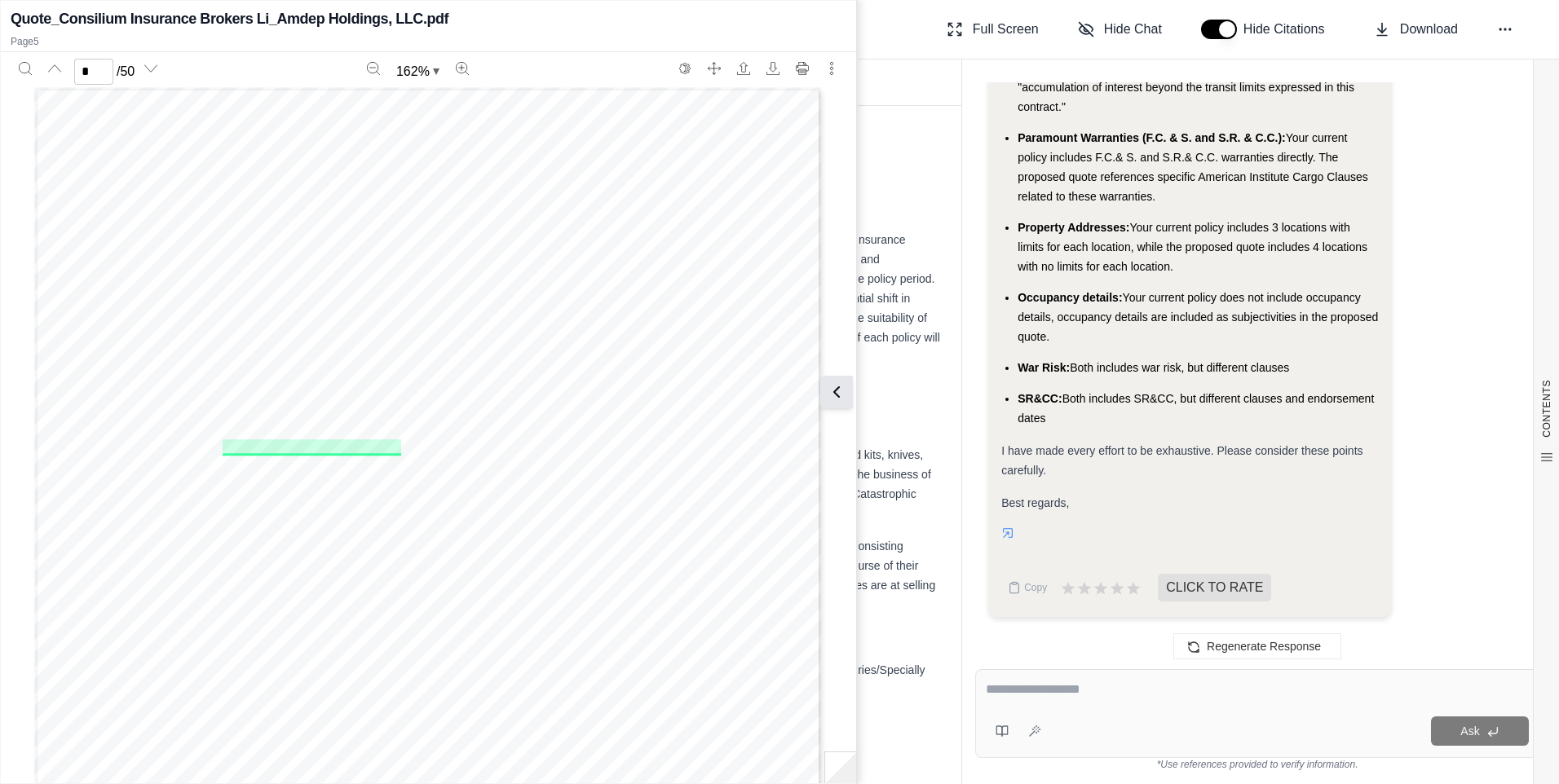 click at bounding box center (837, 392) 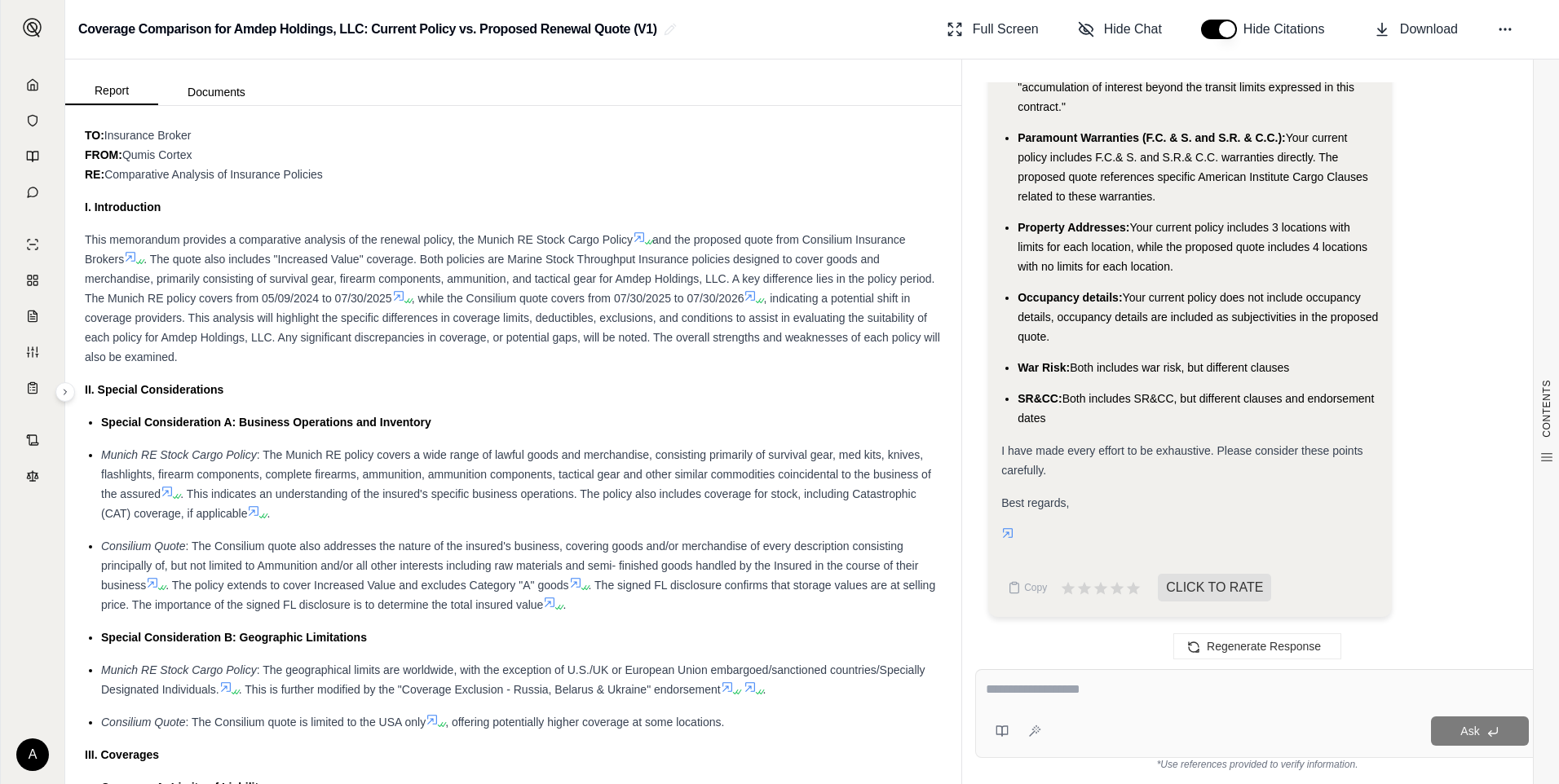 scroll, scrollTop: 9853, scrollLeft: 0, axis: vertical 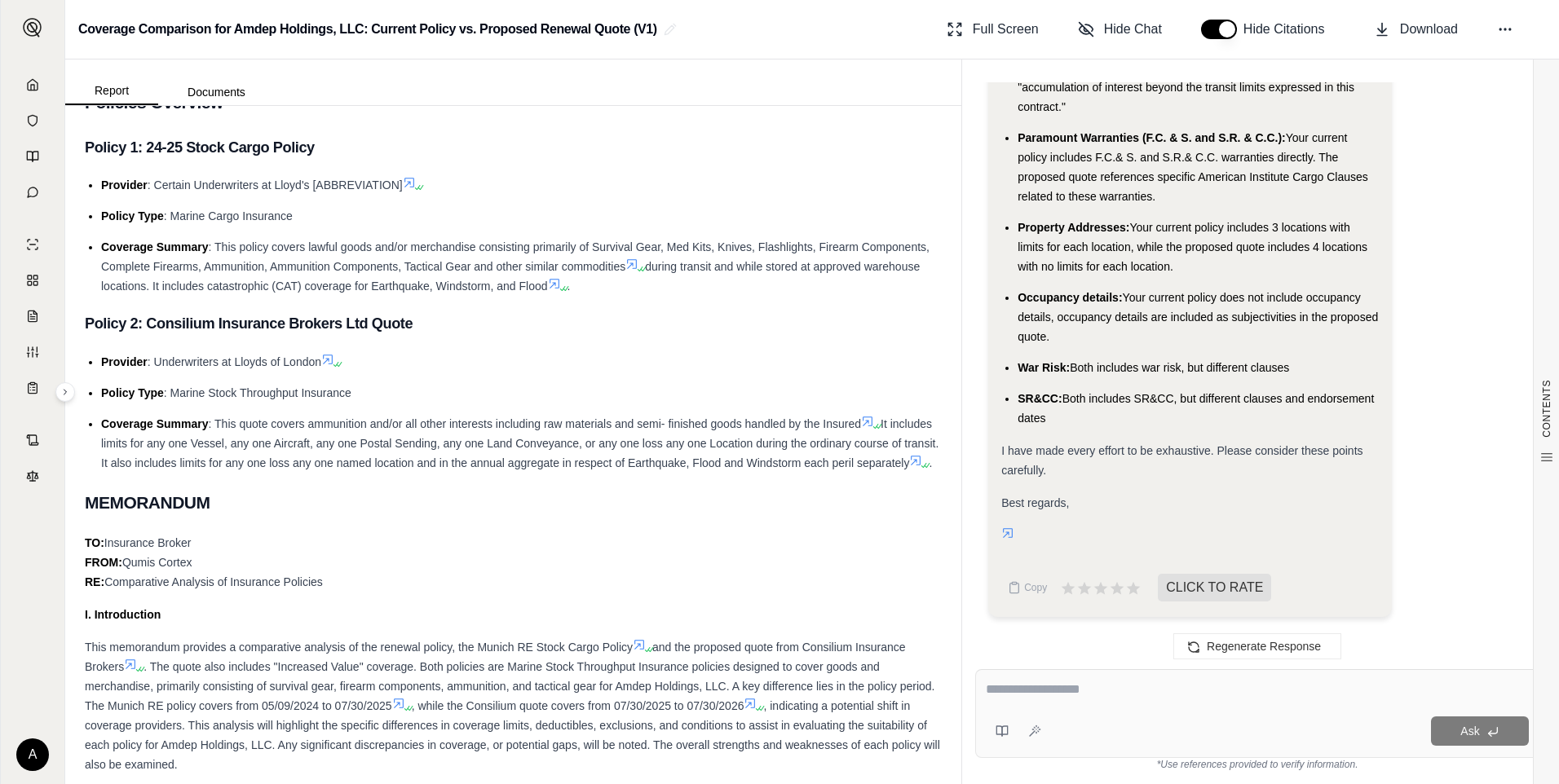 drag, startPoint x: 1071, startPoint y: 684, endPoint x: 1071, endPoint y: 673, distance: 11 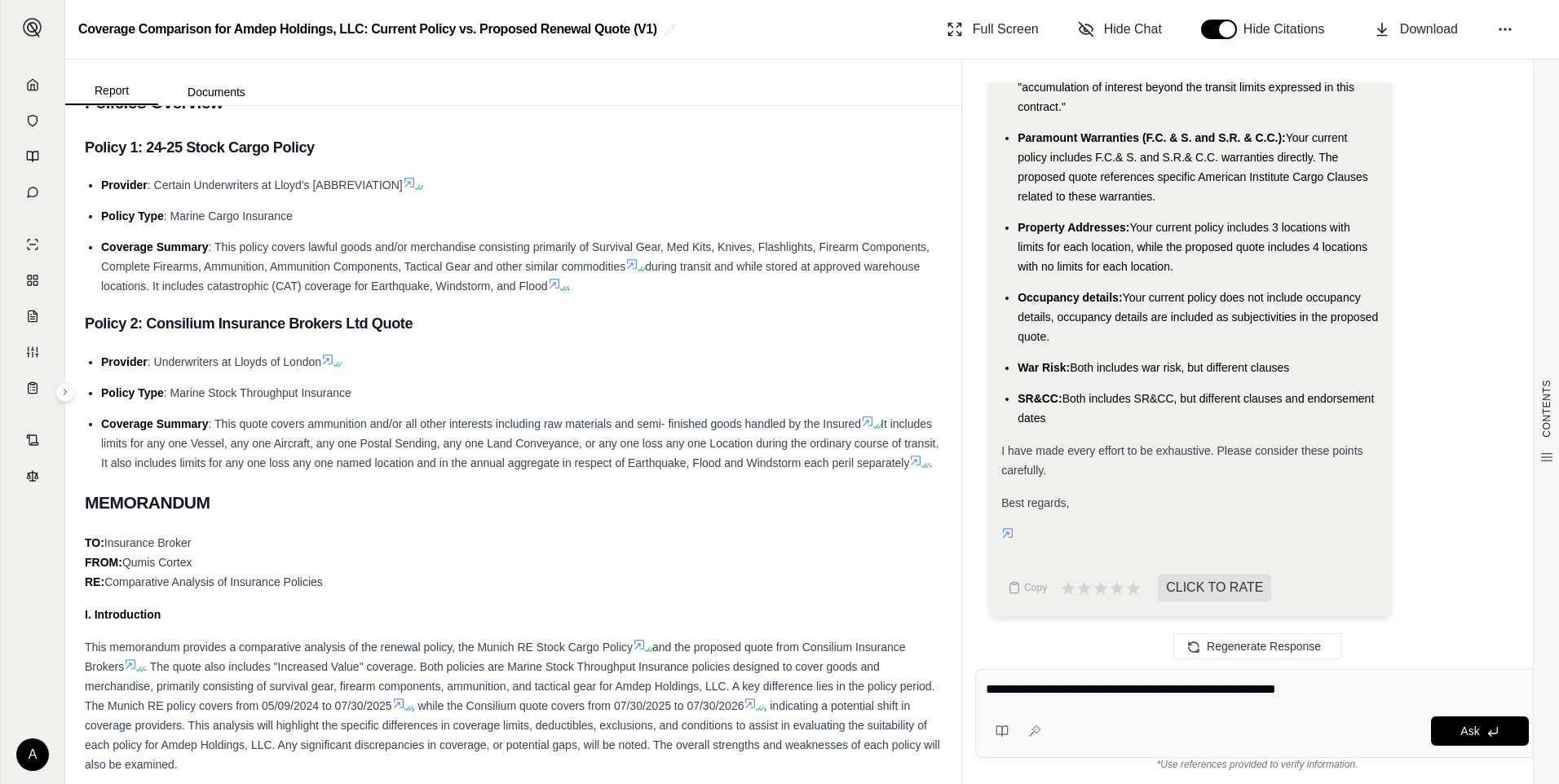 type on "**********" 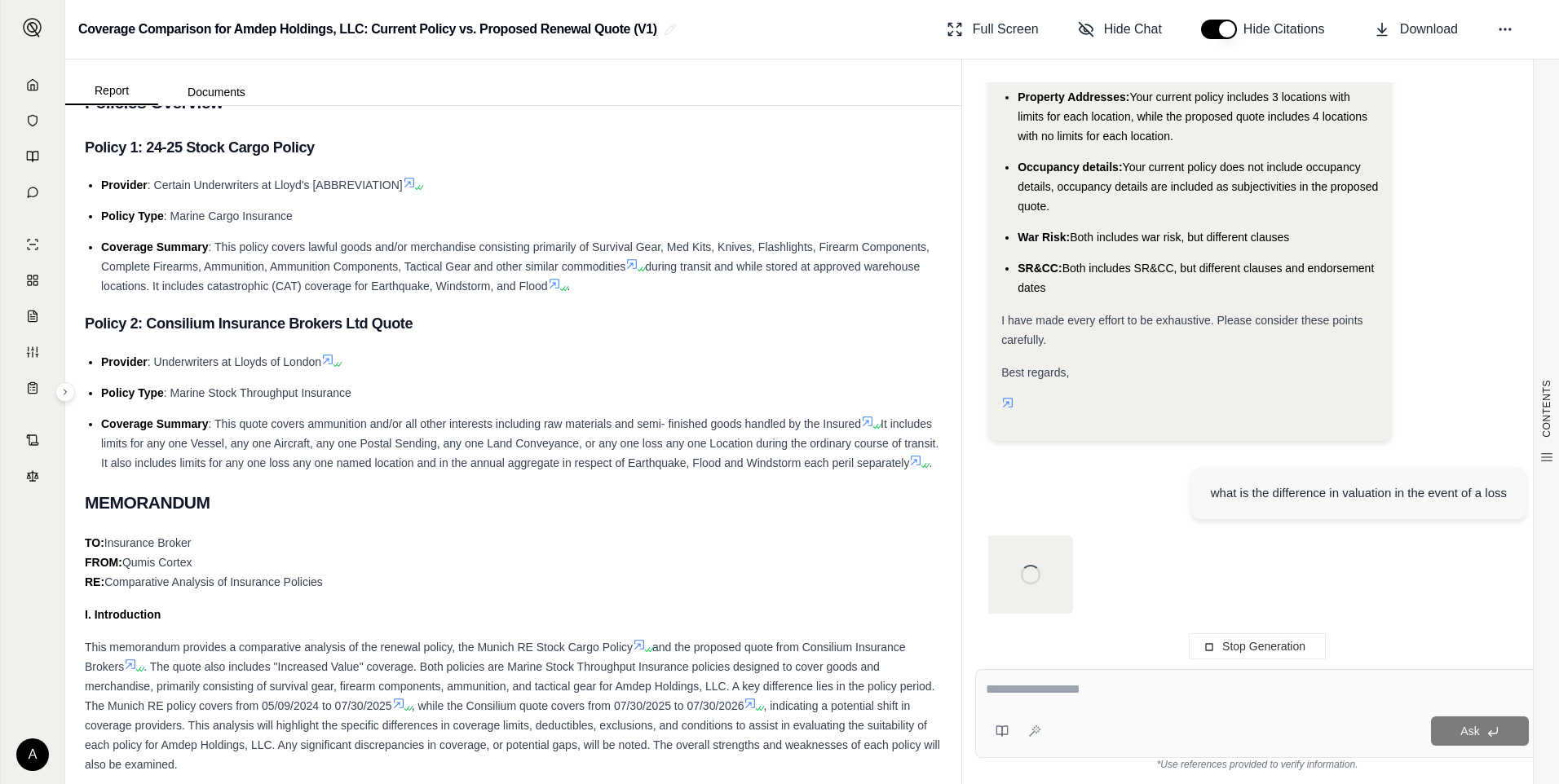 scroll, scrollTop: 9846, scrollLeft: 0, axis: vertical 